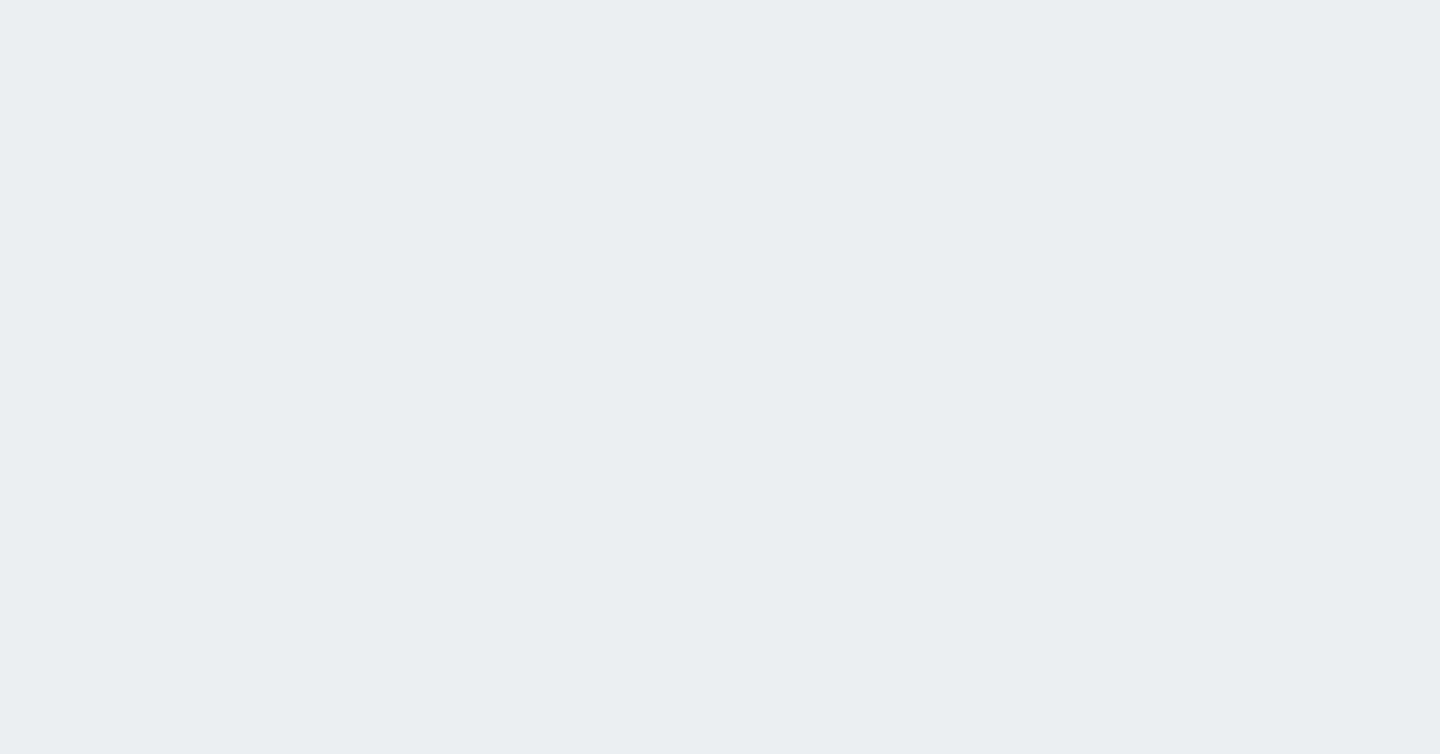 scroll, scrollTop: 0, scrollLeft: 0, axis: both 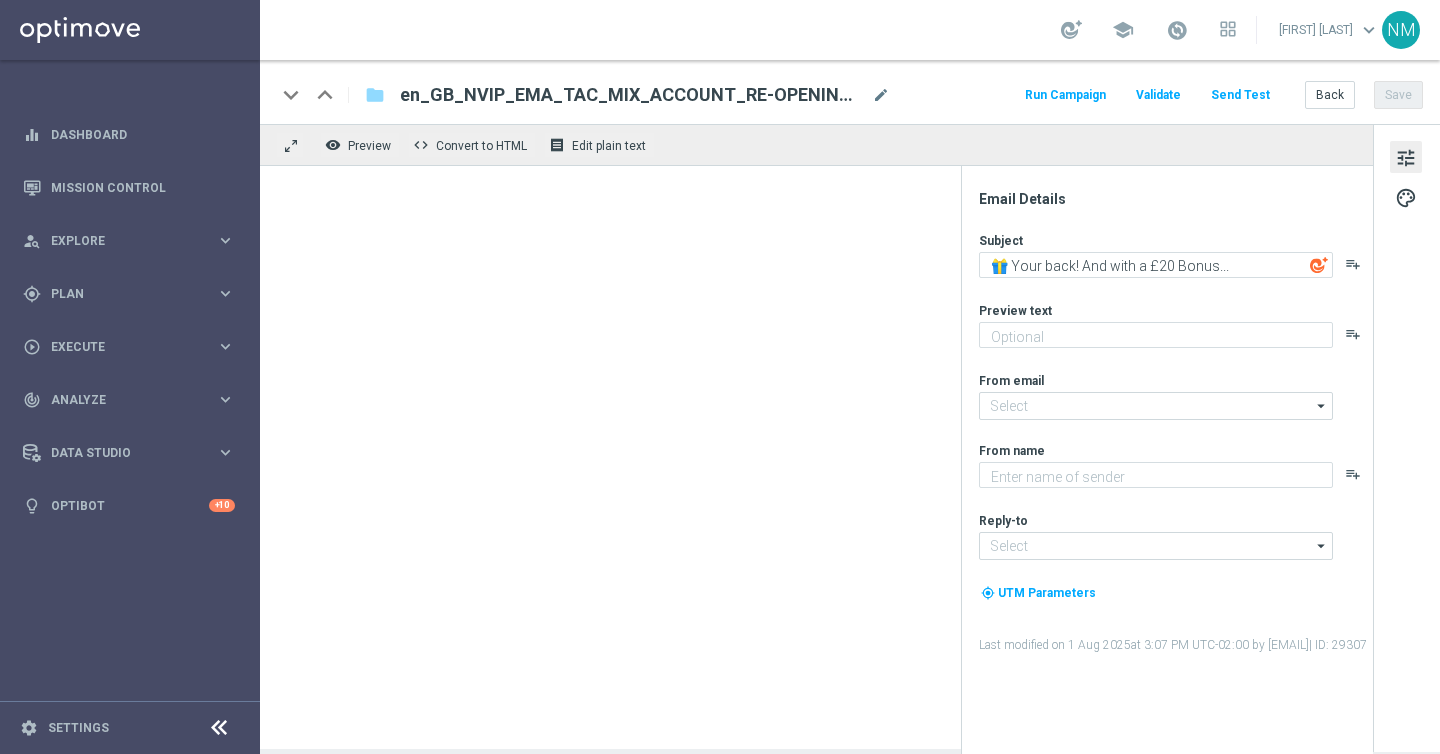 type on "Your Lottoland account is open!" 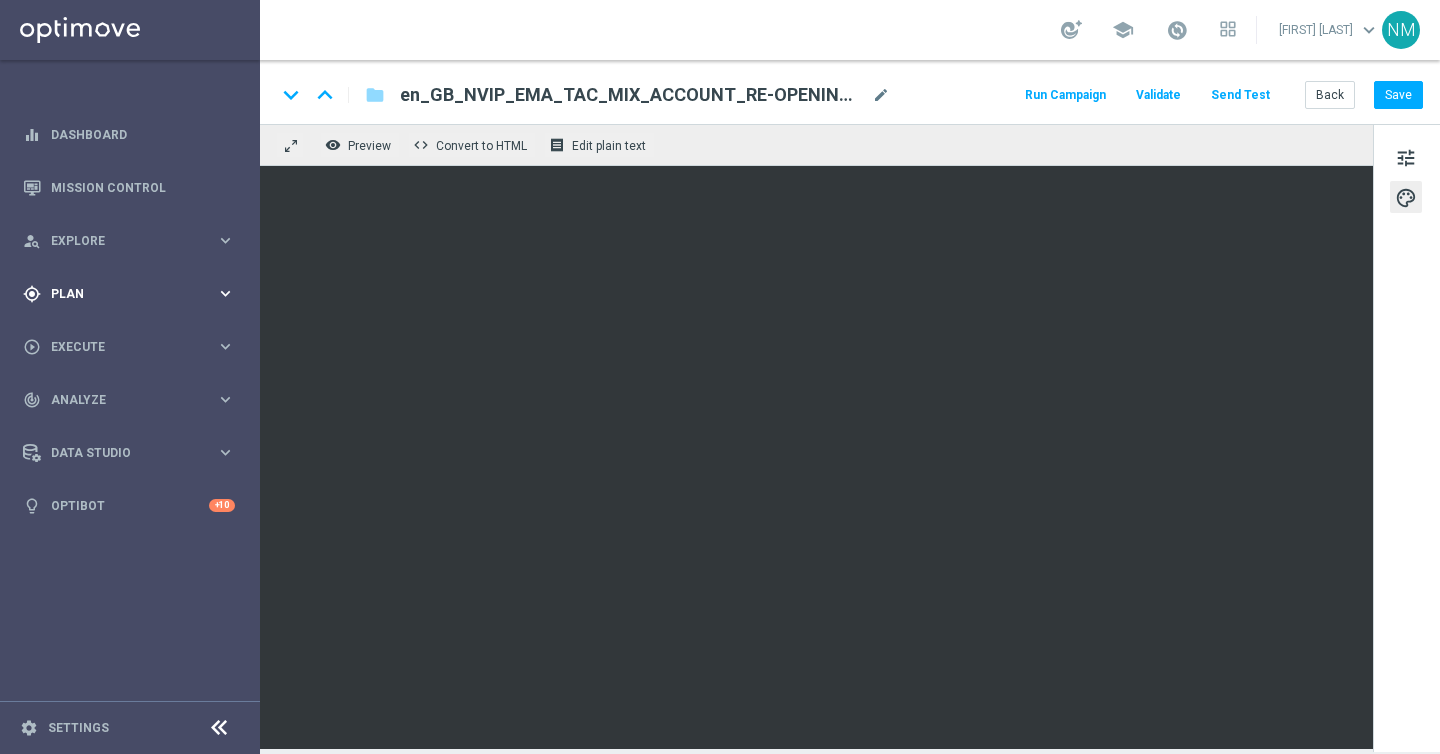 click on "Plan" at bounding box center [133, 294] 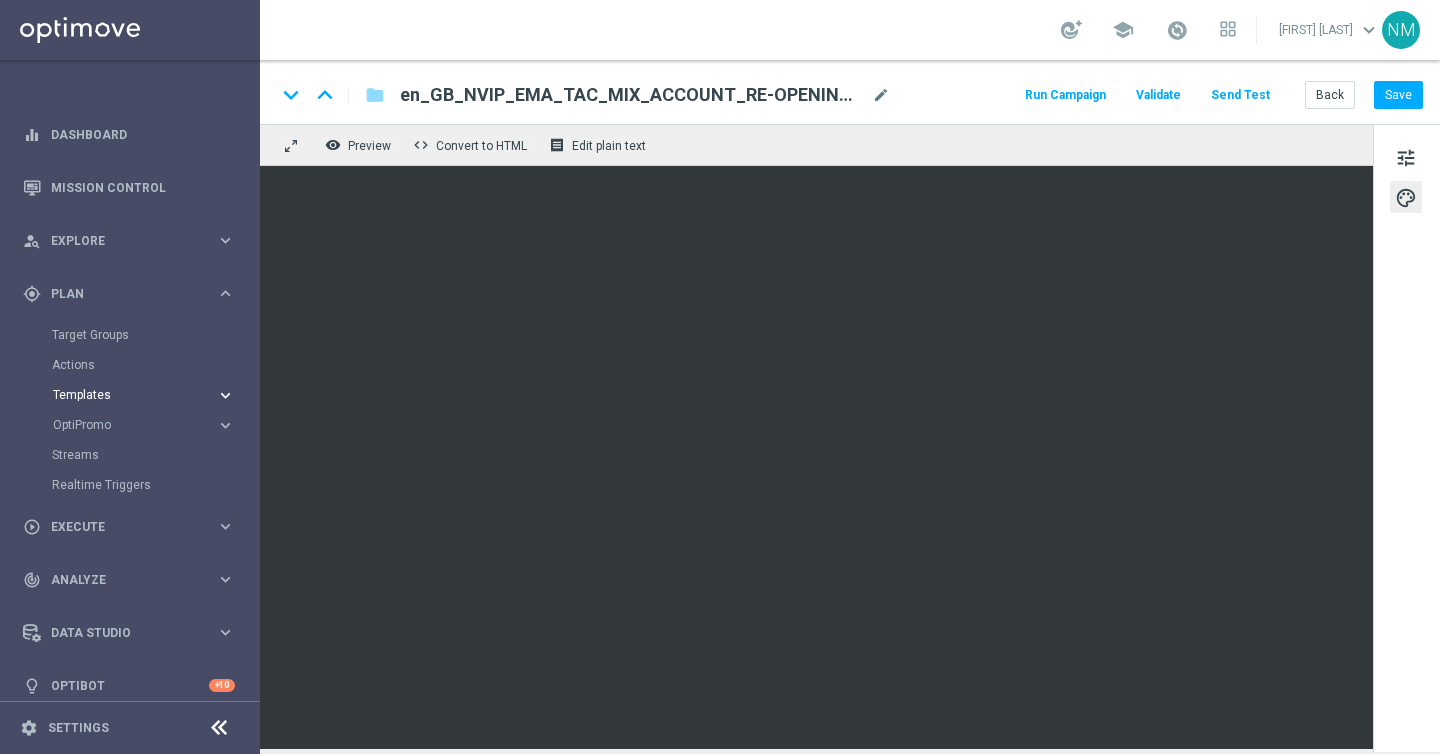 click on "Templates" at bounding box center [124, 395] 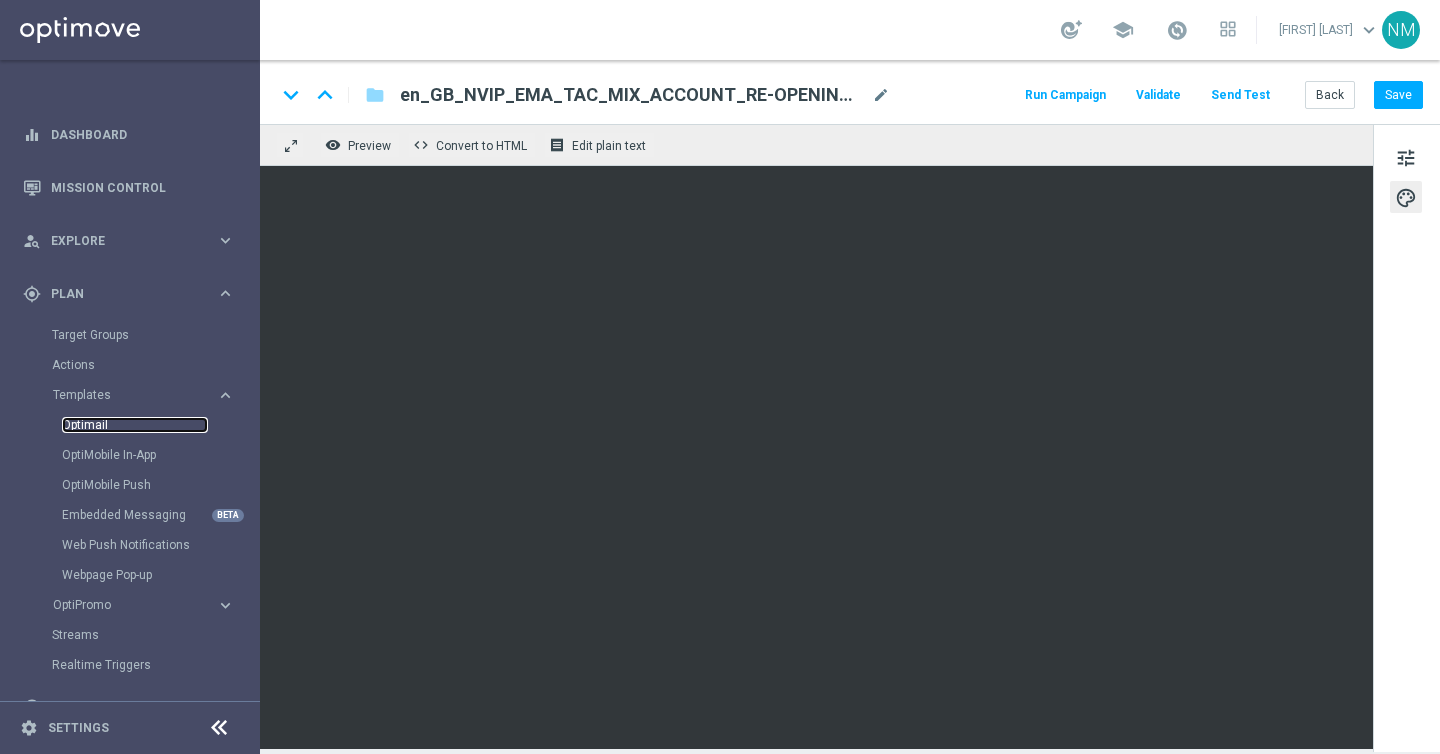 click on "Optimail" at bounding box center [135, 425] 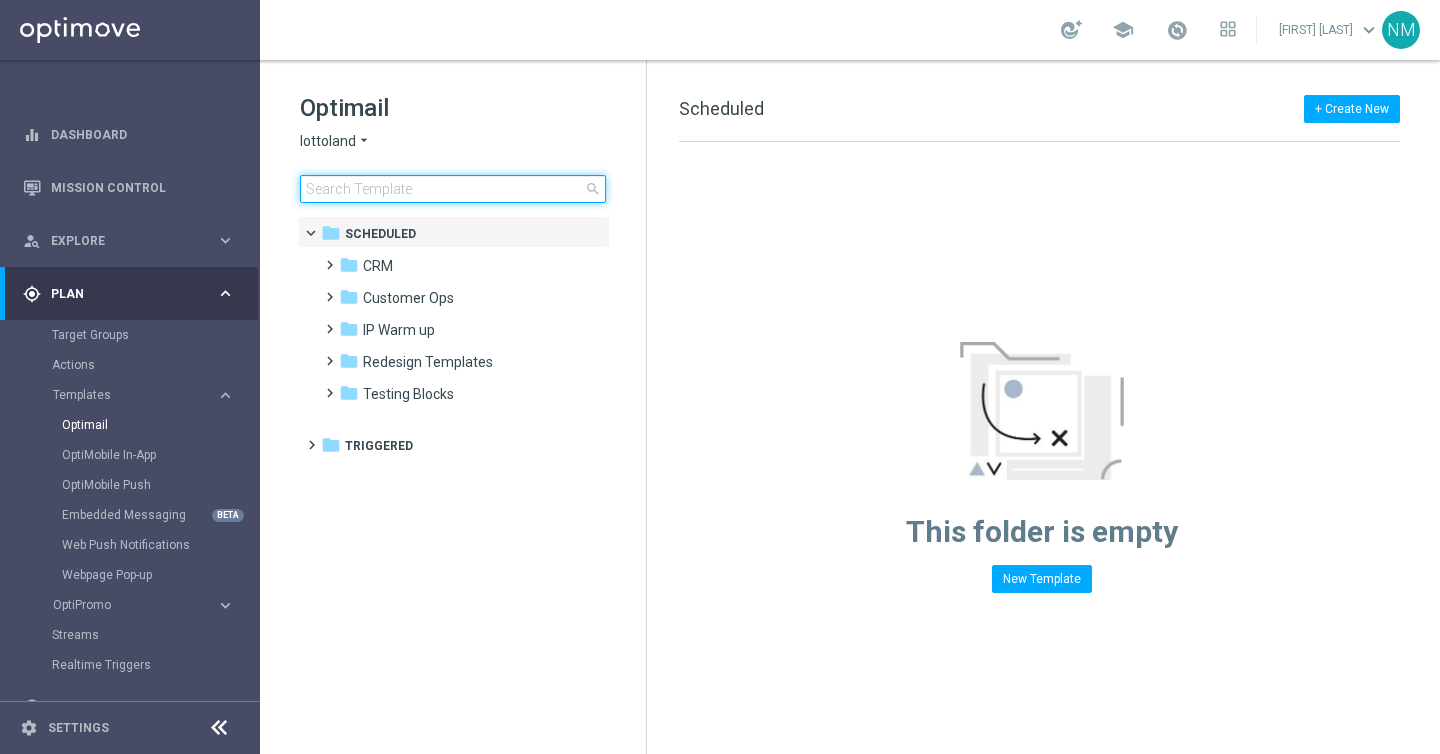 click 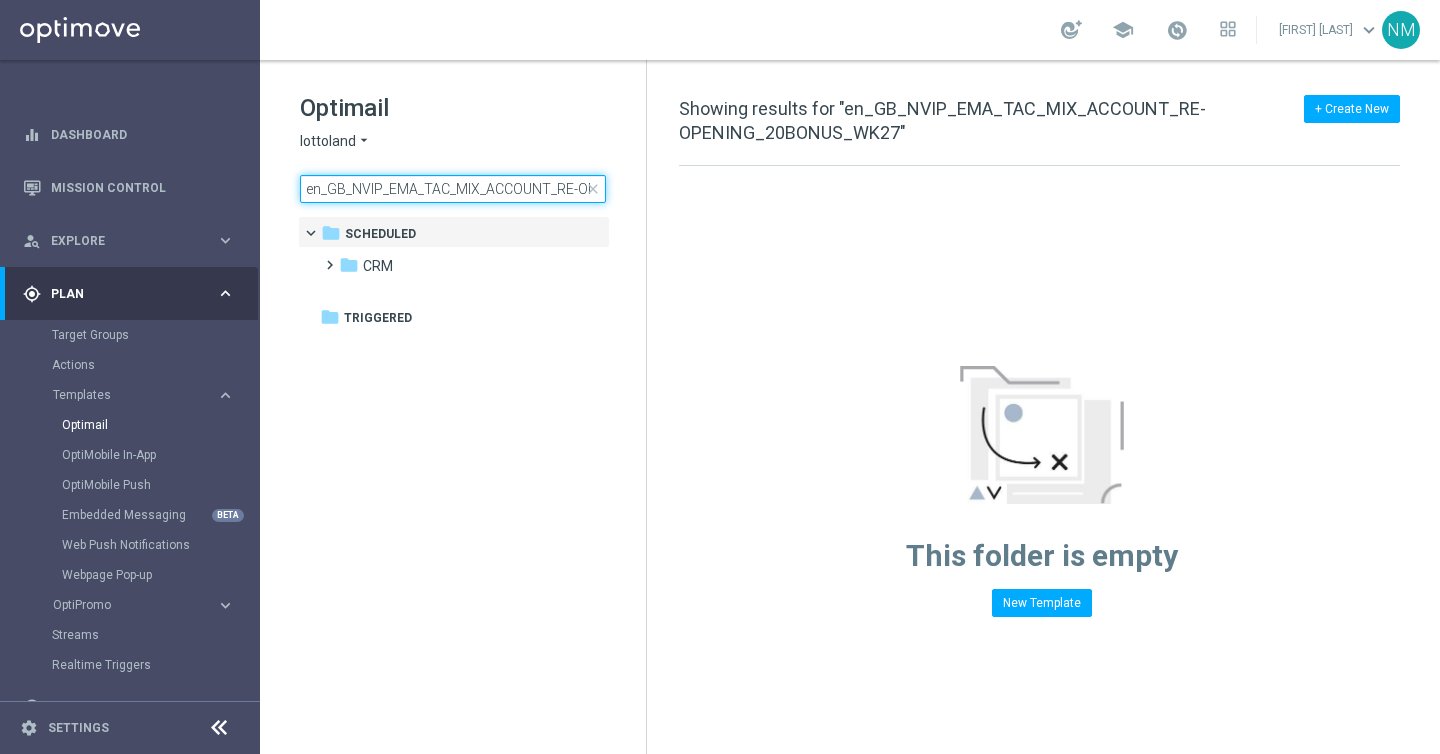 scroll, scrollTop: 0, scrollLeft: 155, axis: horizontal 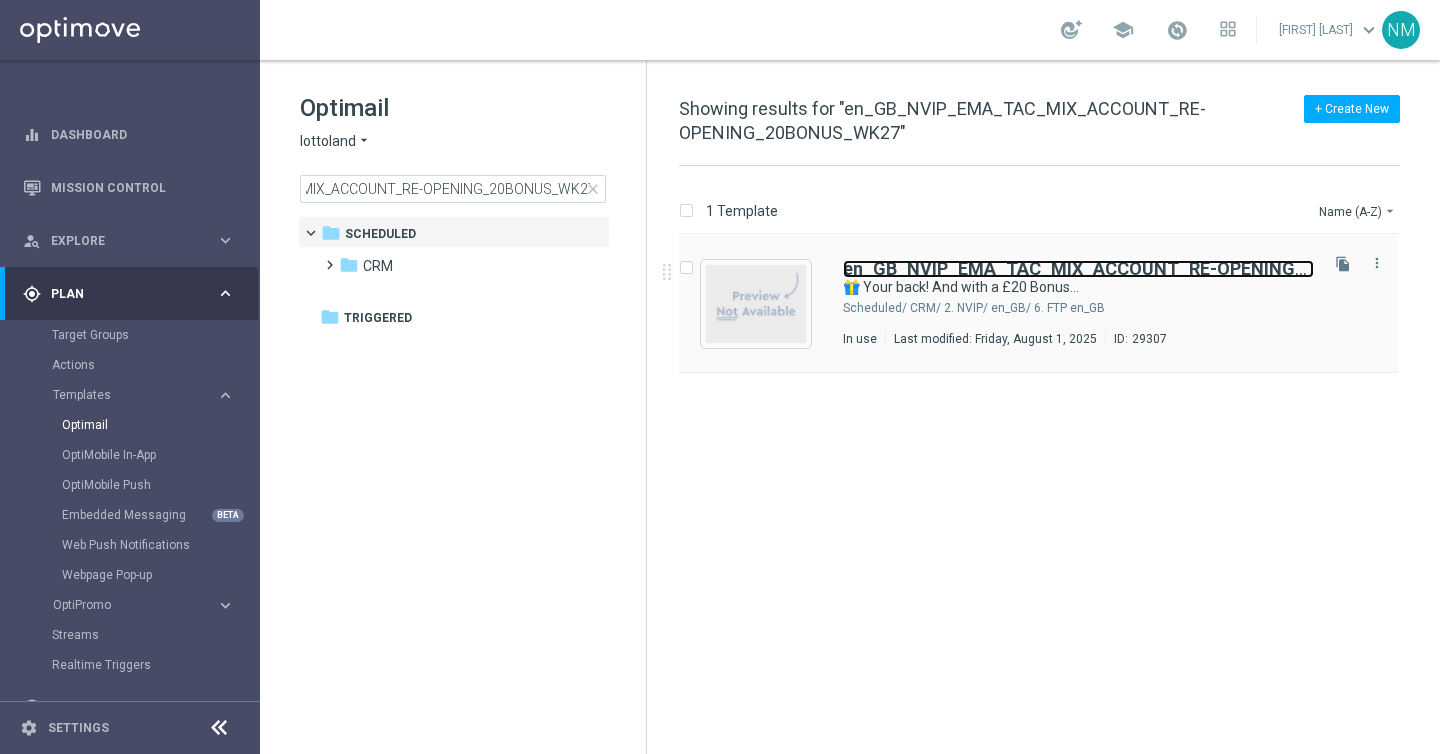 click on "en_GB_NVIP_EMA_TAC_MIX_ACCOUNT_RE-OPENING_20BONUS_WK27" at bounding box center [1142, 268] 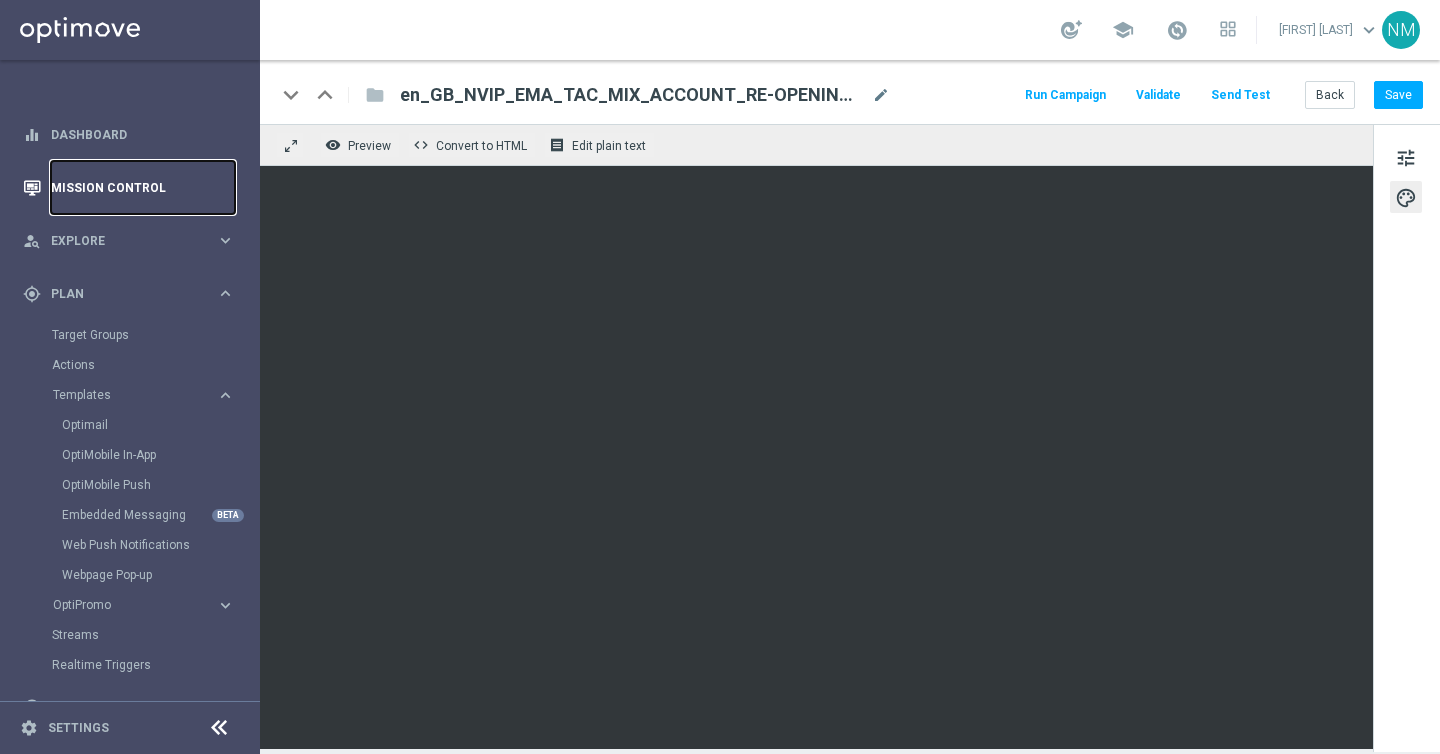 click on "Mission Control" at bounding box center [143, 187] 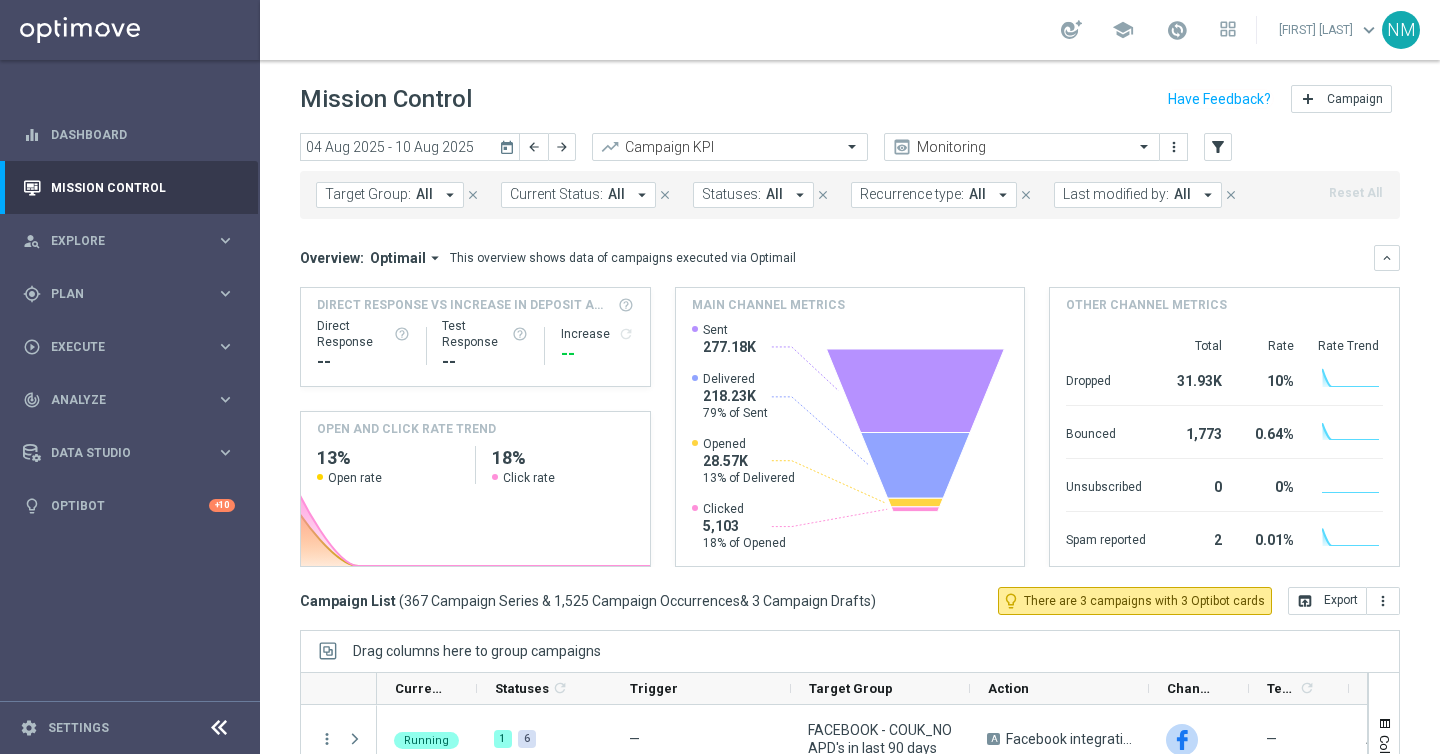 click on "arrow_drop_down" at bounding box center [450, 195] 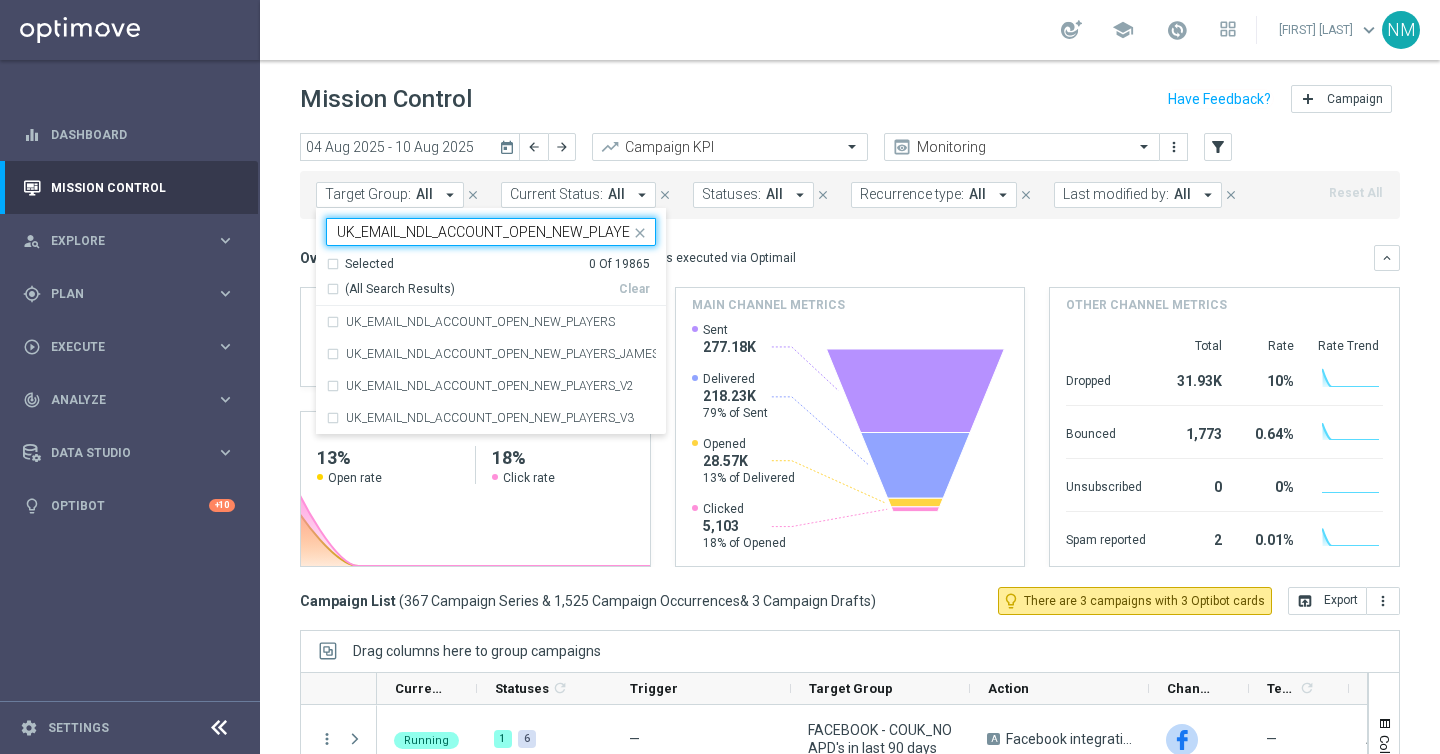 scroll, scrollTop: 0, scrollLeft: 15, axis: horizontal 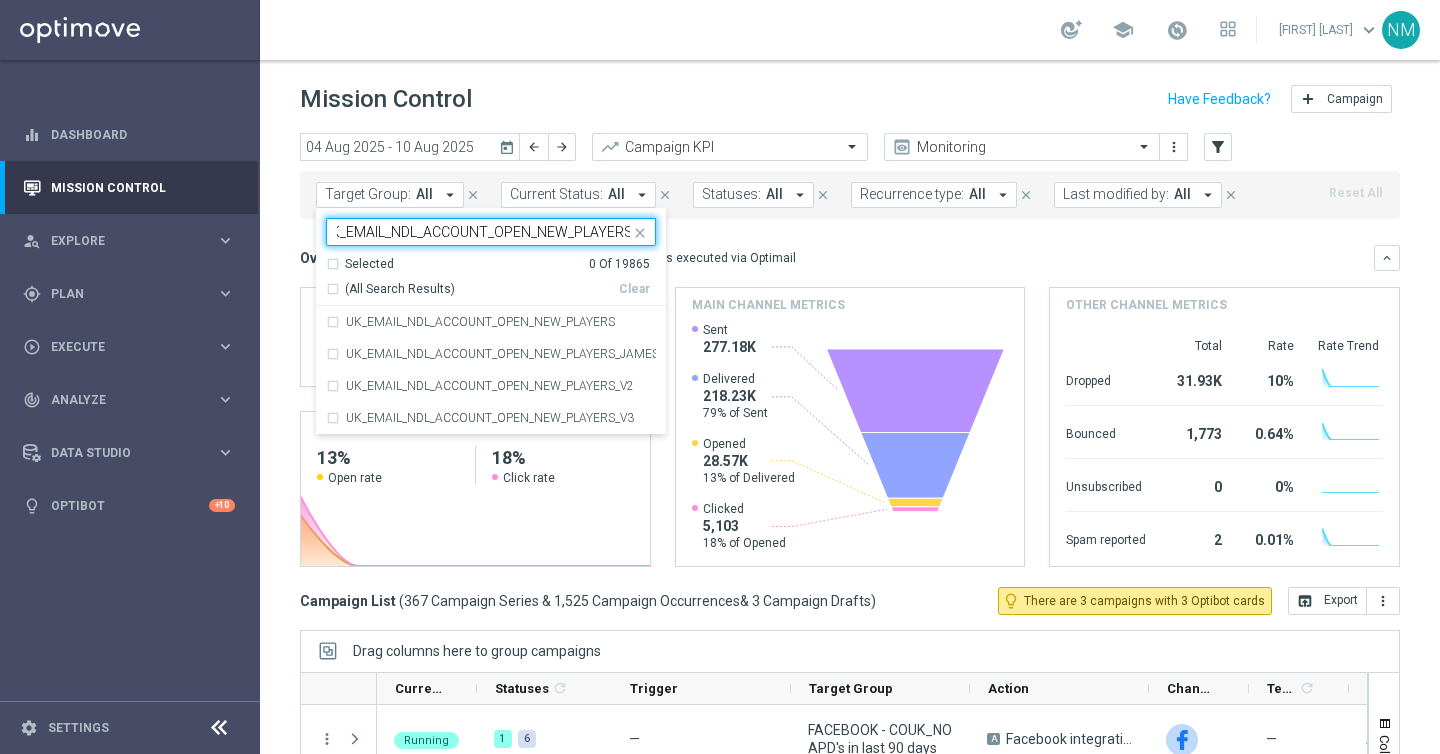 type on "UK_EMAIL_NDL_ACCOUNT_OPEN_NEW_PLAYERS" 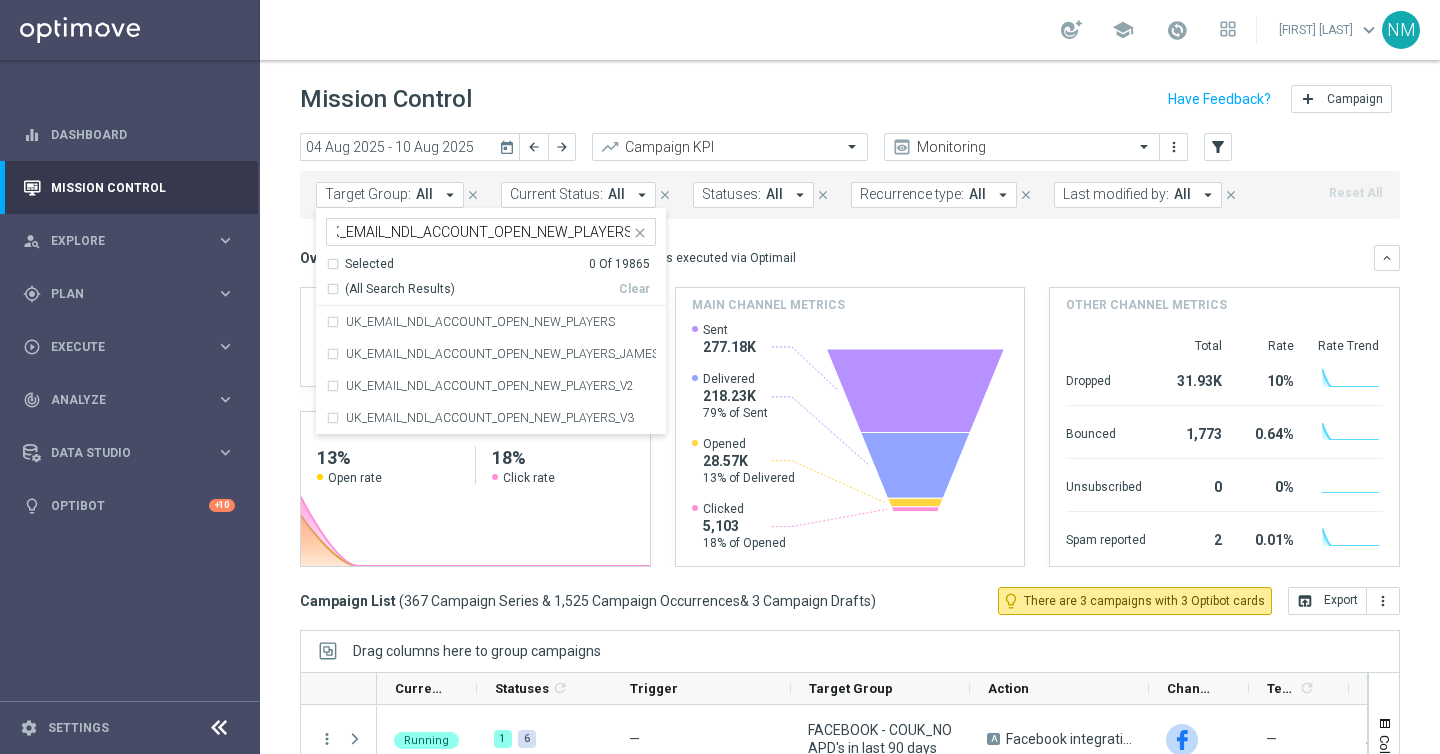 scroll, scrollTop: 0, scrollLeft: 0, axis: both 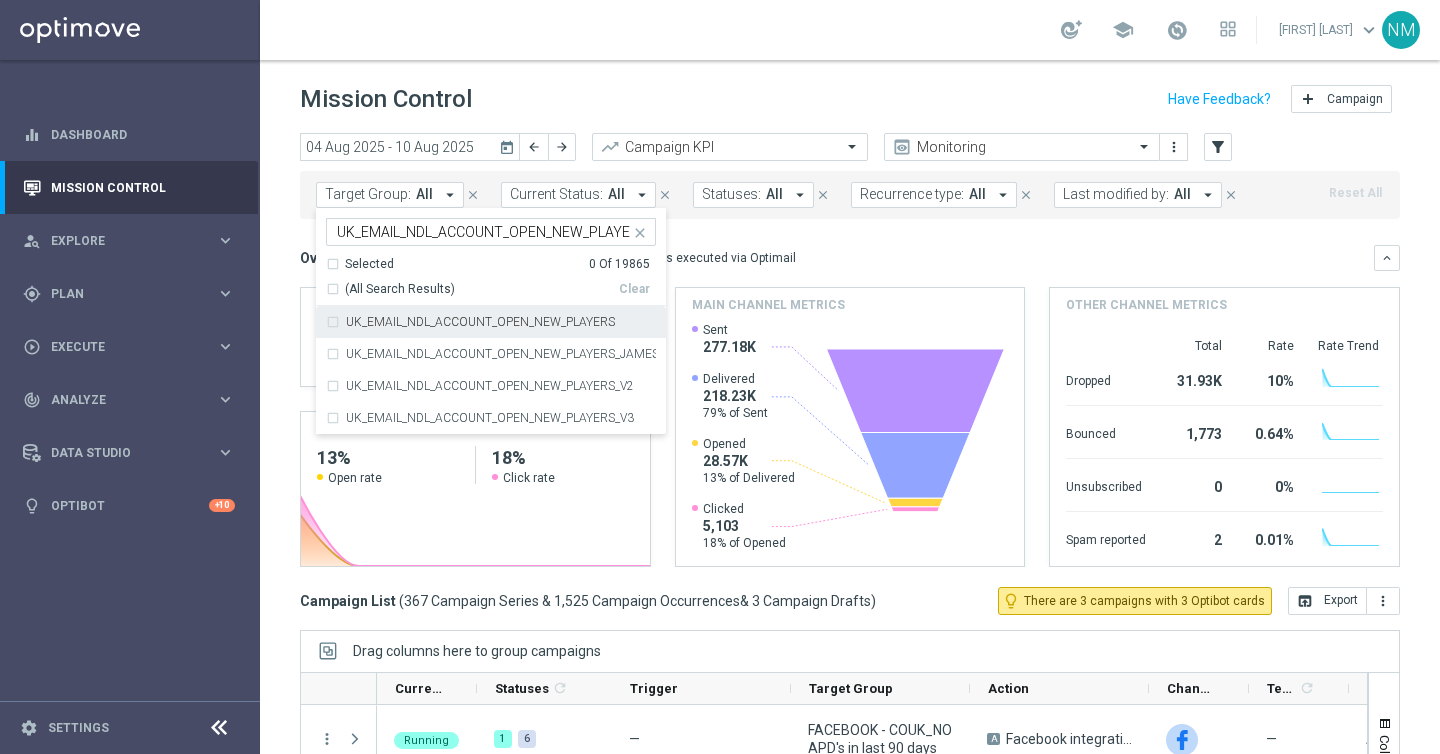 click on "UK_EMAIL_NDL_ACCOUNT_OPEN_NEW_PLAYERS" at bounding box center [480, 322] 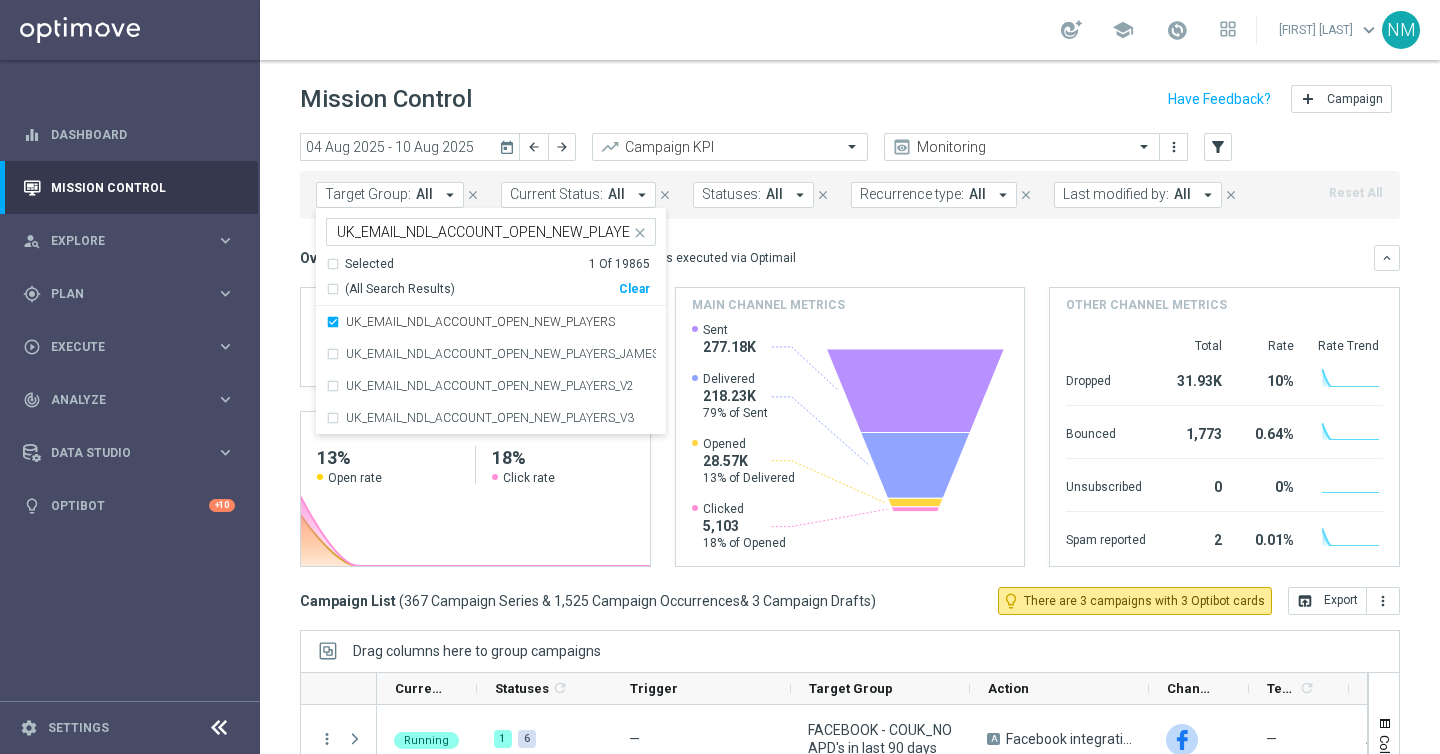 click on "Overview:
Optimail
arrow_drop_down
This overview shows data of campaigns executed via Optimail
keyboard_arrow_down
Direct Response VS Increase In Deposit Amount
Direct Response
--
Test Response" 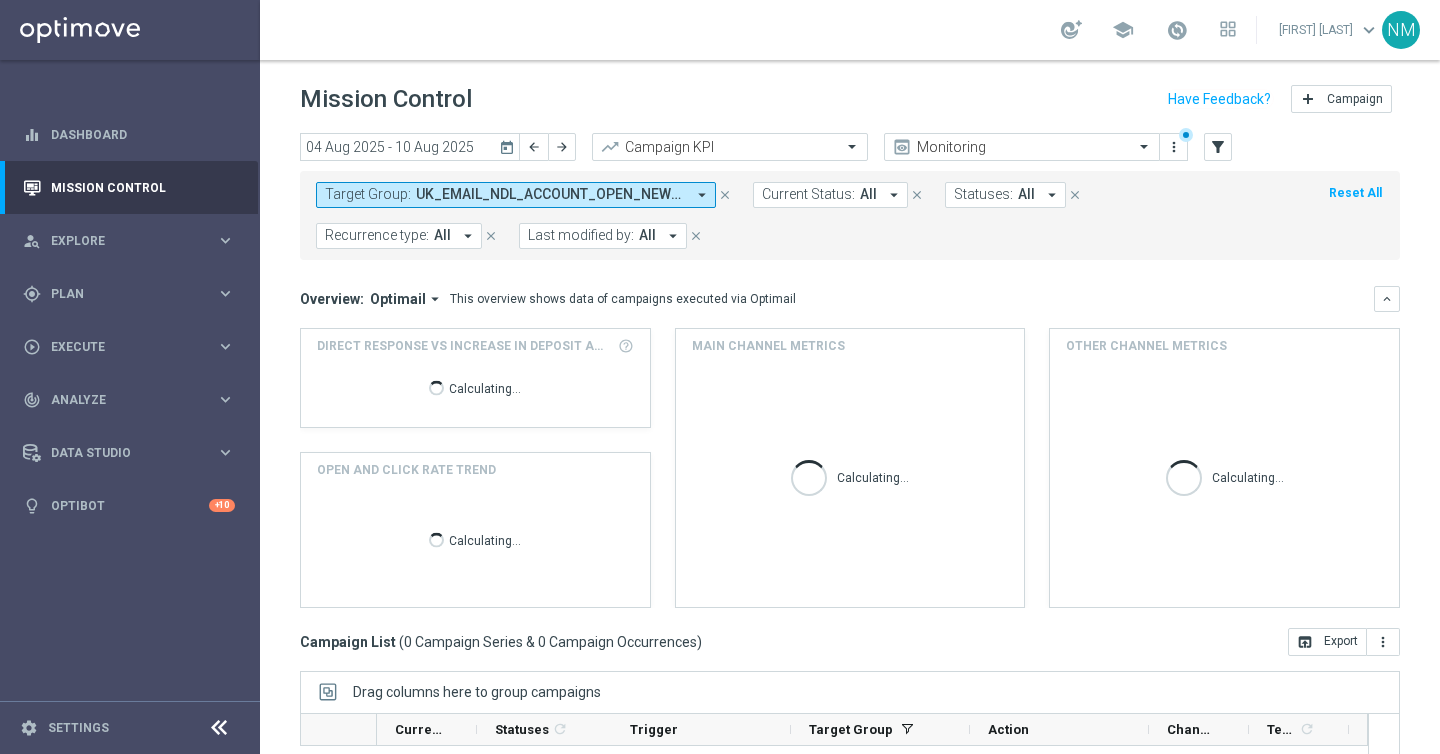 click on "today" 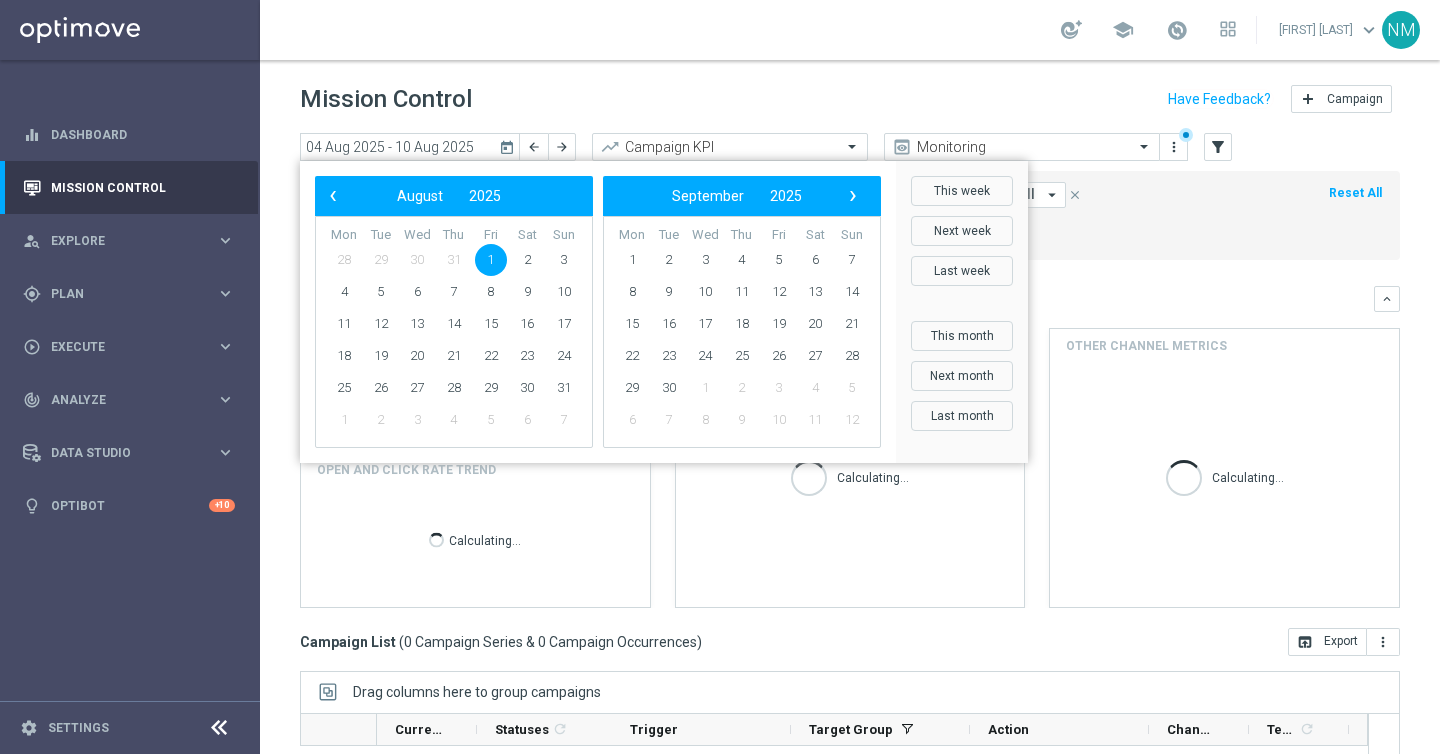 click on "1" 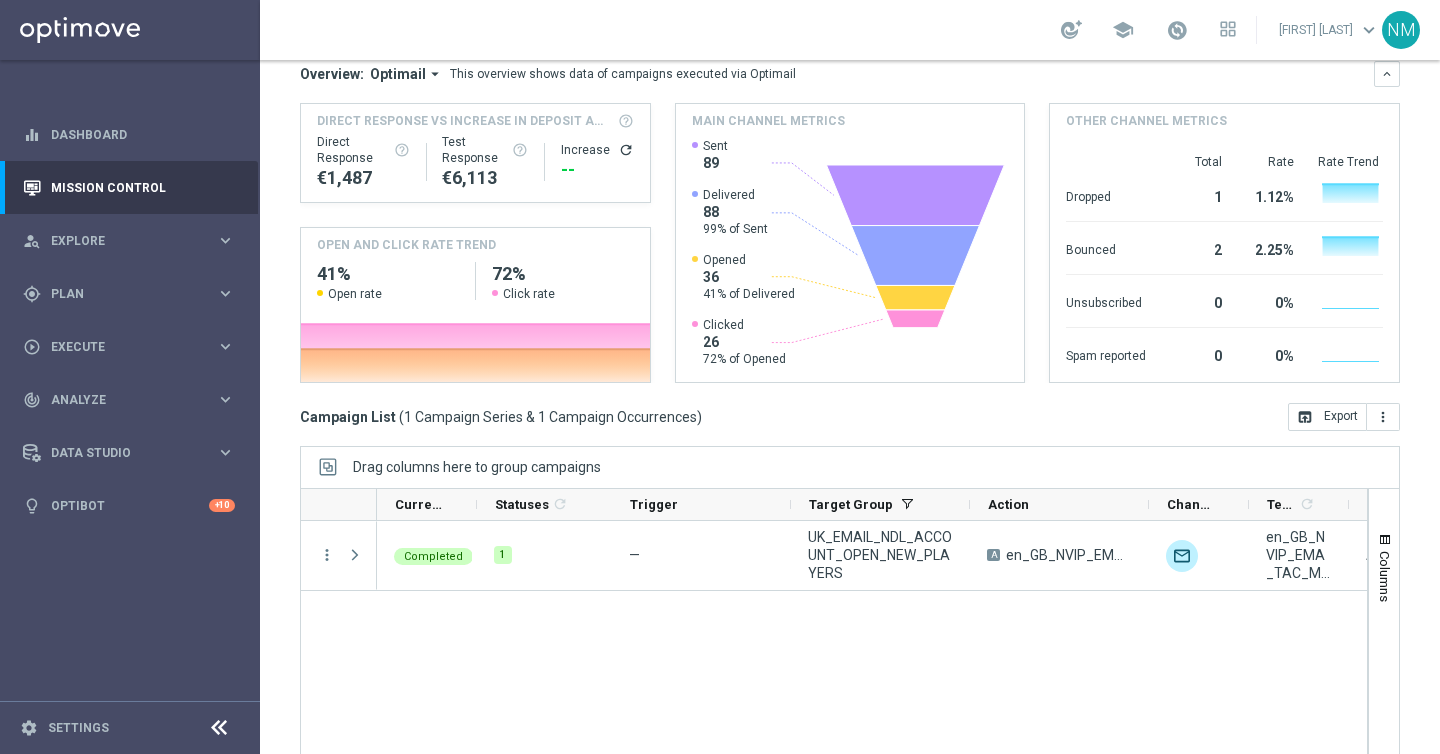 scroll, scrollTop: 287, scrollLeft: 0, axis: vertical 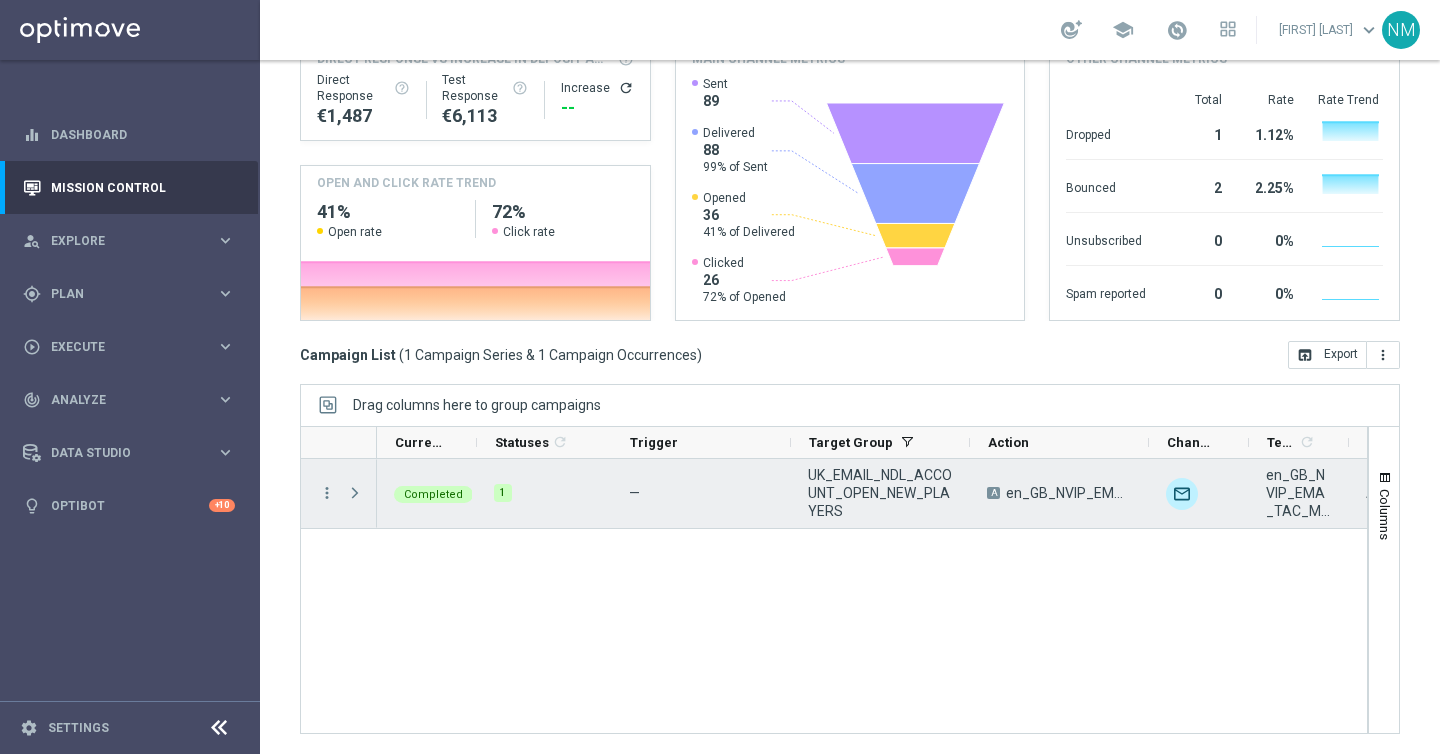 click at bounding box center [357, 493] 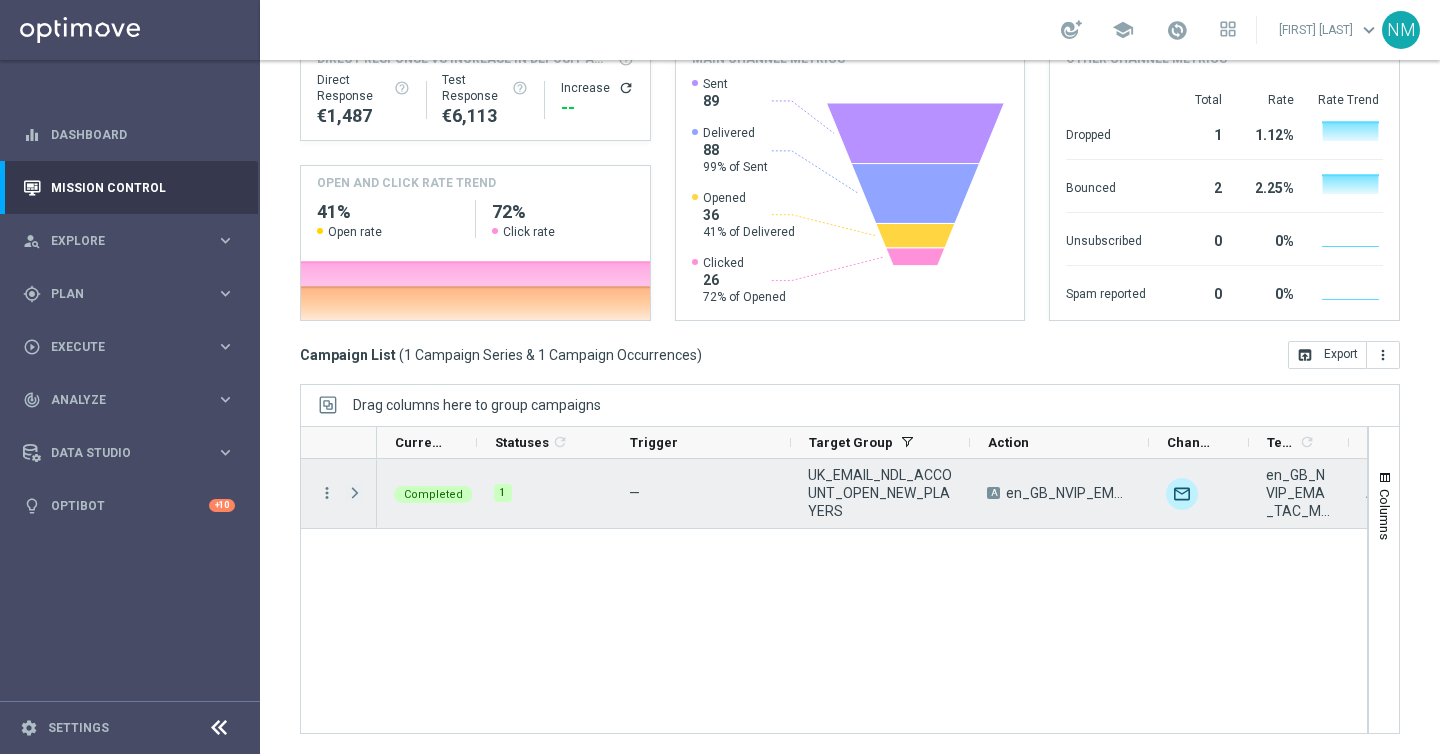 click at bounding box center [355, 493] 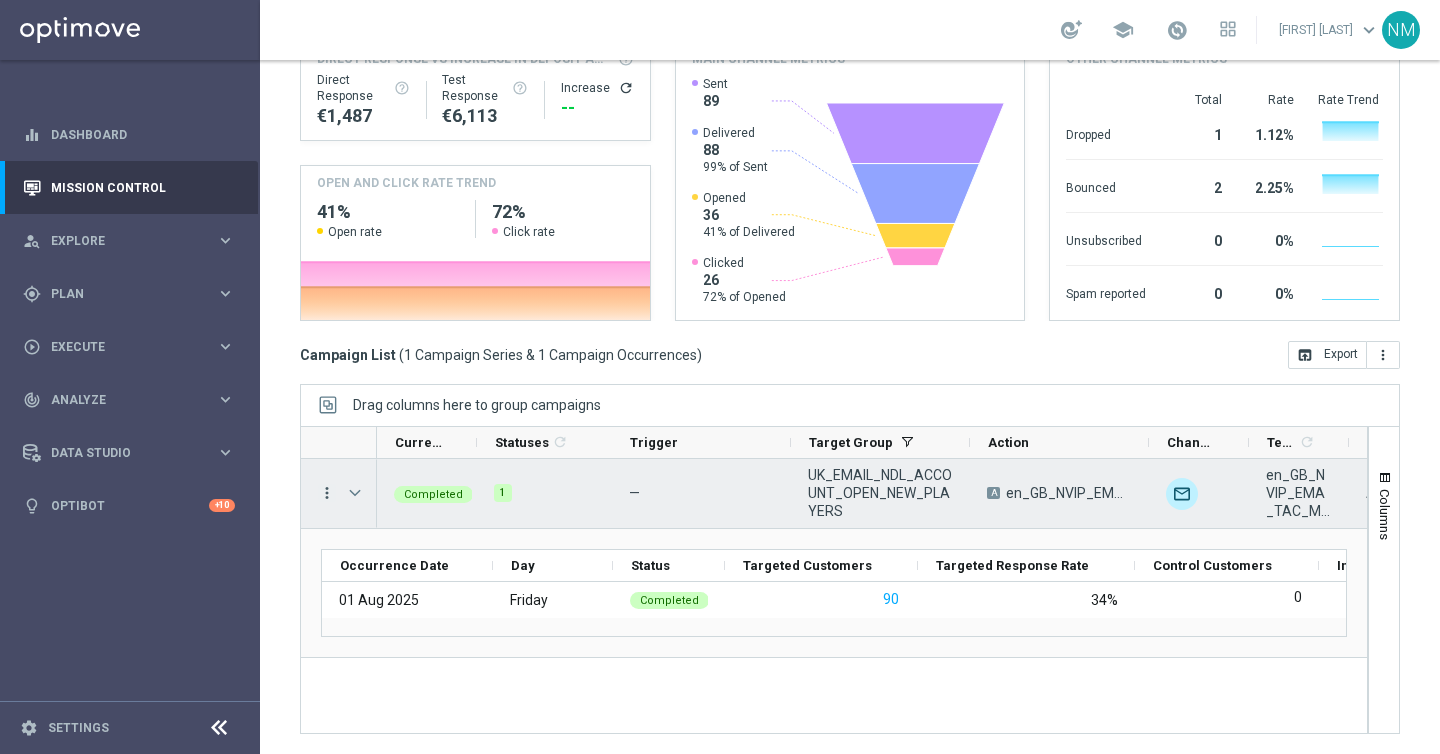 click on "more_vert" at bounding box center [327, 493] 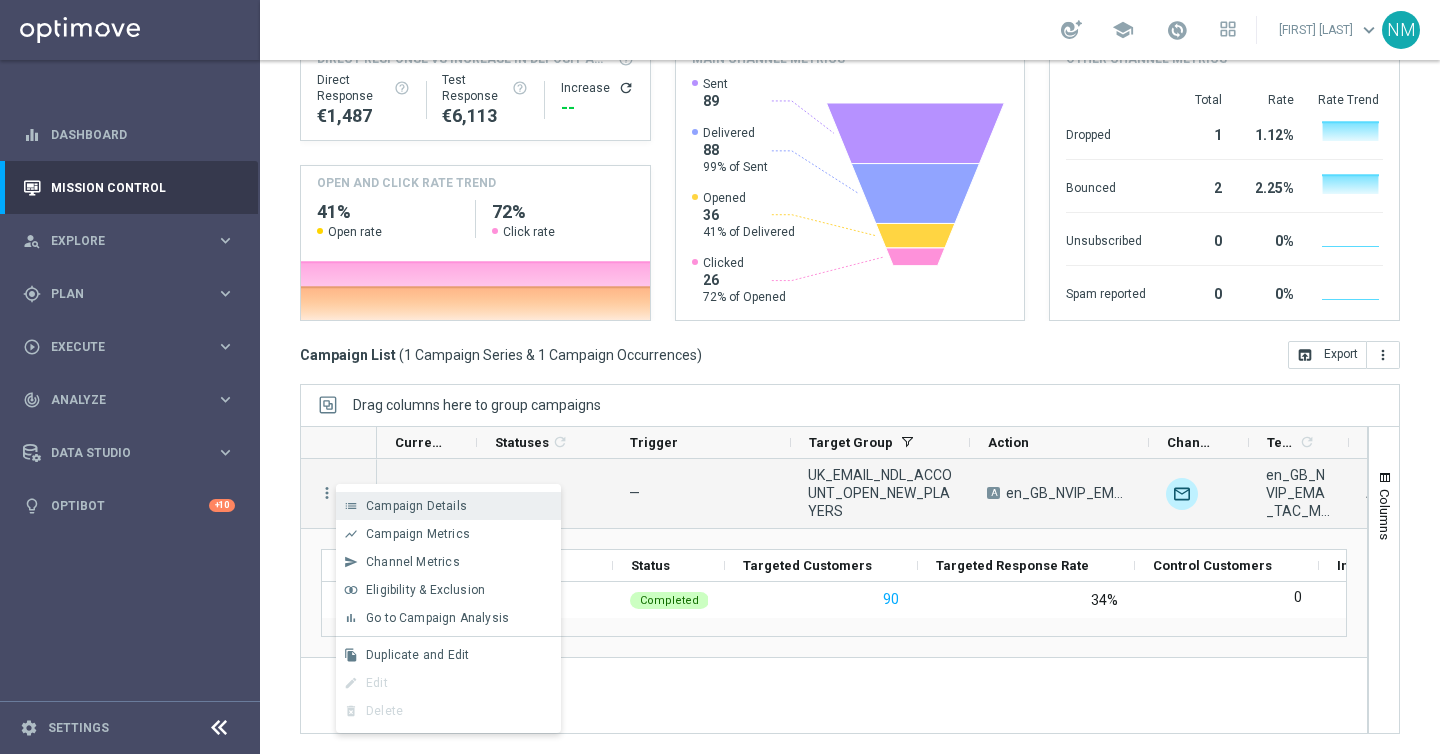 click on "list
Campaign Details" at bounding box center (448, 506) 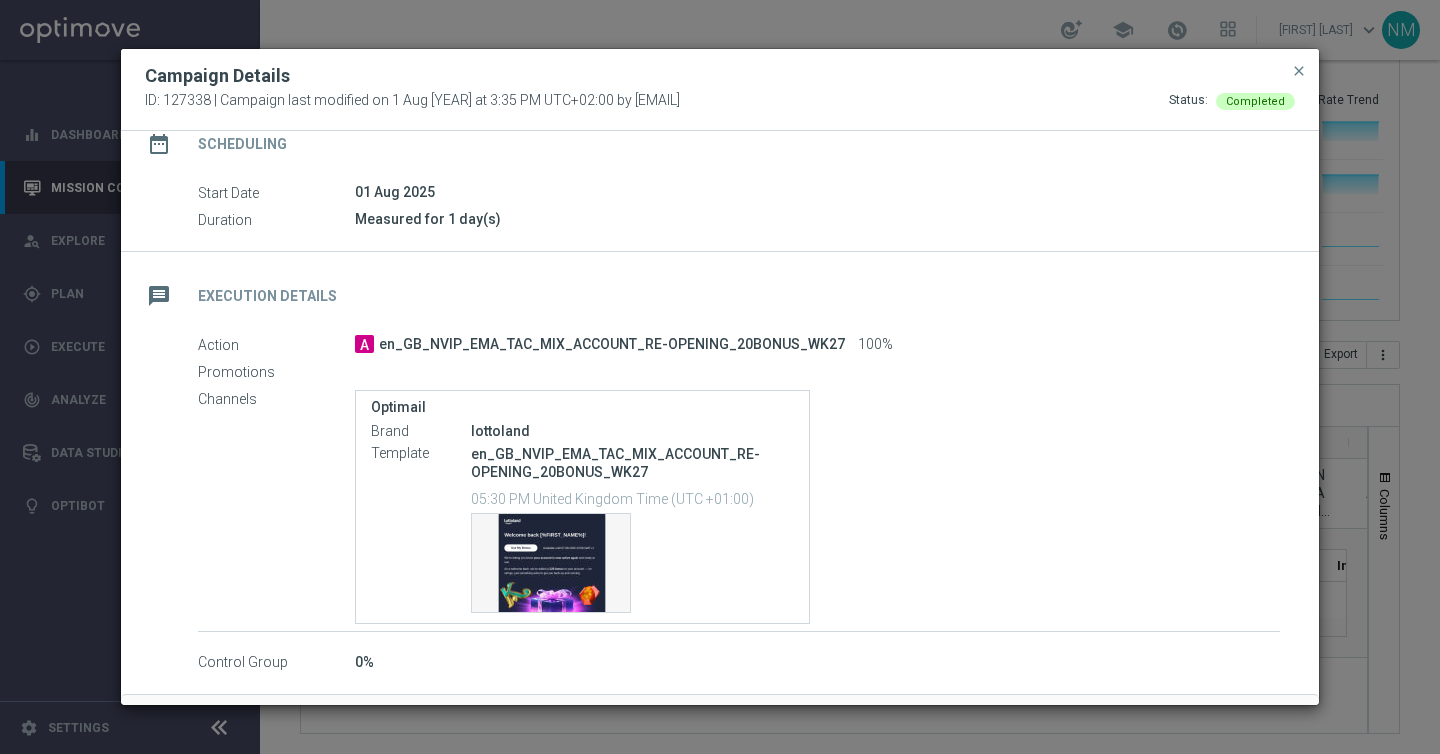 scroll, scrollTop: 258, scrollLeft: 0, axis: vertical 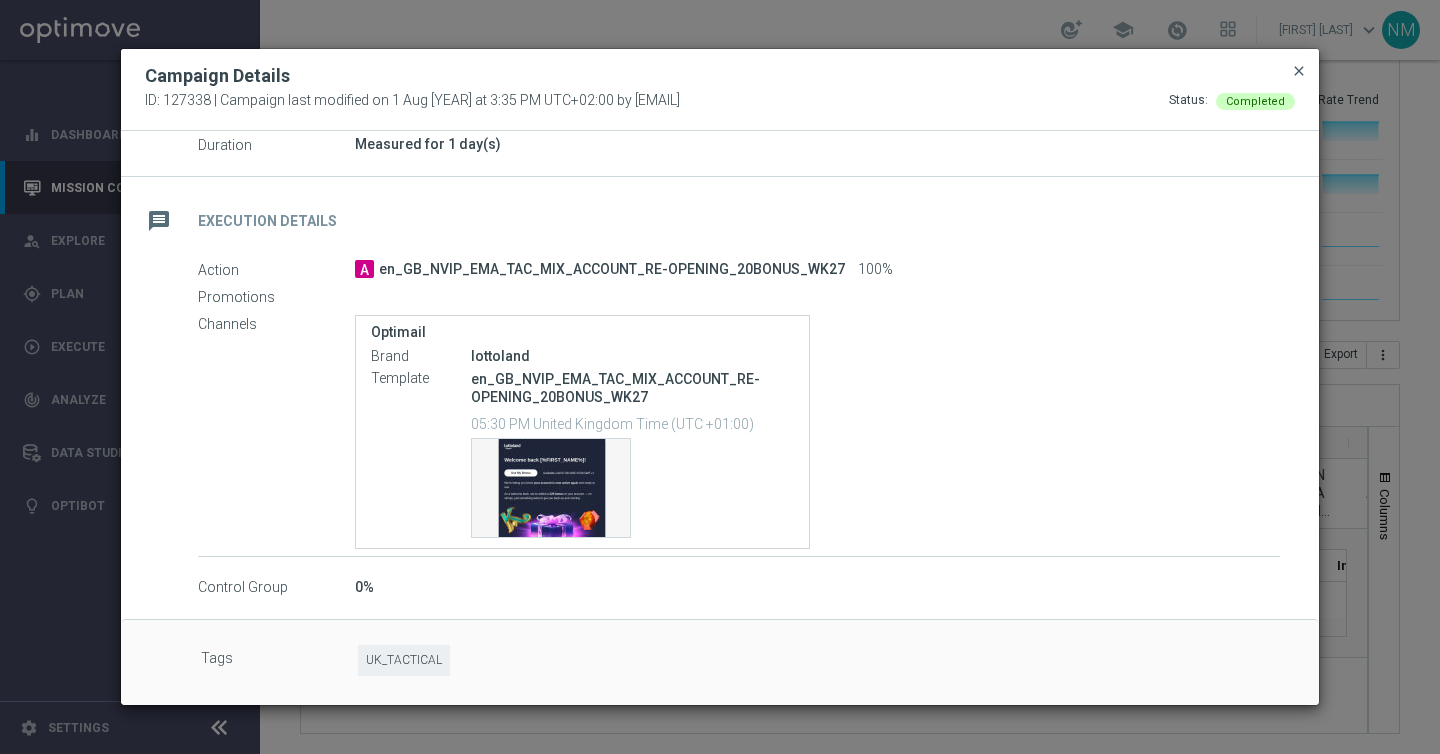 click on "close" 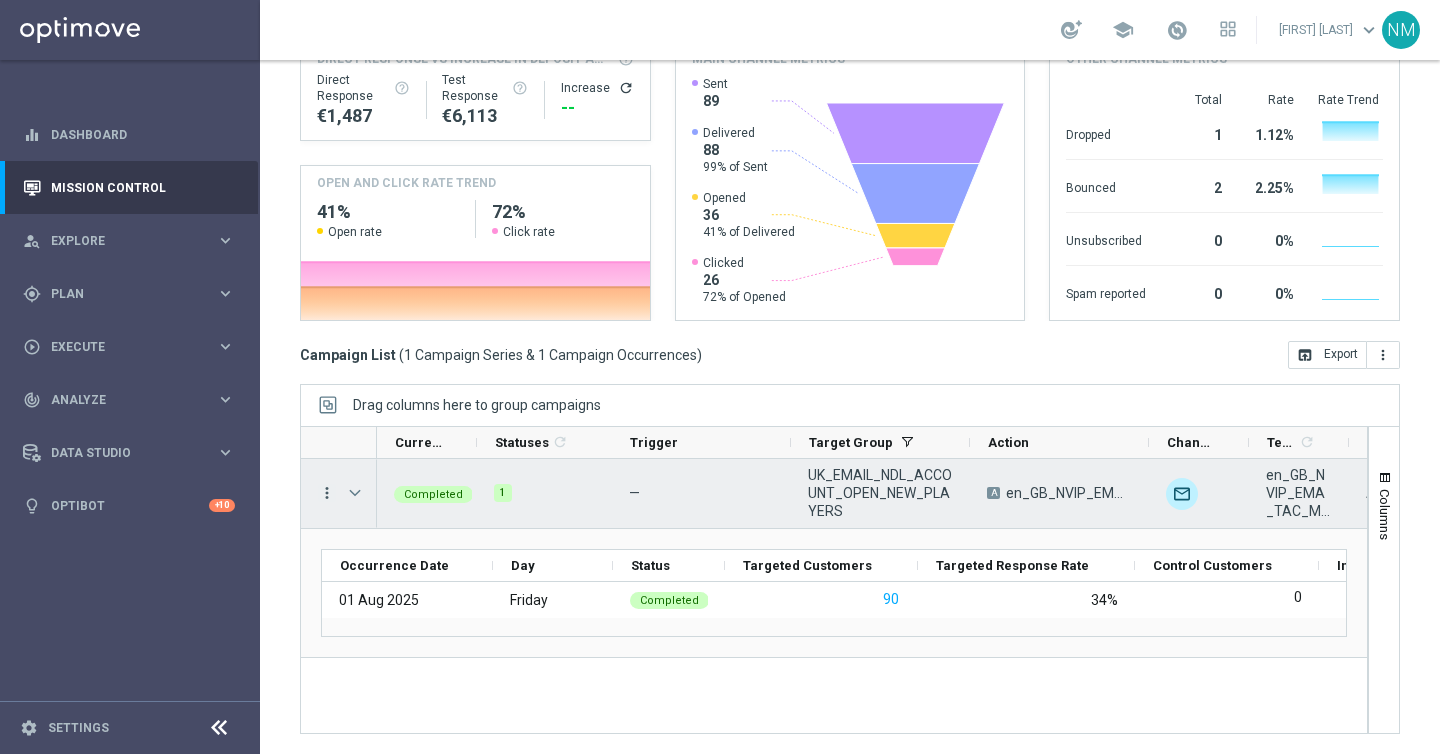 click on "more_vert" at bounding box center [327, 493] 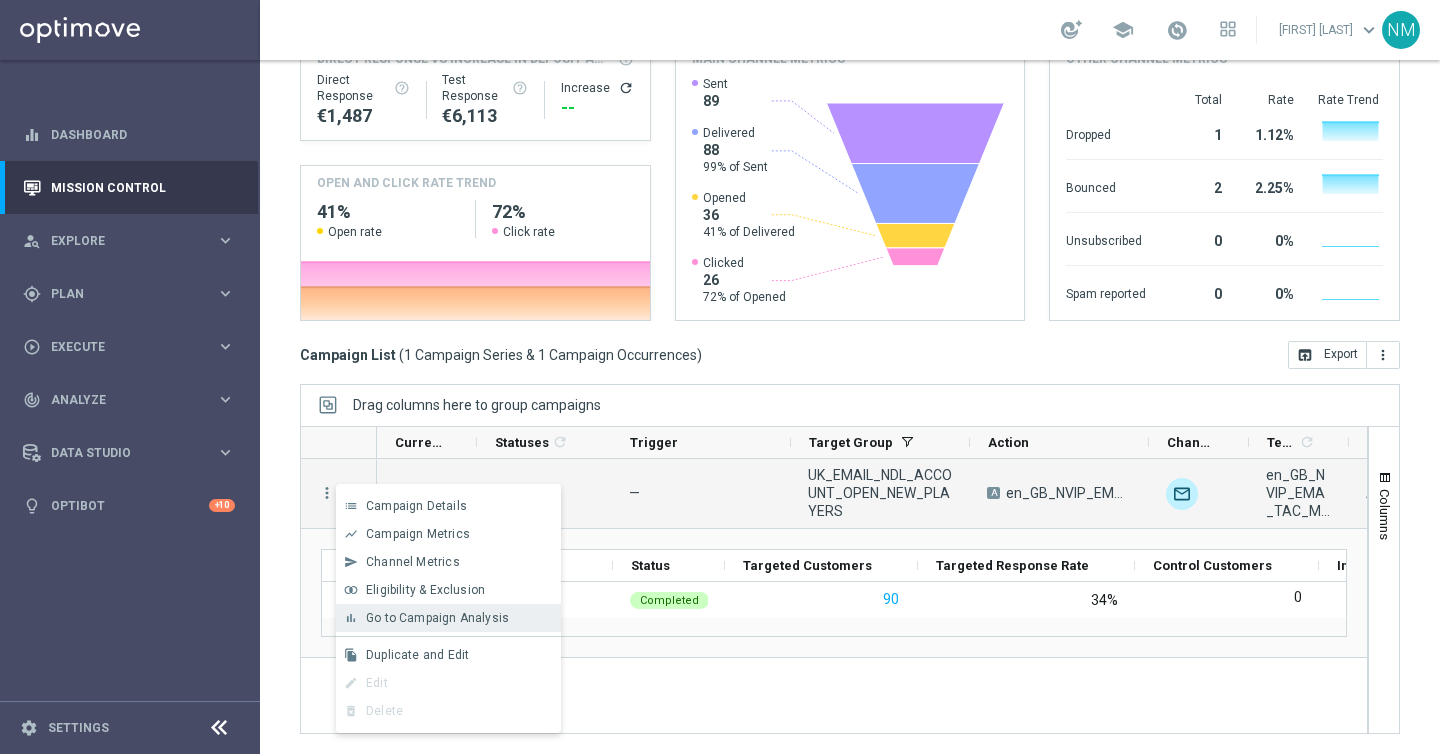 click on "Go to Campaign Analysis" at bounding box center (437, 618) 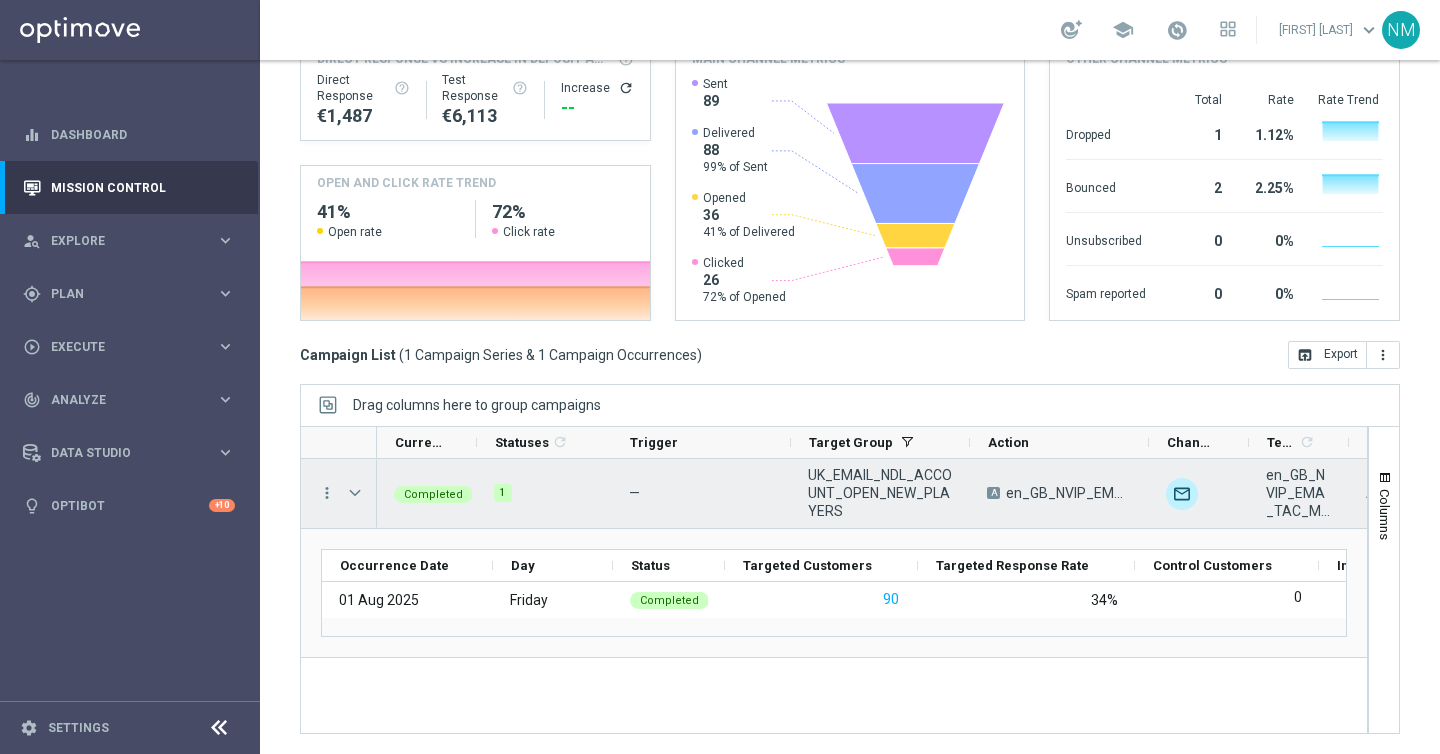 scroll, scrollTop: 0, scrollLeft: 700, axis: horizontal 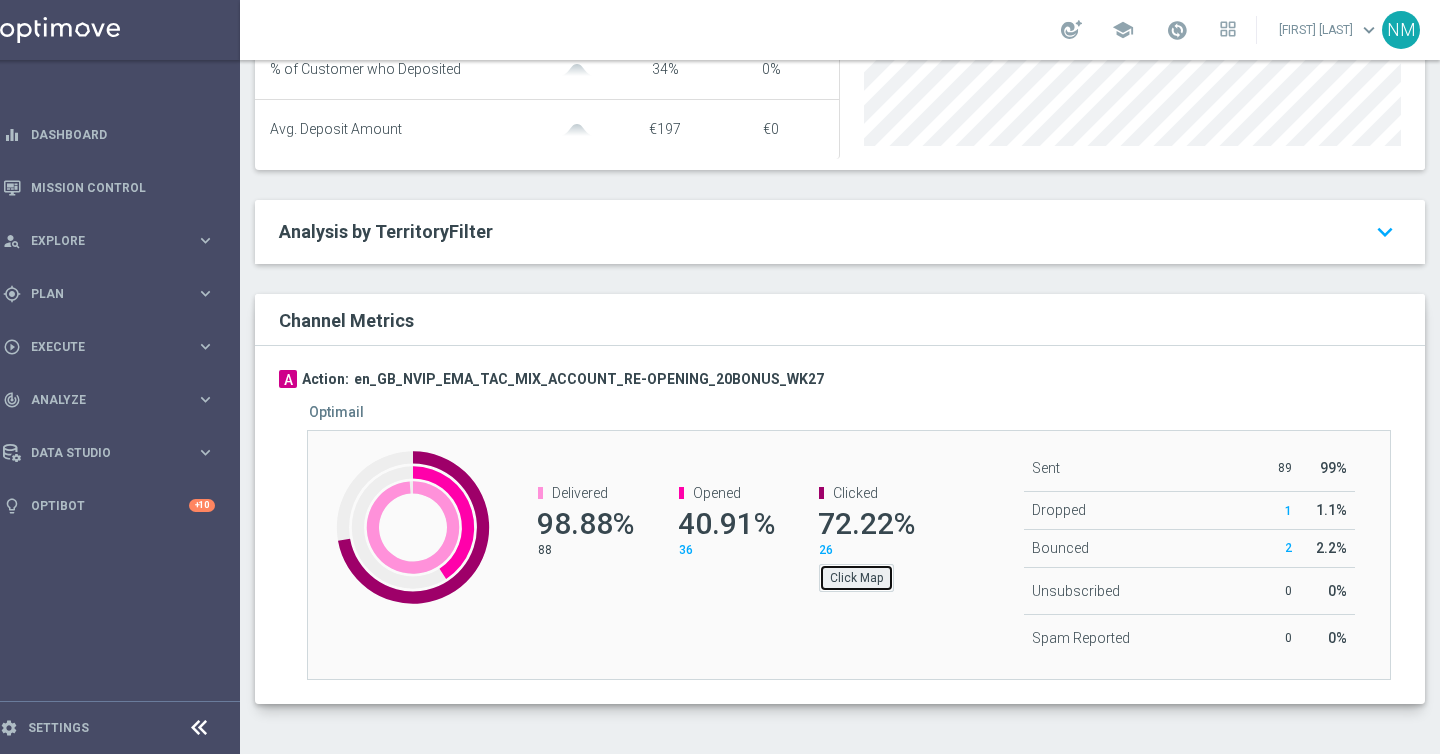 click on "Click Map" 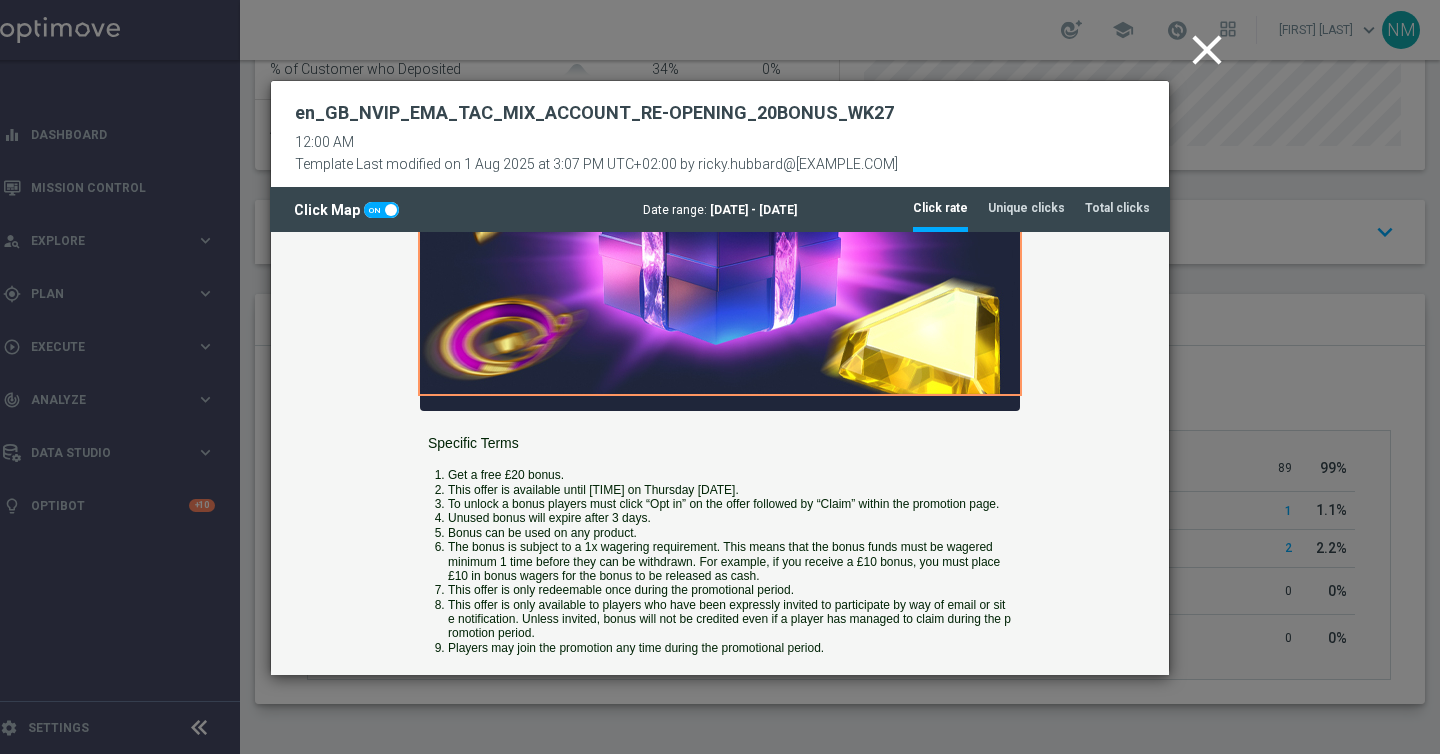 scroll, scrollTop: 790, scrollLeft: 0, axis: vertical 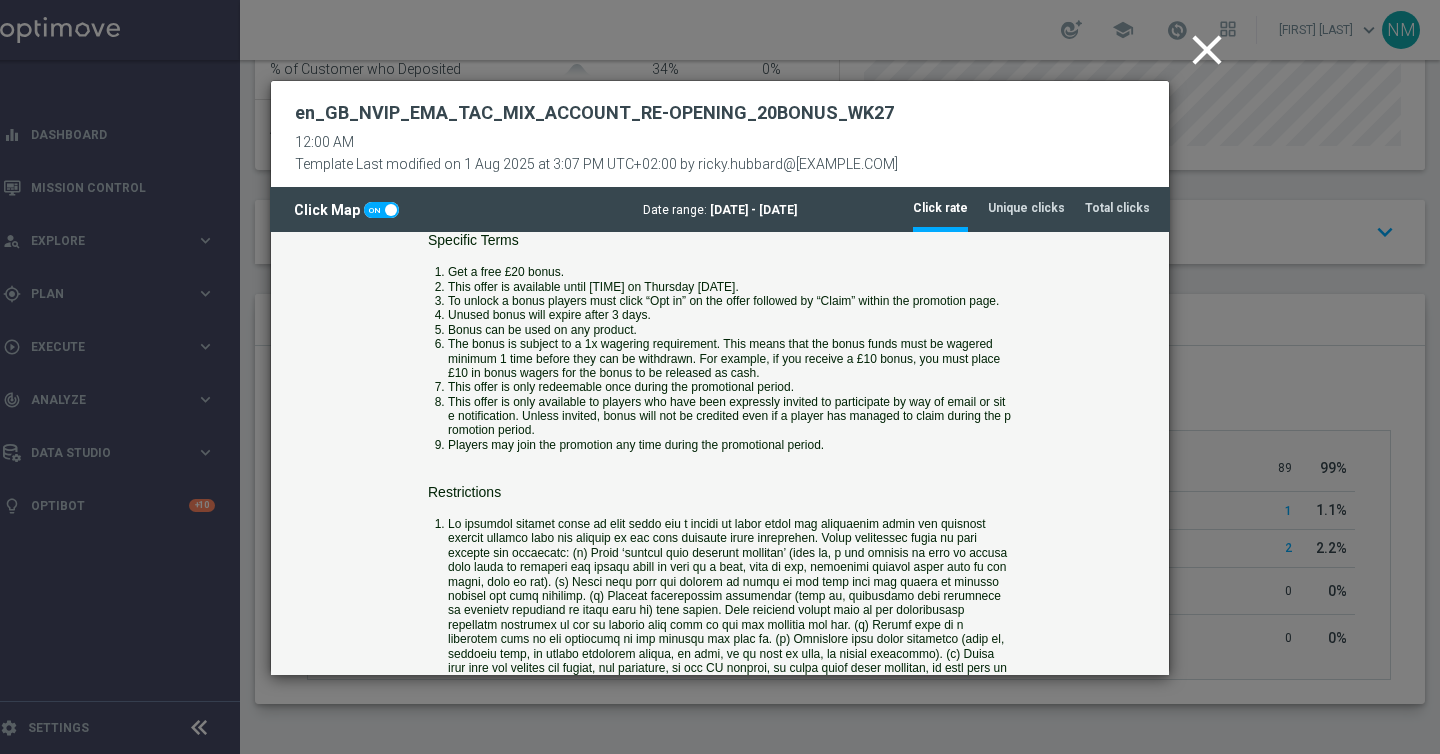 click on "close" 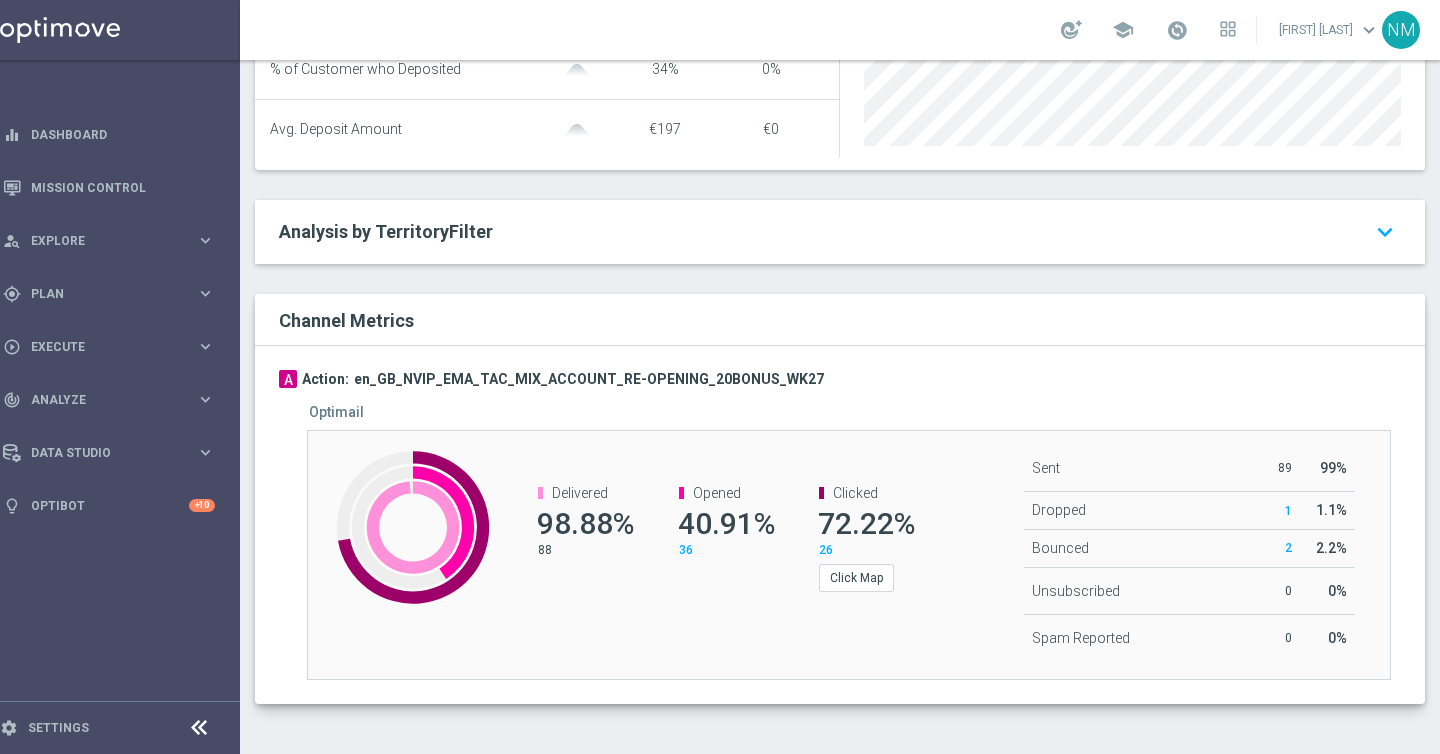 scroll, scrollTop: 0, scrollLeft: 0, axis: both 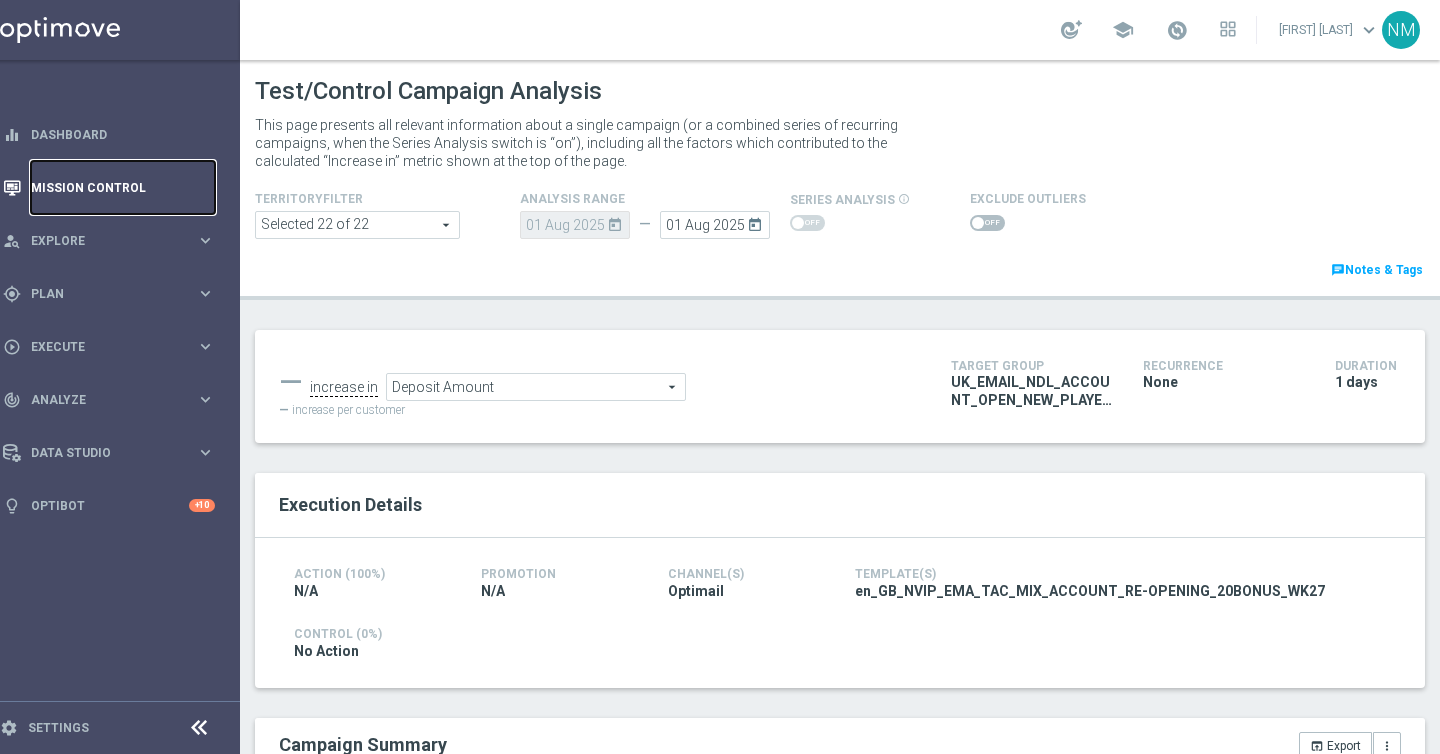click on "Mission Control" at bounding box center [123, 187] 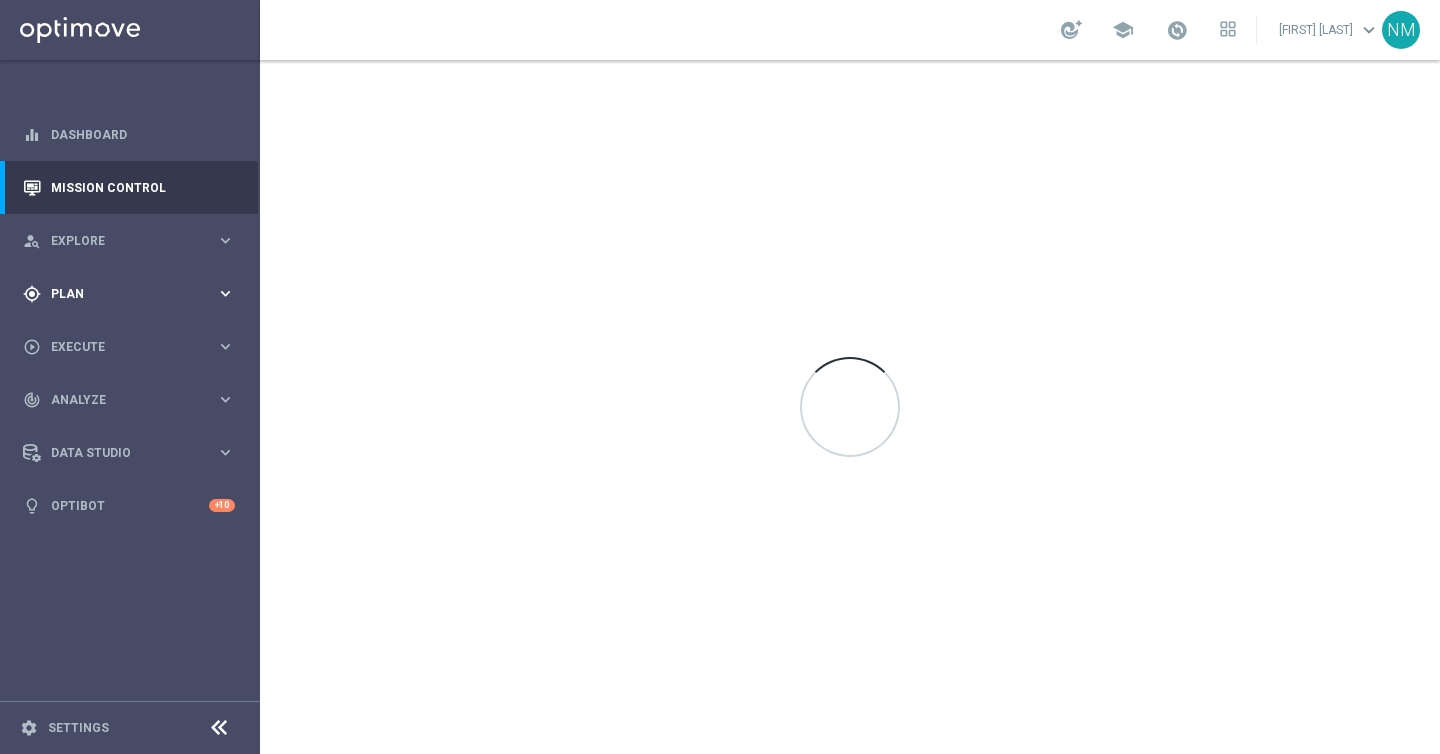 click on "Plan" at bounding box center [133, 294] 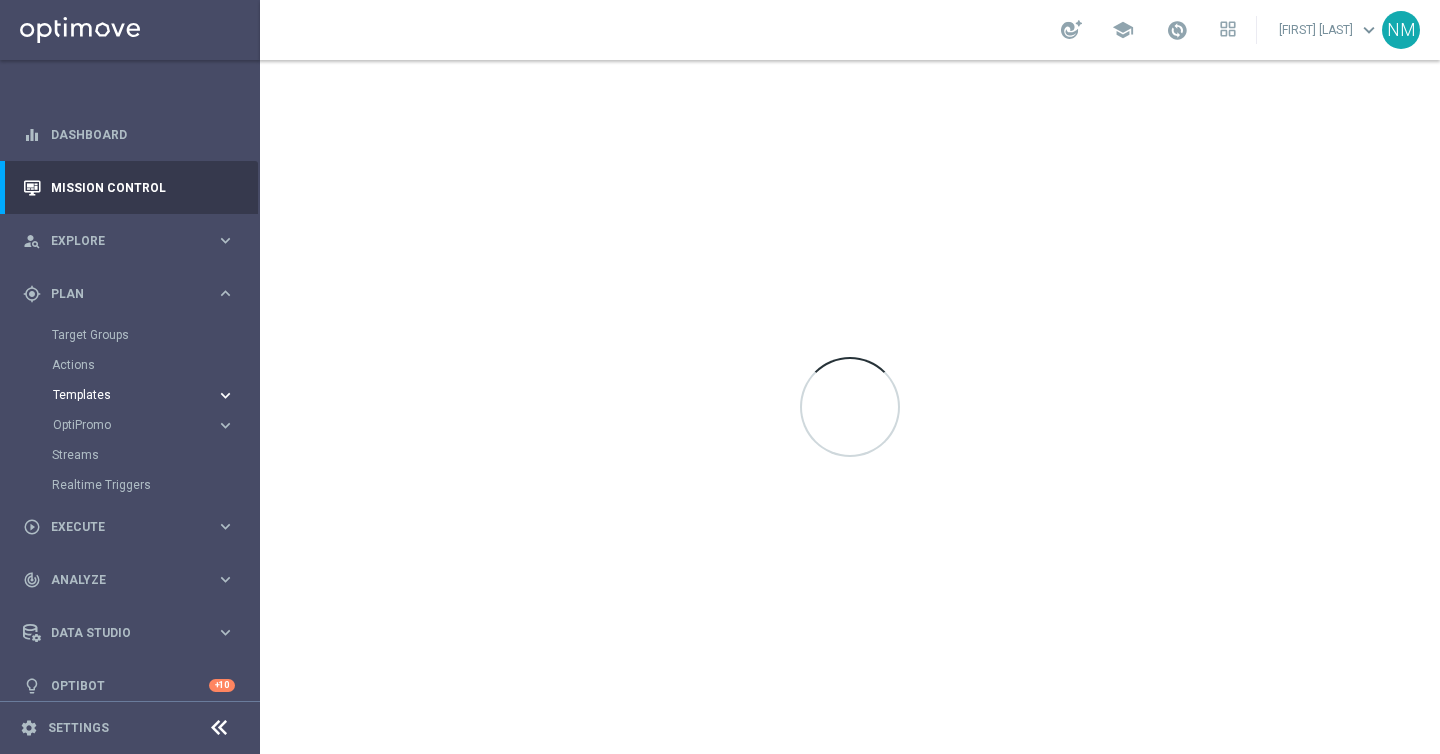 click on "Templates" at bounding box center (124, 395) 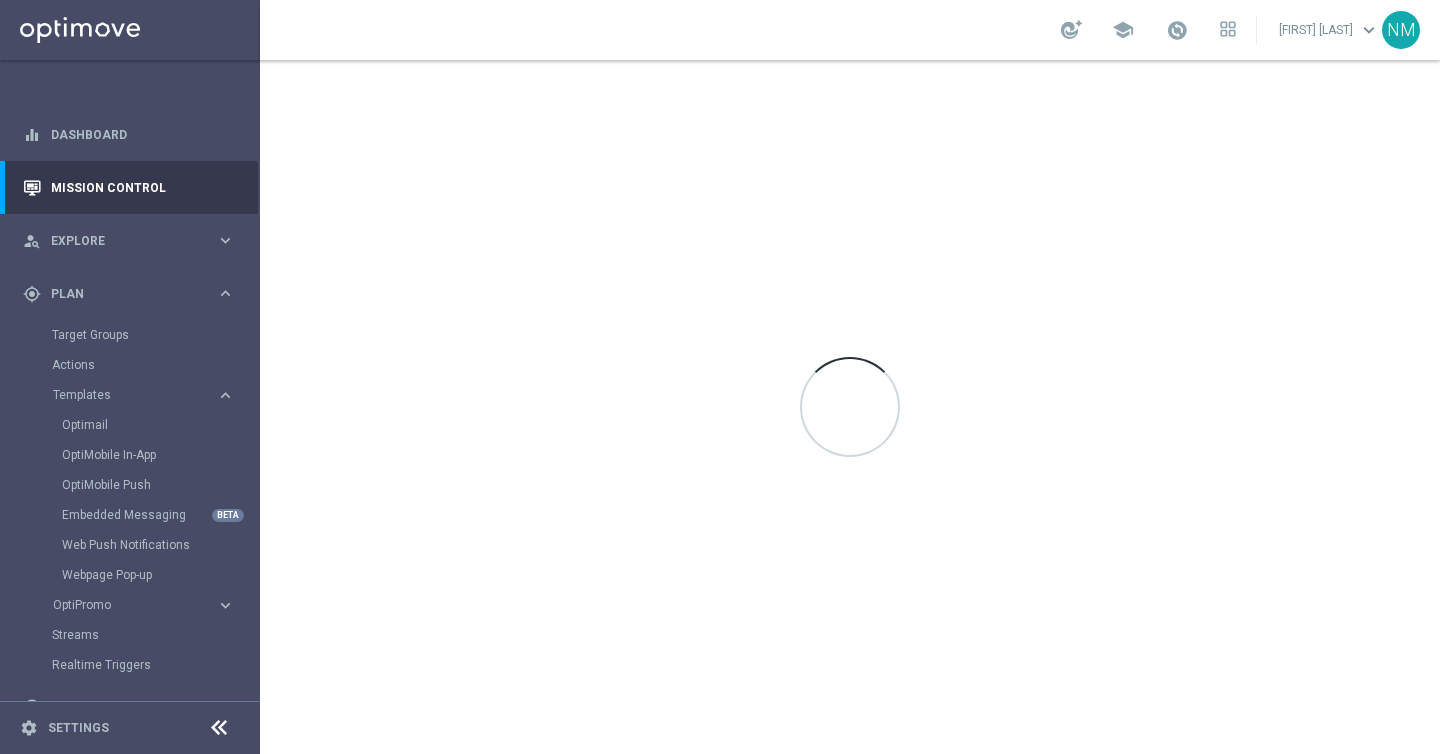 click on "Optimail" at bounding box center [160, 425] 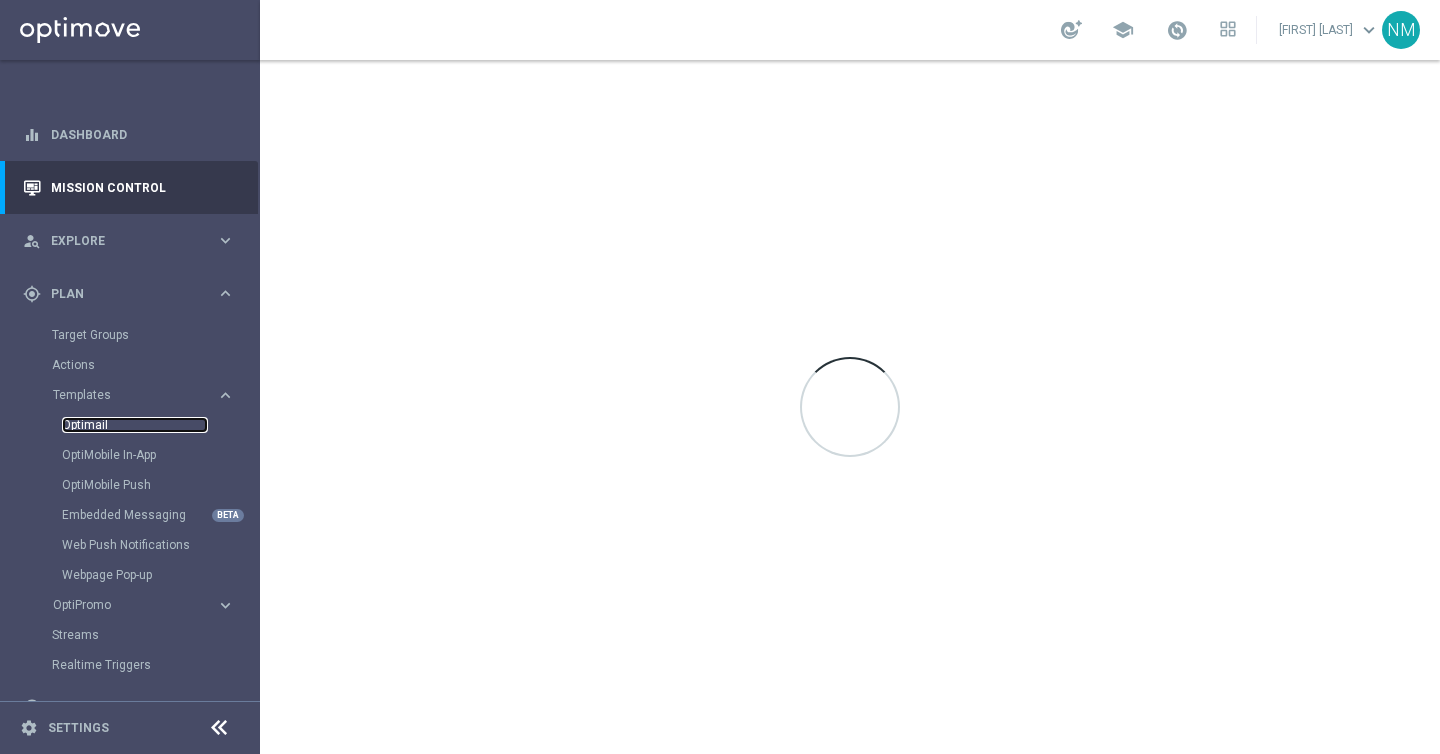 click on "Optimail" at bounding box center (135, 425) 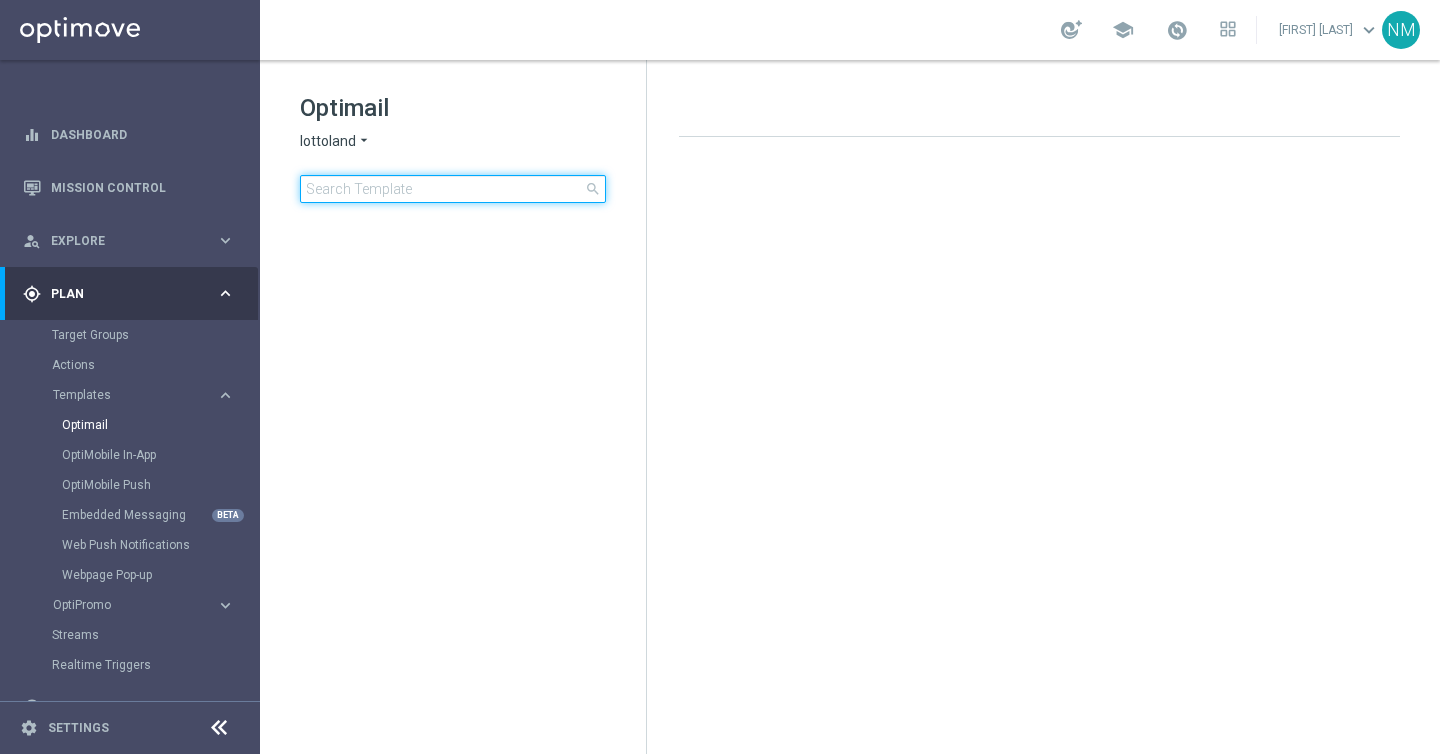 click 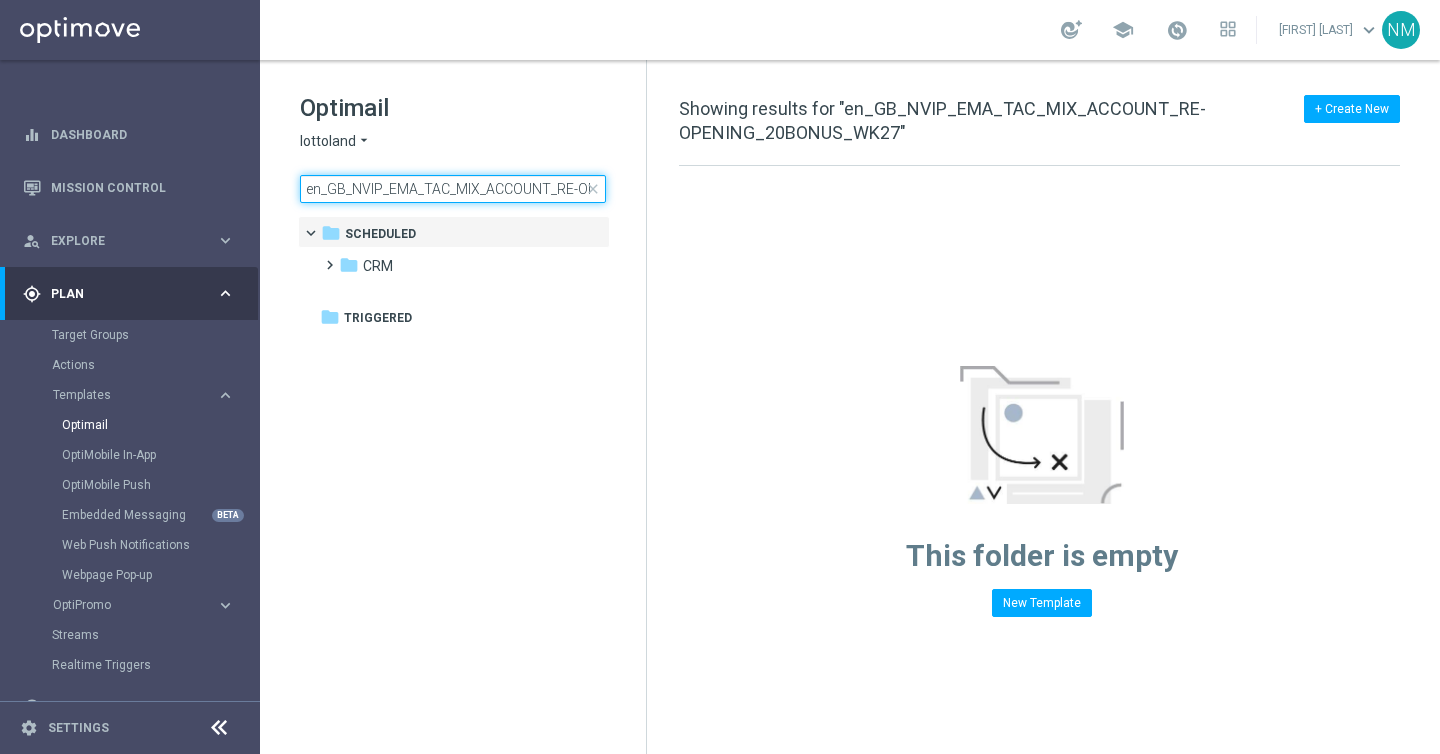 scroll, scrollTop: 0, scrollLeft: 155, axis: horizontal 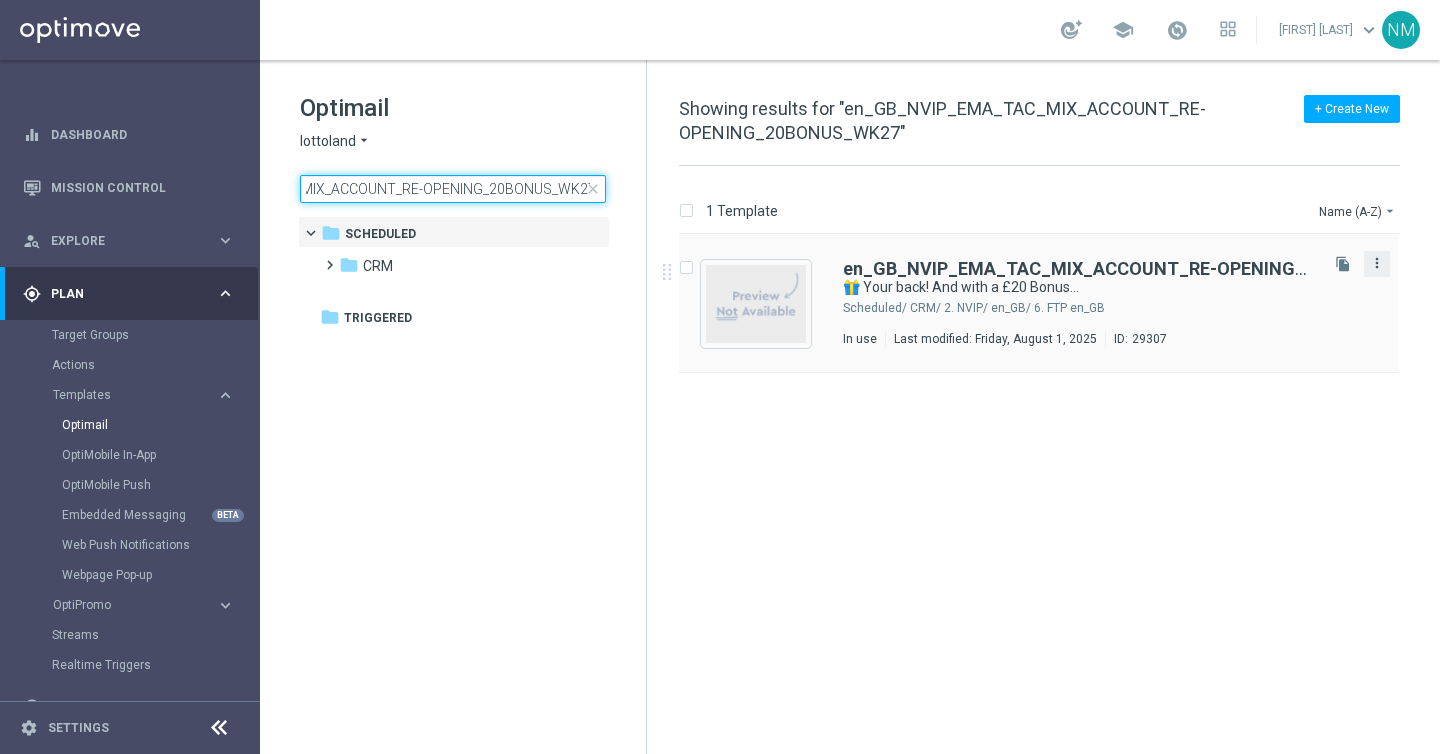 type on "en_GB_NVIP_EMA_TAC_MIX_ACCOUNT_RE-OPENING_20BONUS_WK27" 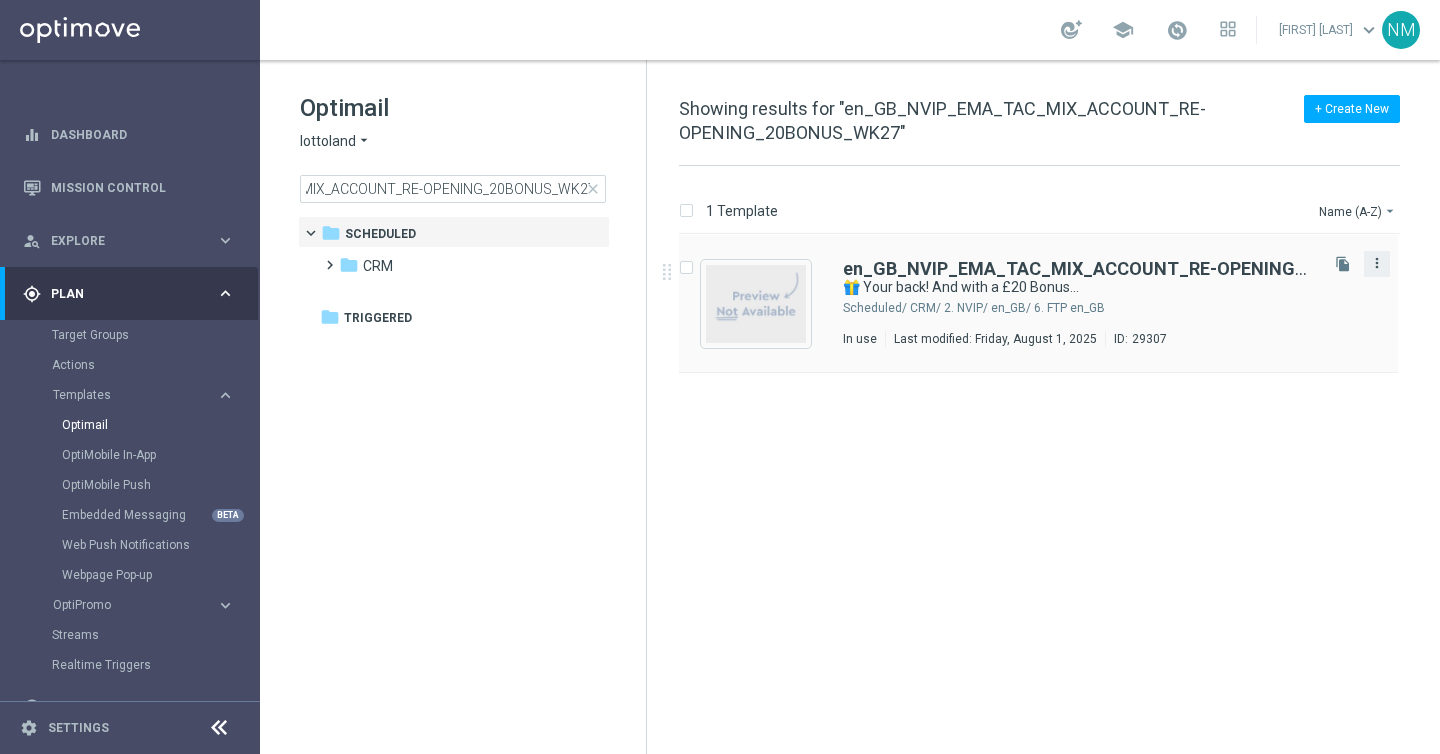 click on "more_vert" at bounding box center (1377, 263) 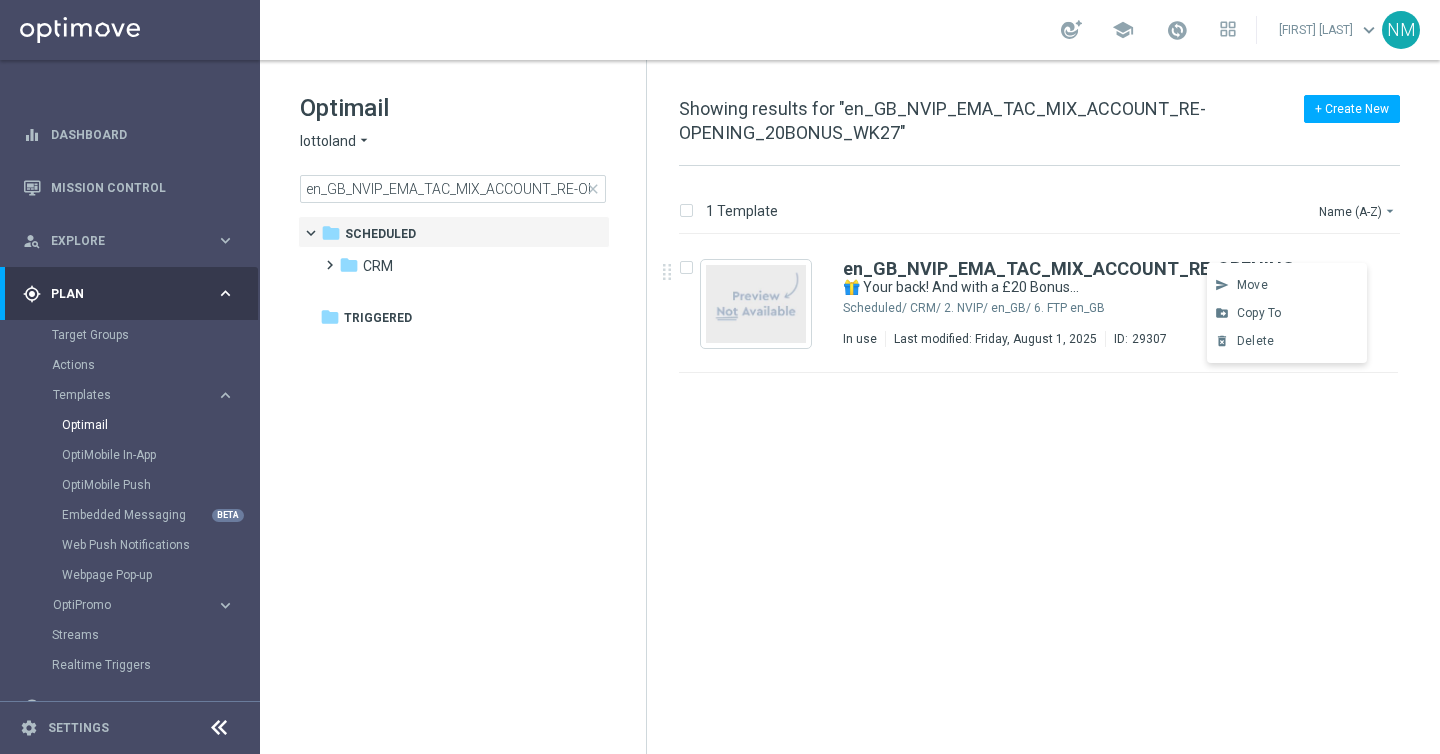 click on "insert_drive_file
en_GB_NVIP_EMA_TAC_MIX_ACCOUNT_RE-OPENING_20BONUS_WK27
🎁 Your back! And with a £20 Bonus...
Scheduled/
CRM/ 2. NVIP/ en_GB/ 6. FTP en_GB
In use
Last modified: Friday, August 1, 2025
ID:
29307
file_copy
more_vert" at bounding box center (1047, 506) 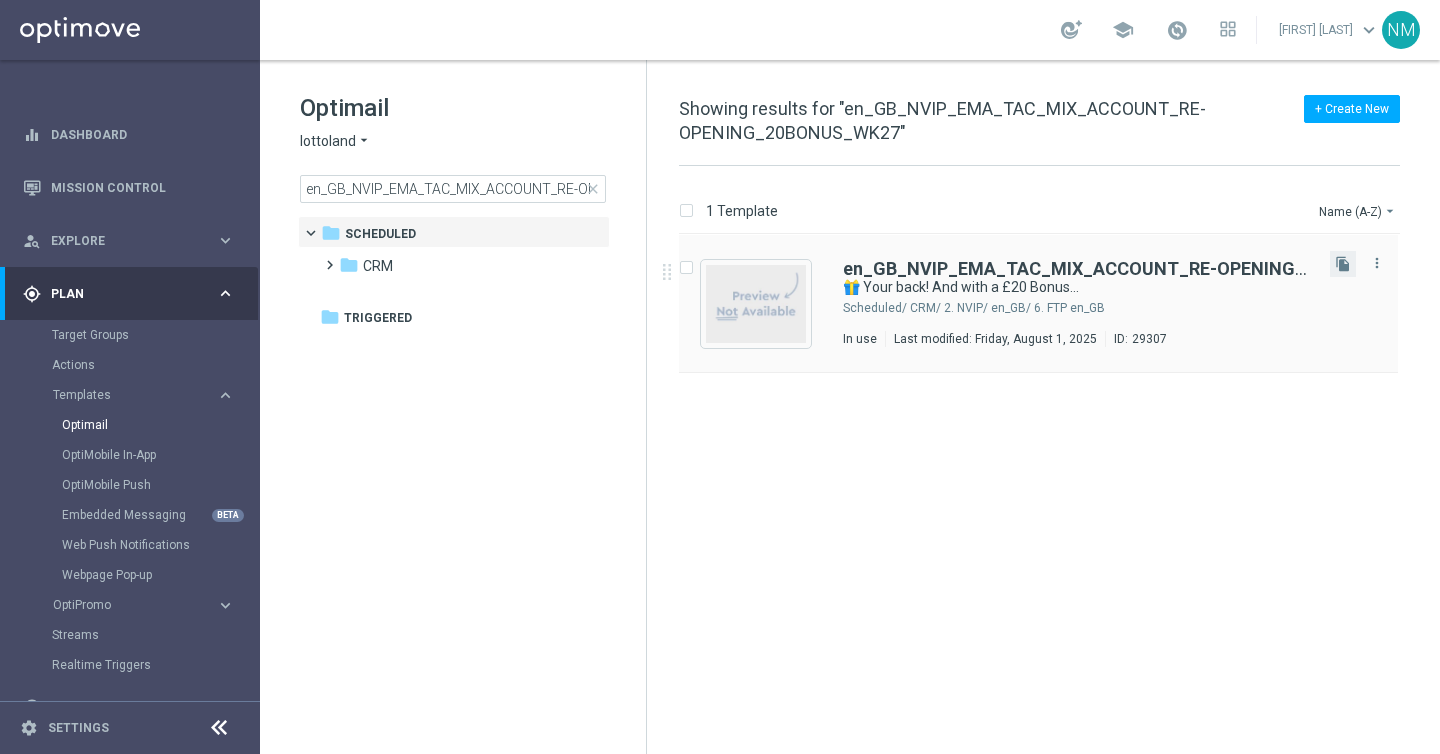 click on "file_copy" at bounding box center (1343, 264) 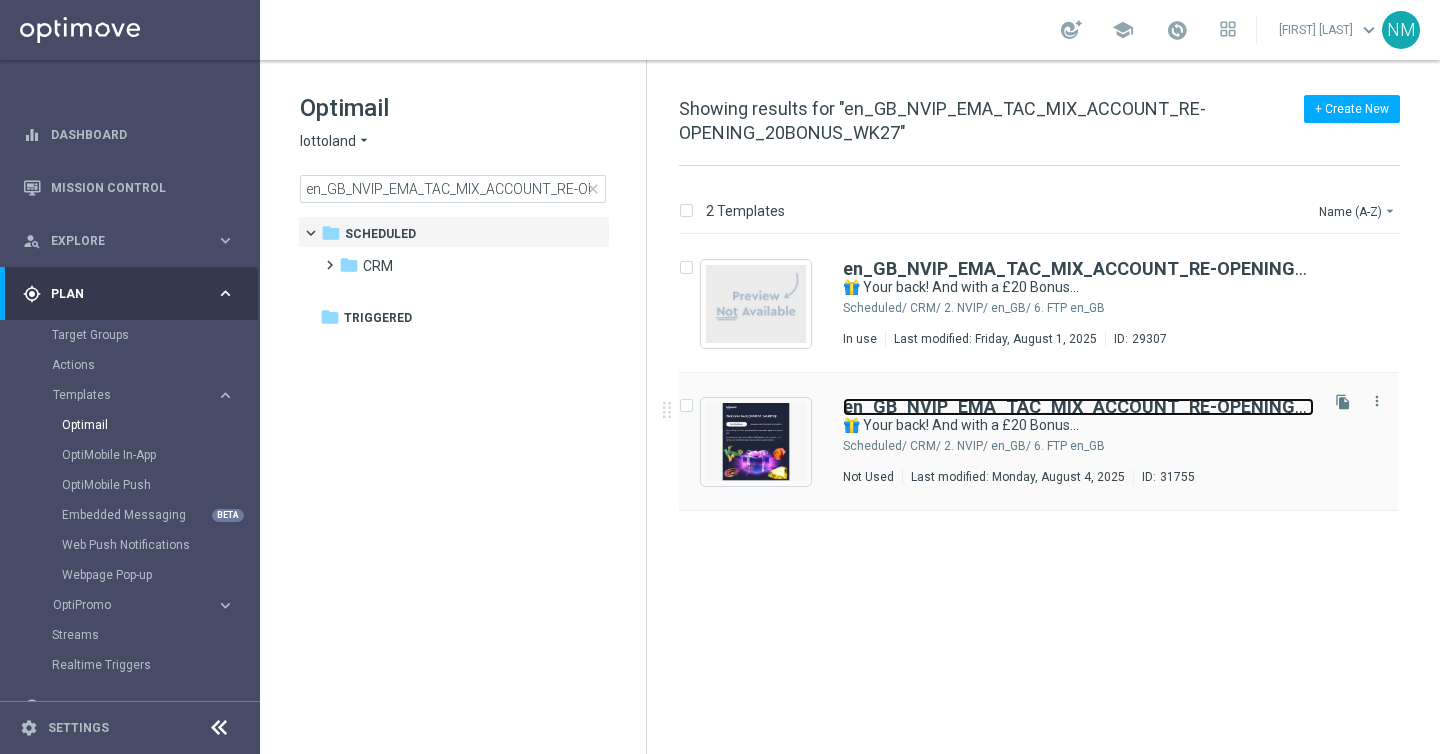 click on "en_GB_NVIP_EMA_TAC_MIX_ACCOUNT_RE-OPENING_20BONUS_WK27" at bounding box center [1142, 406] 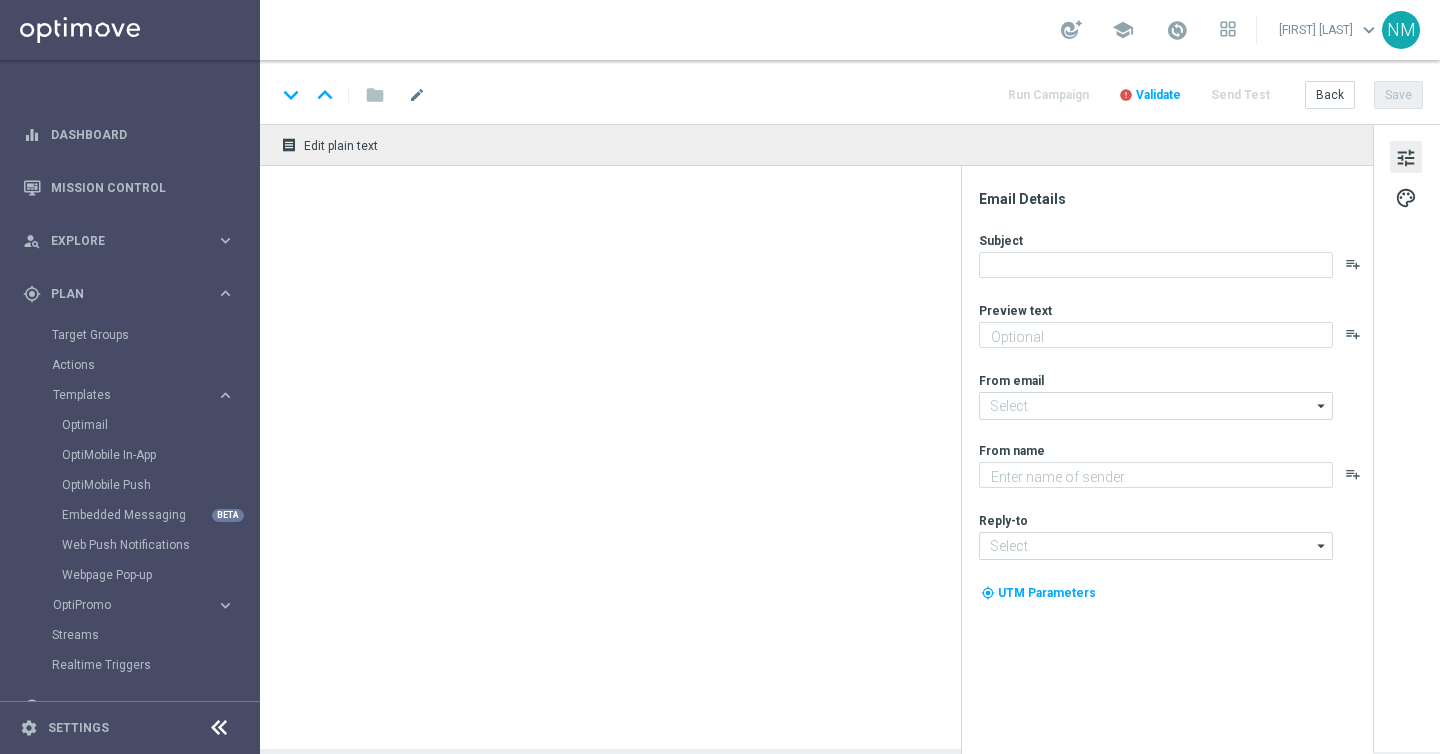 type on "en_GB_NVIP_EMA_TAC_MIX_ACCOUNT_RE-OPENING_20BONUS_WK27(1)" 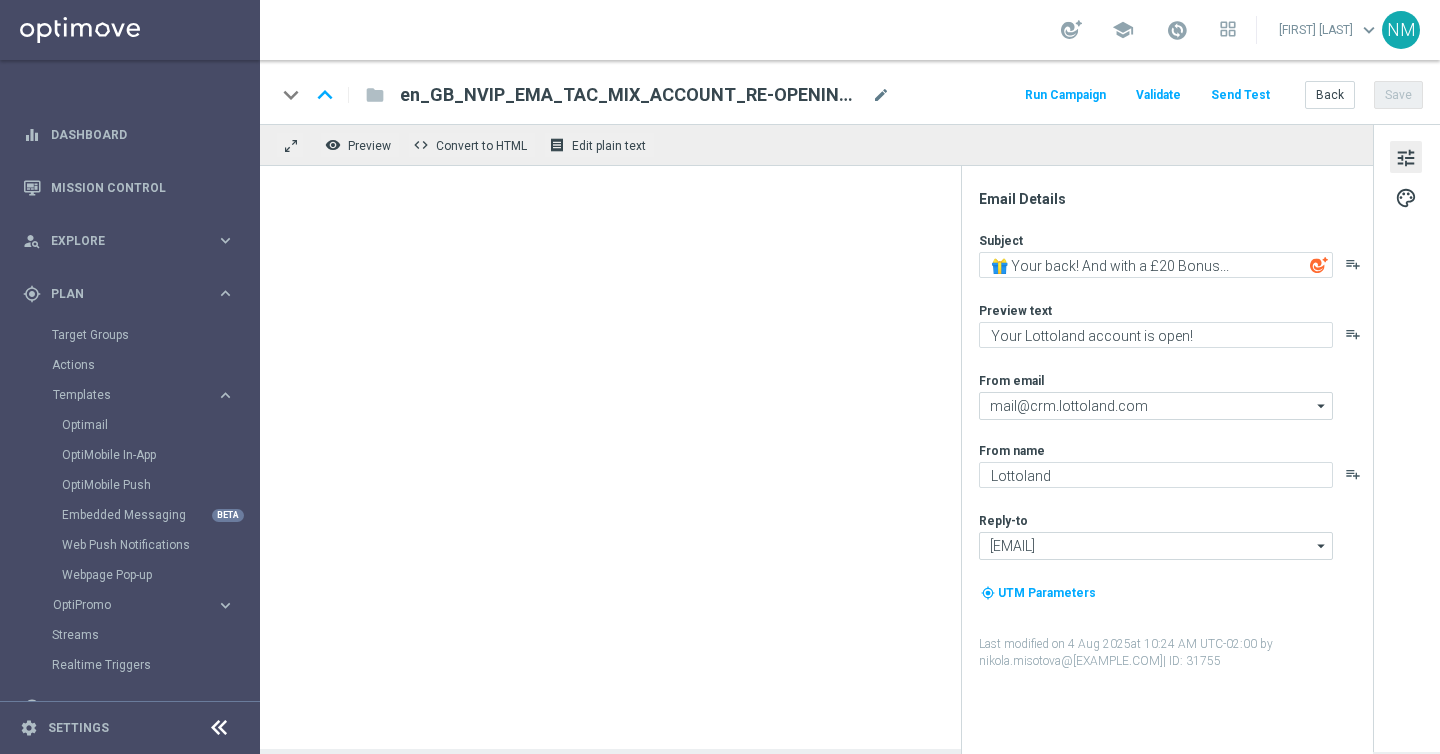 click on "en_GB_NVIP_EMA_TAC_MIX_ACCOUNT_RE-OPENING_20BONUS_WK27(1)" 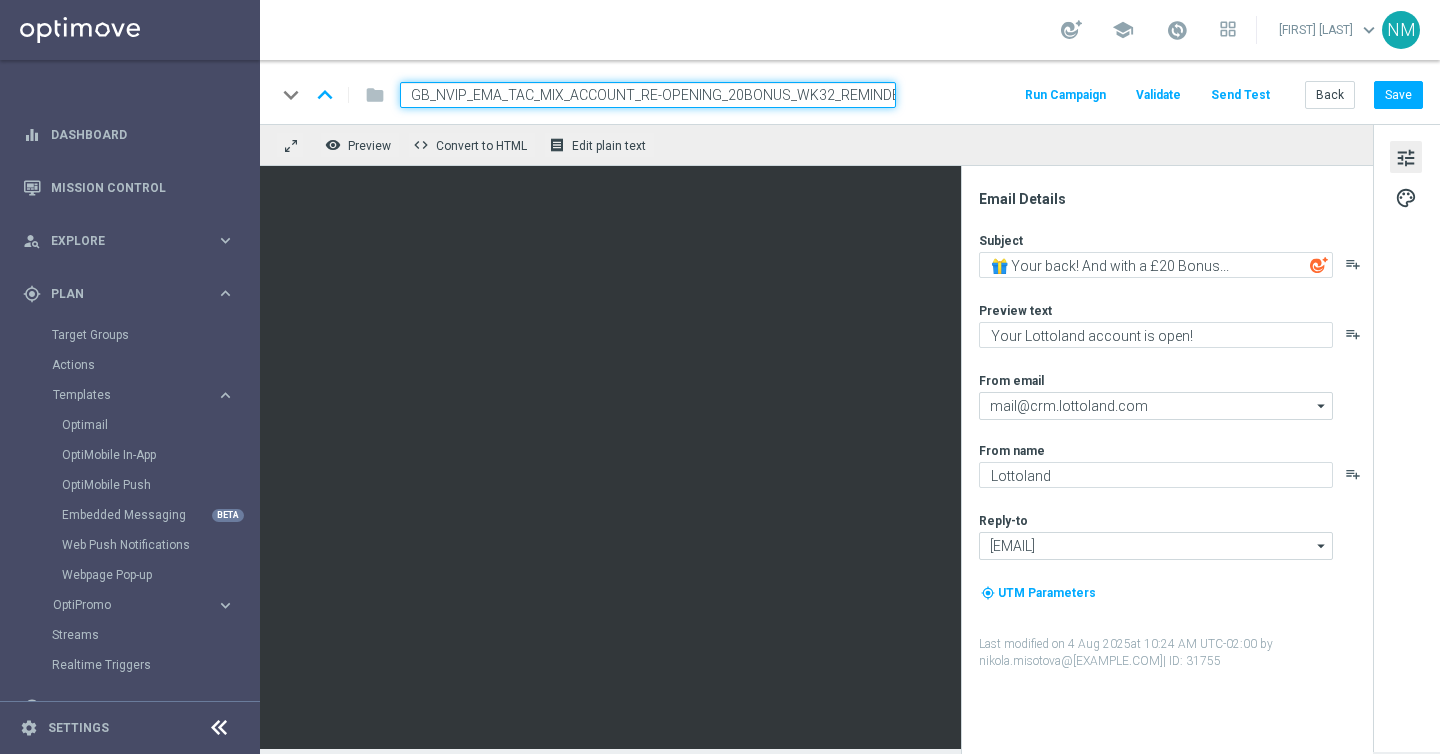 scroll, scrollTop: 0, scrollLeft: 29, axis: horizontal 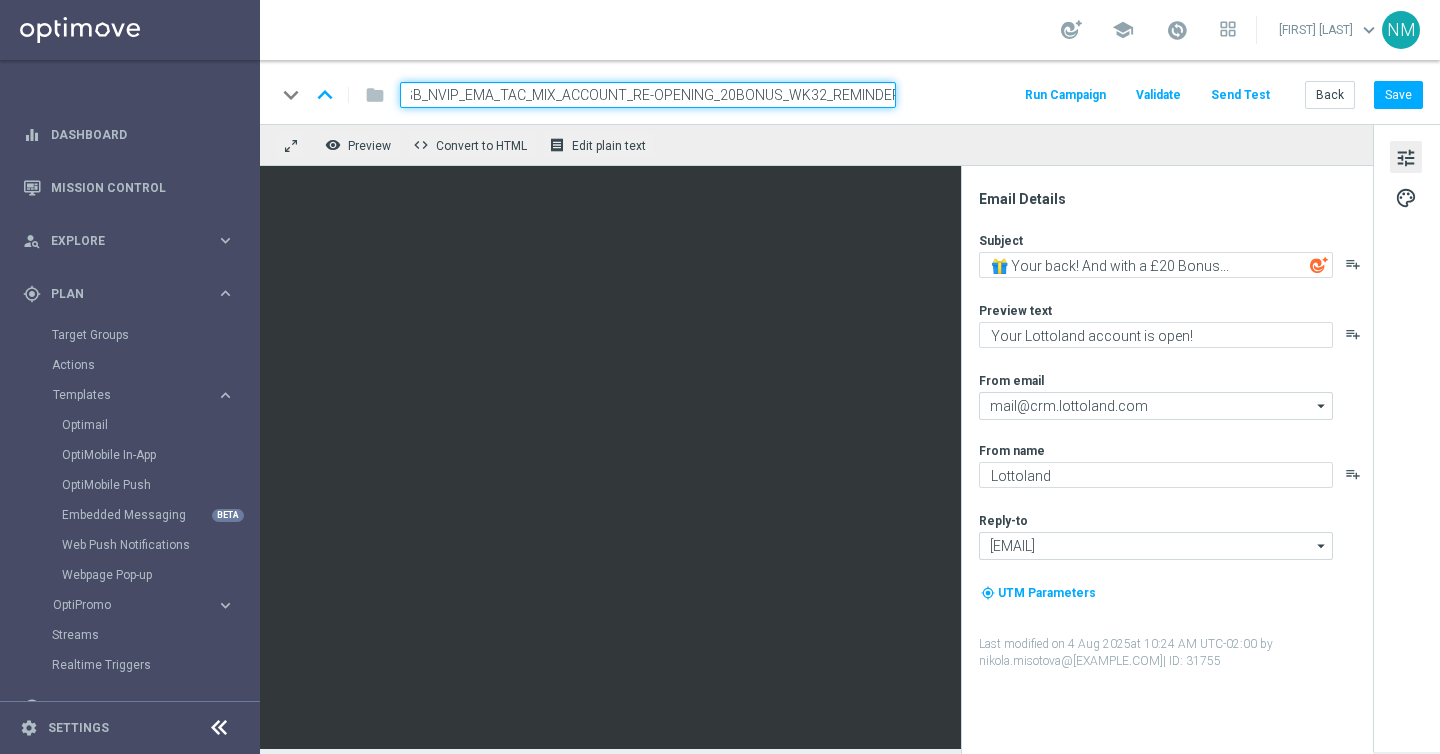 type on "en_GB_NVIP_EMA_TAC_MIX_ACCOUNT_RE-OPENING_20BONUS_WK32_REMINDER" 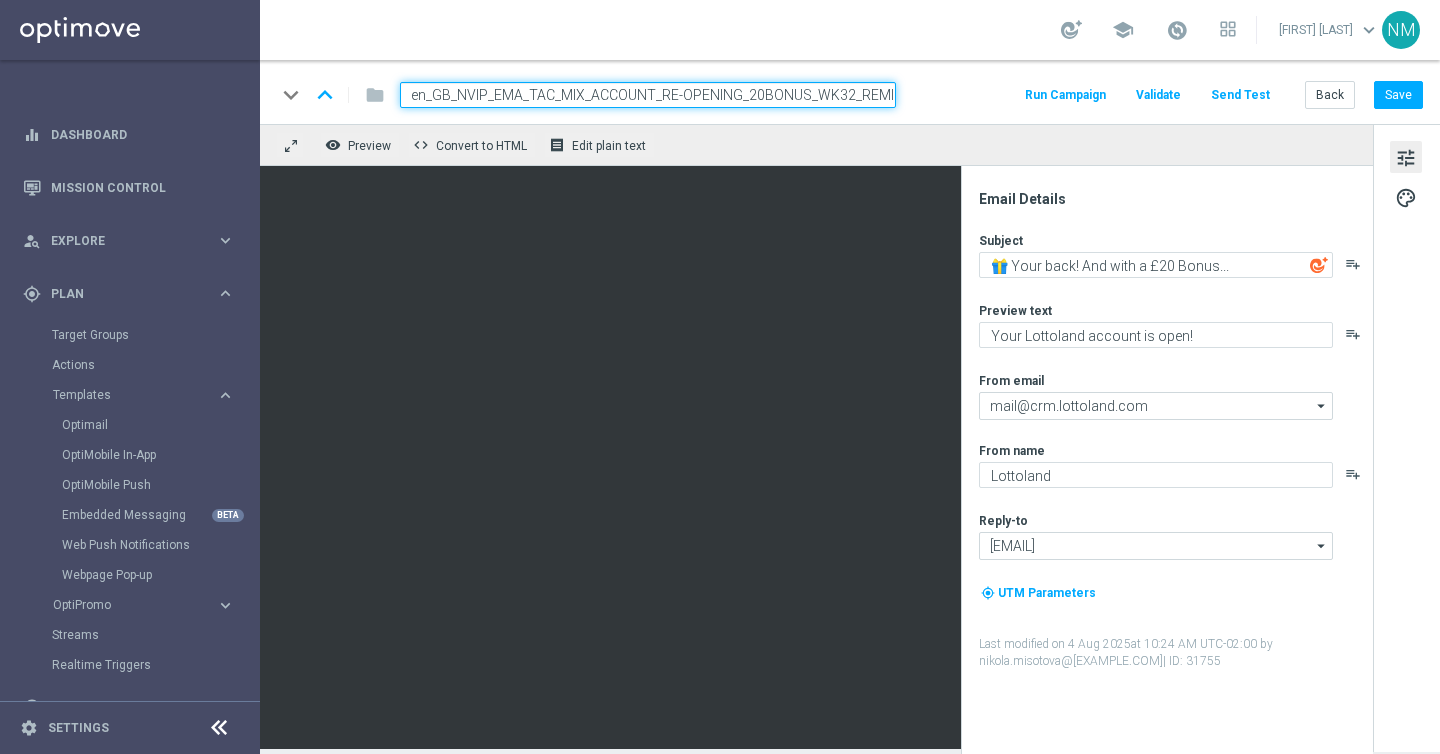 click on "en_GB_NVIP_EMA_TAC_MIX_ACCOUNT_RE-OPENING_20BONUS_WK32_REMINDER" at bounding box center (648, 95) 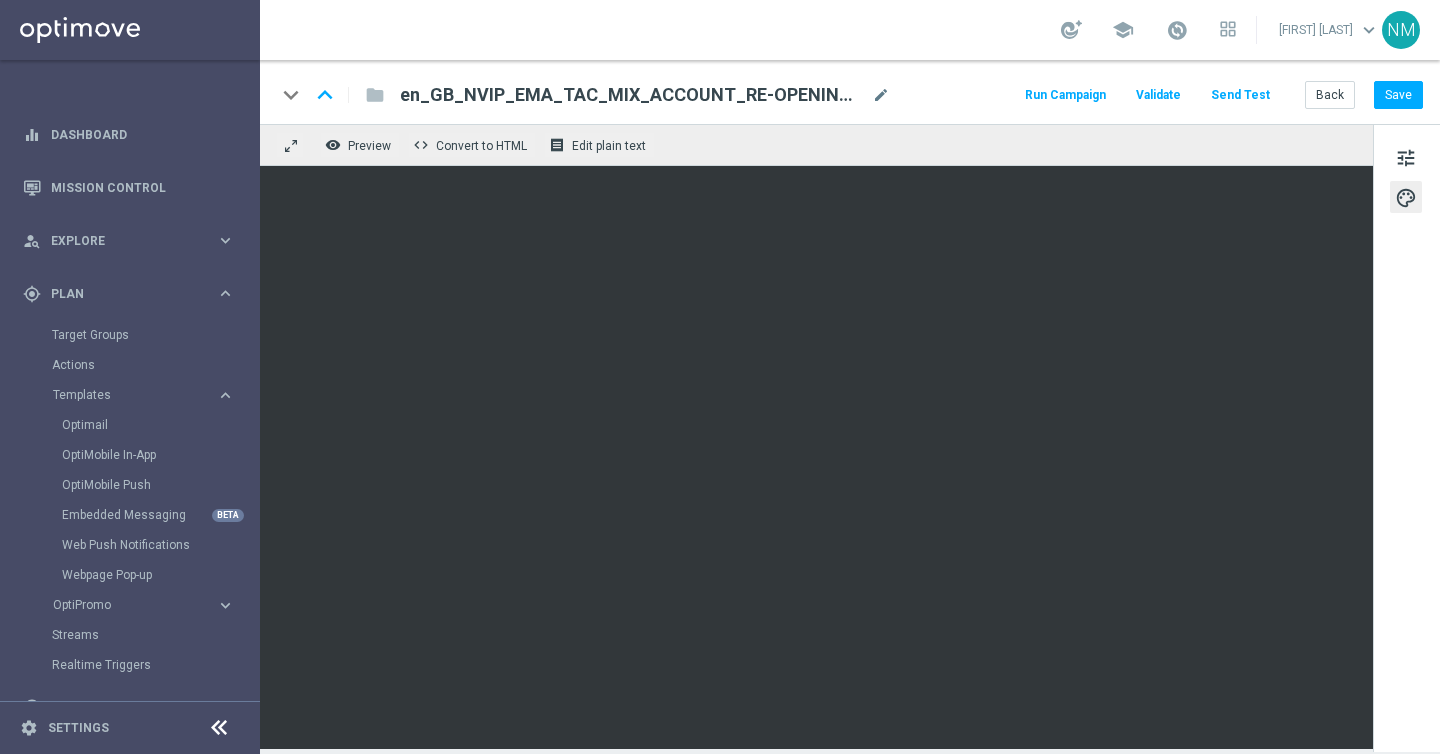click on "tune
palette" 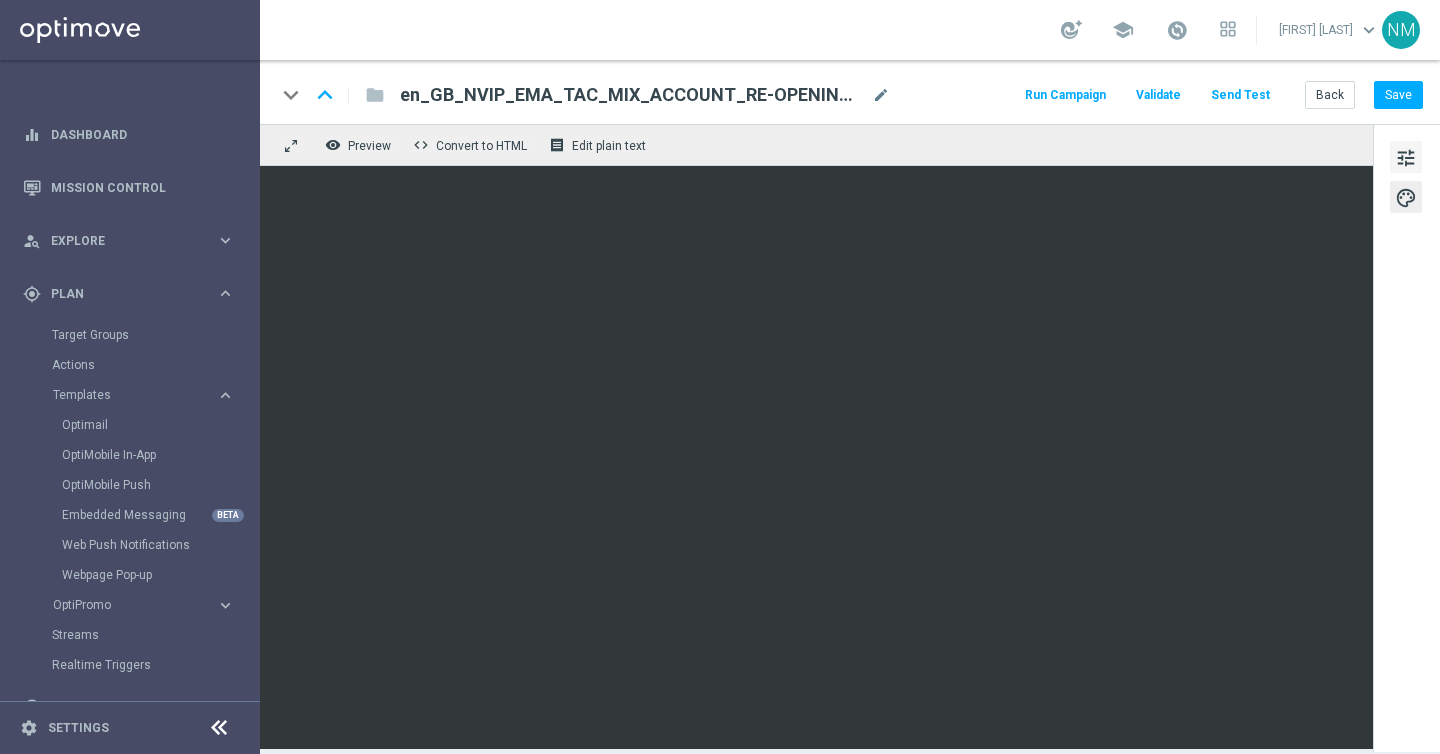 click on "tune" 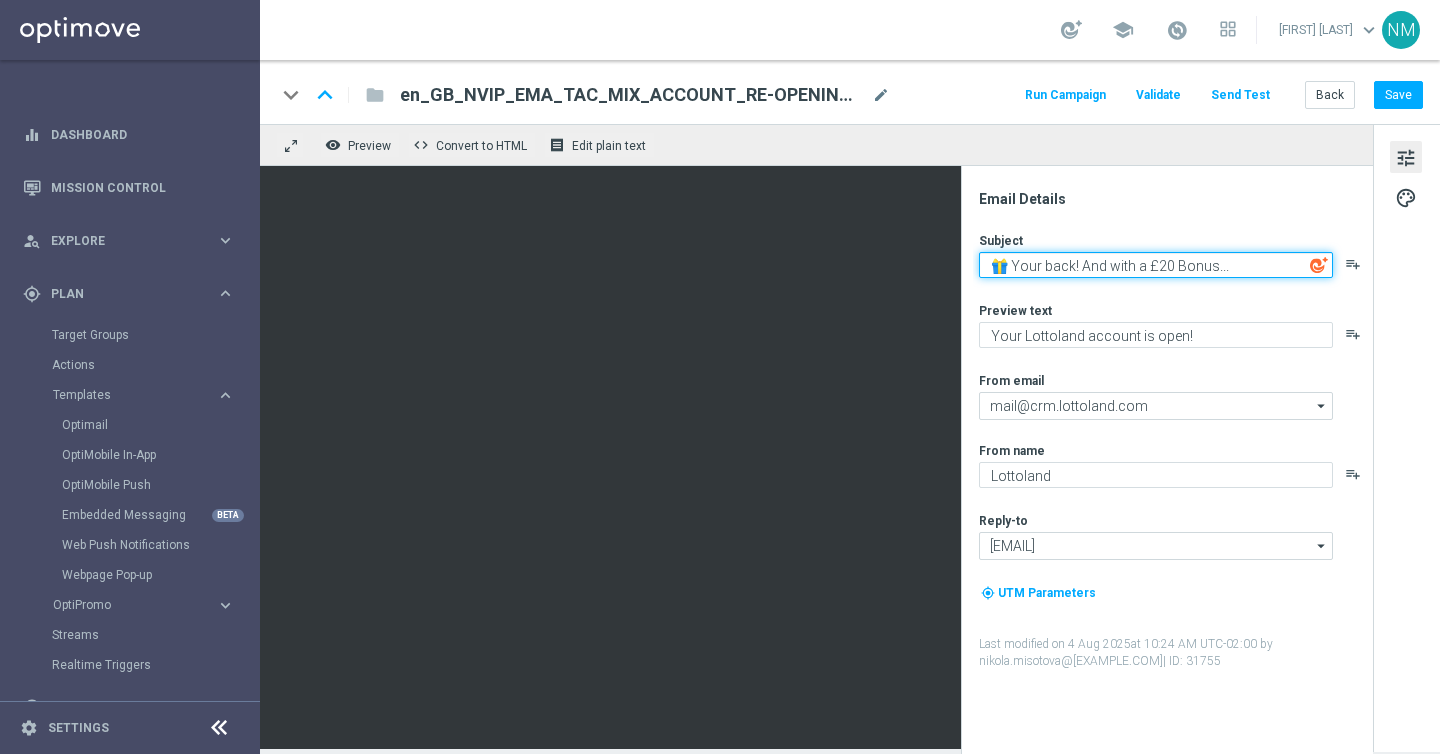 click on "🎁 Your back! And with a £20 Bonus..." 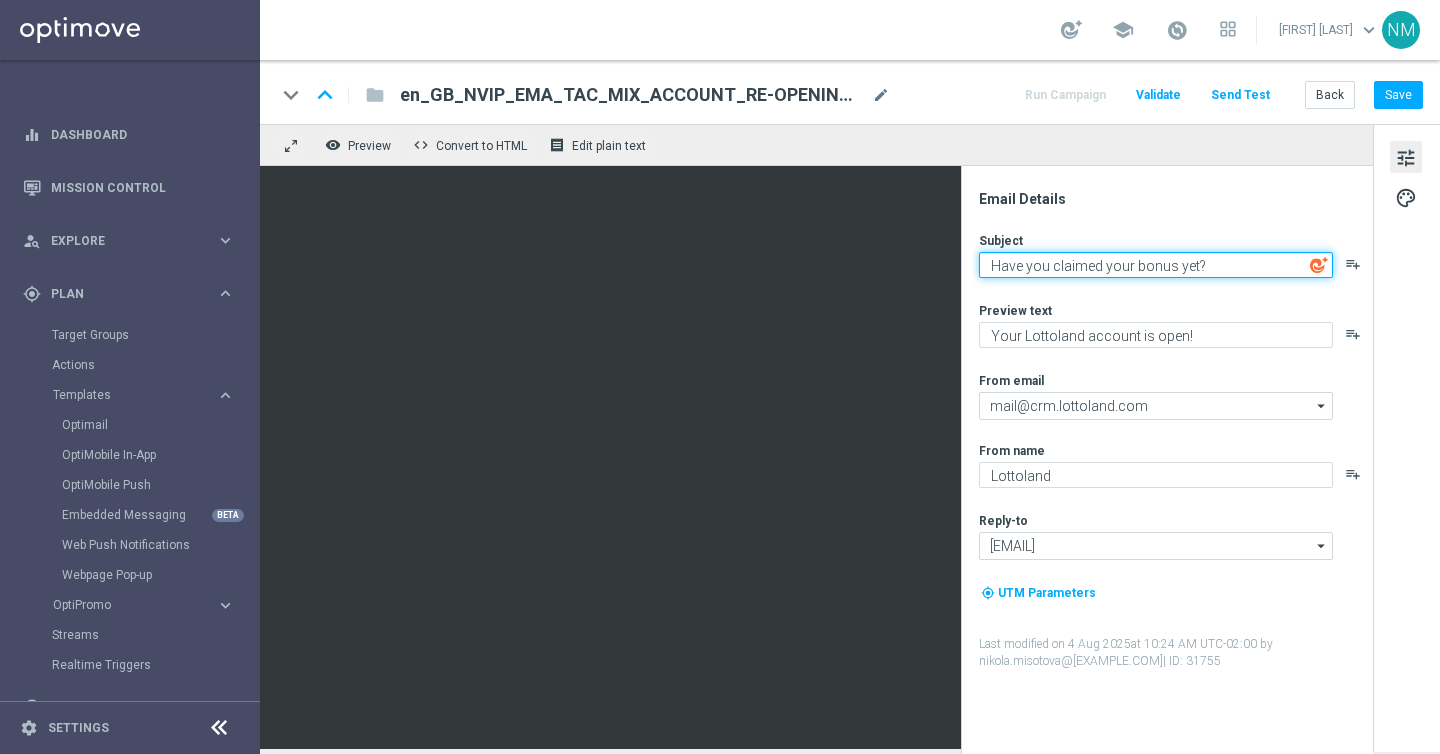 click on "Have you claimed your bonus yet?" 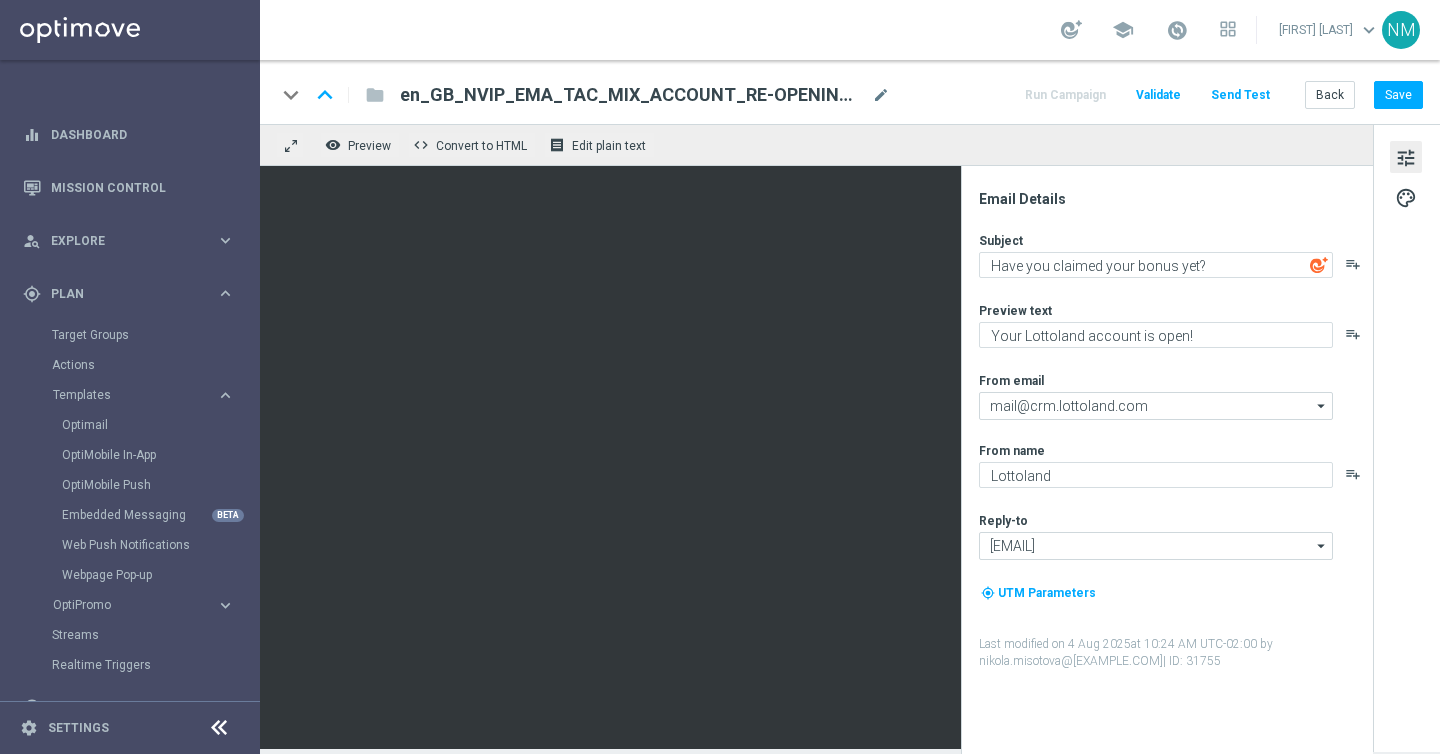 click on "my_location
UTM Parameters" 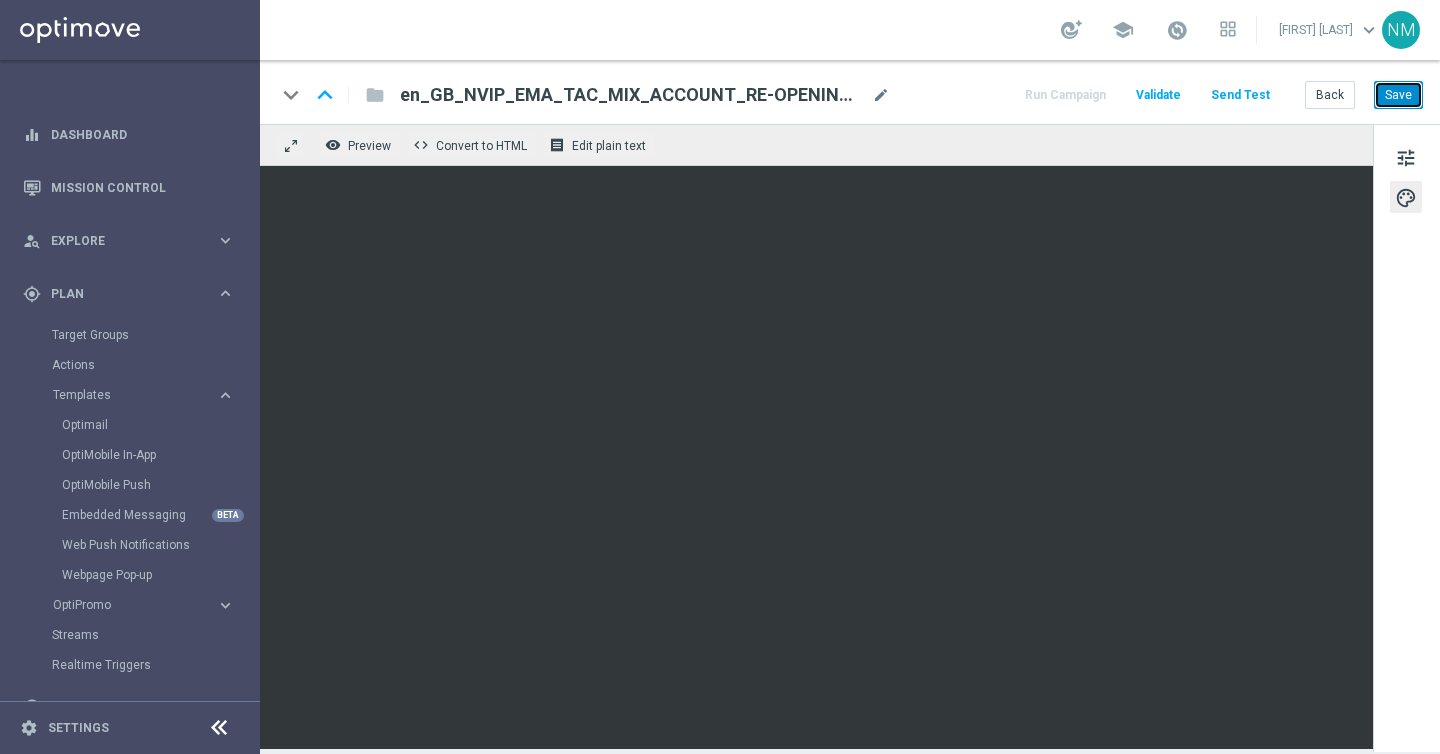 click on "Save" at bounding box center (1398, 95) 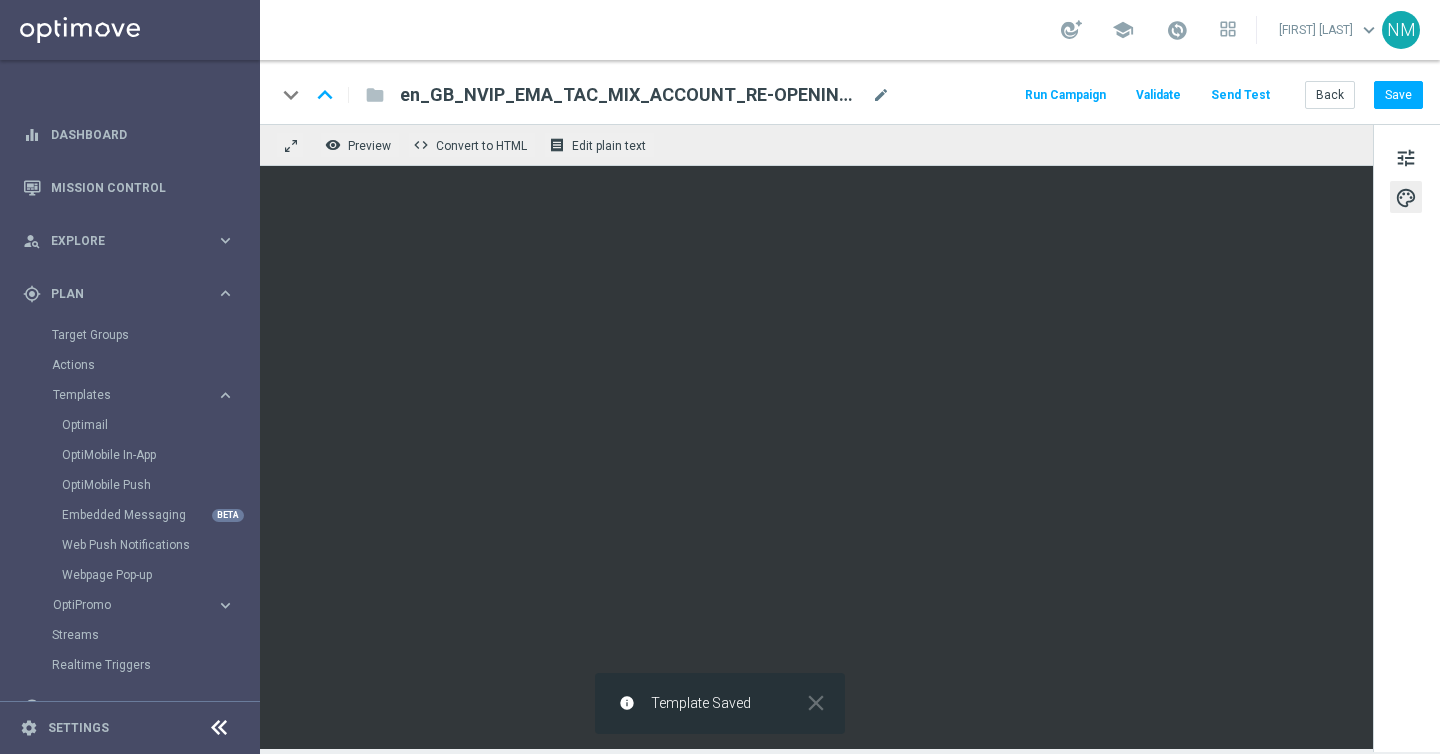 click on "Send Test" 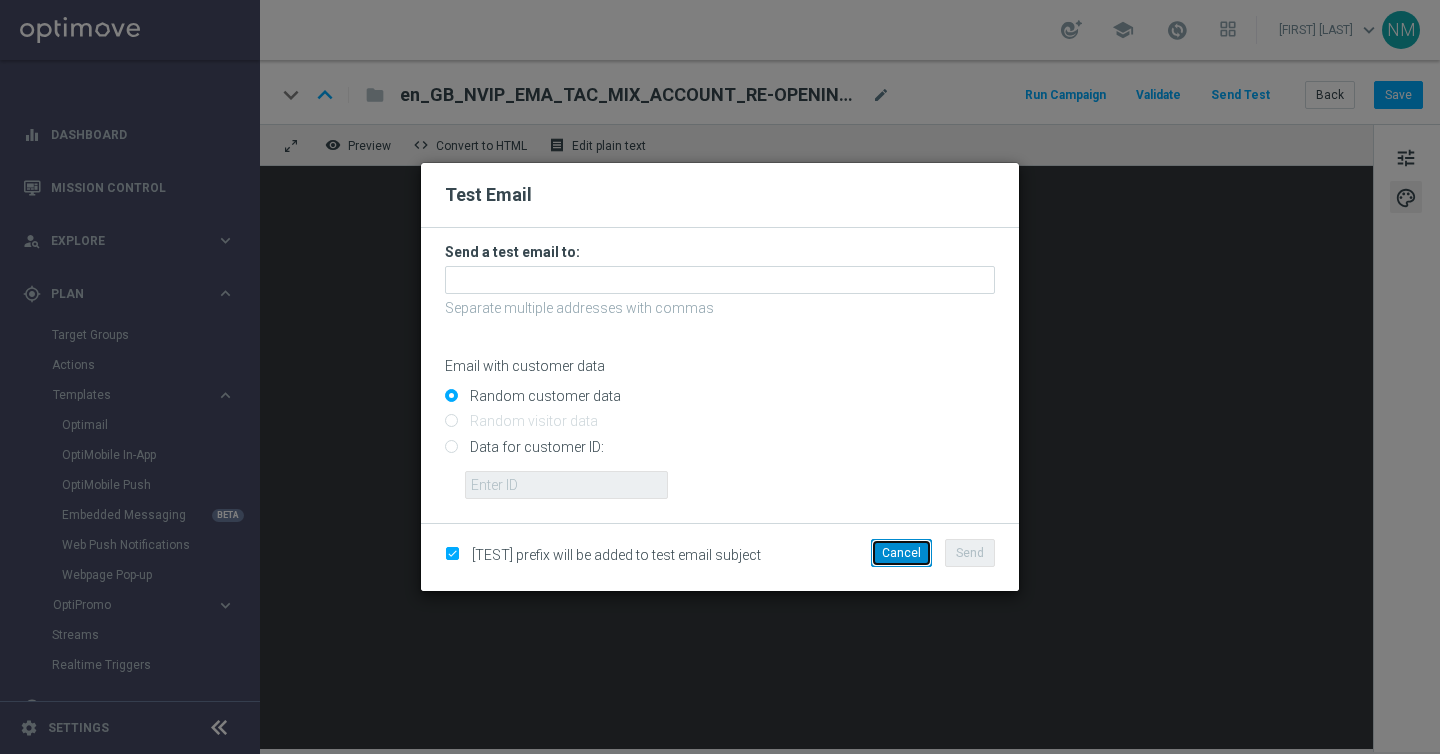 click on "Cancel" 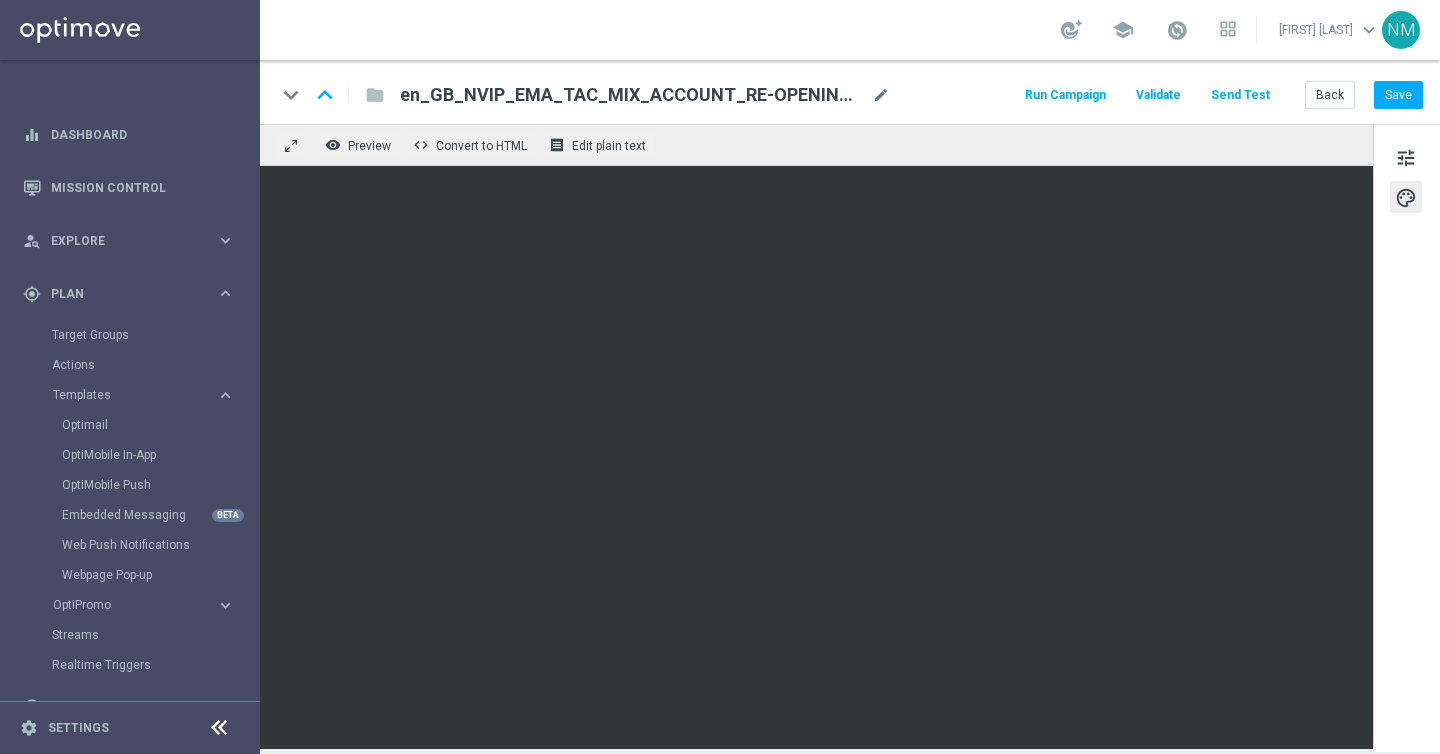 click on "Validate" 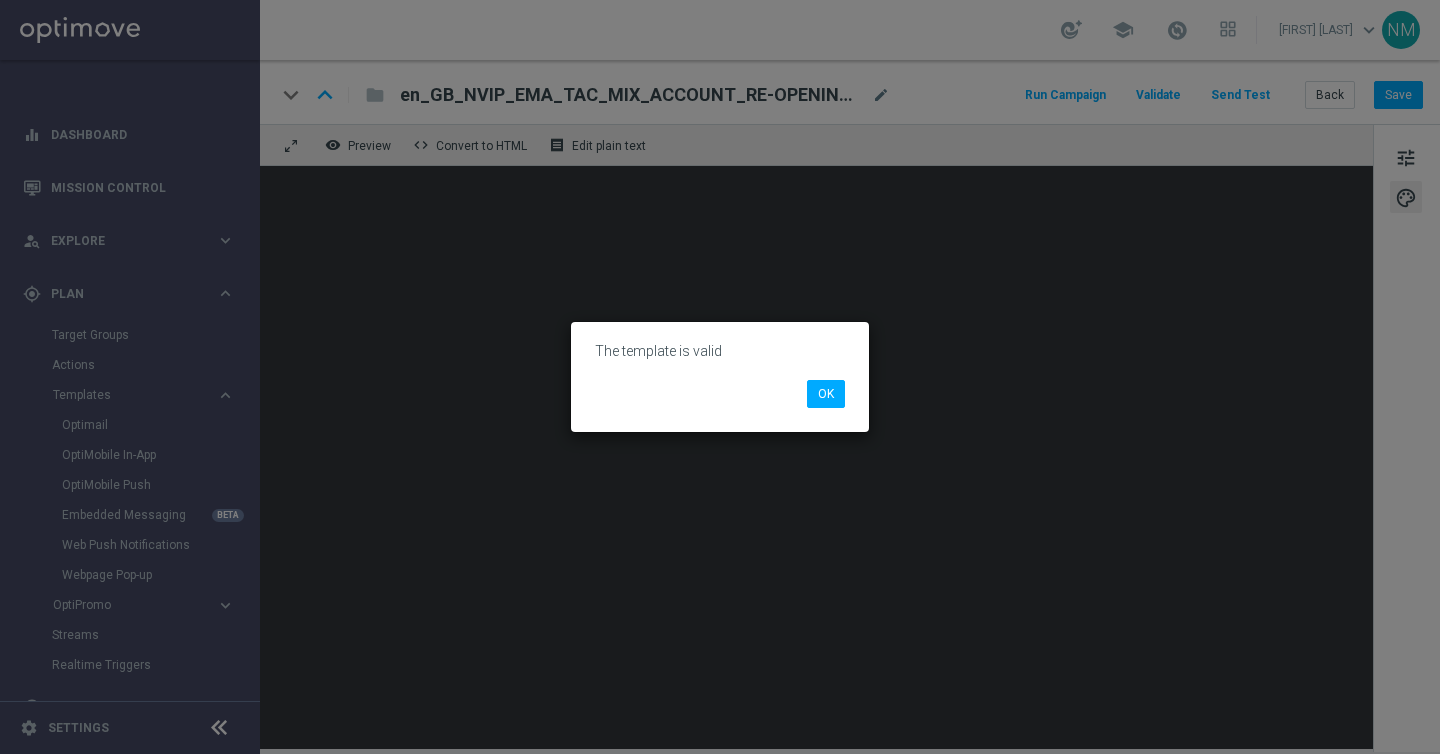 click on "The template is valid
OK" 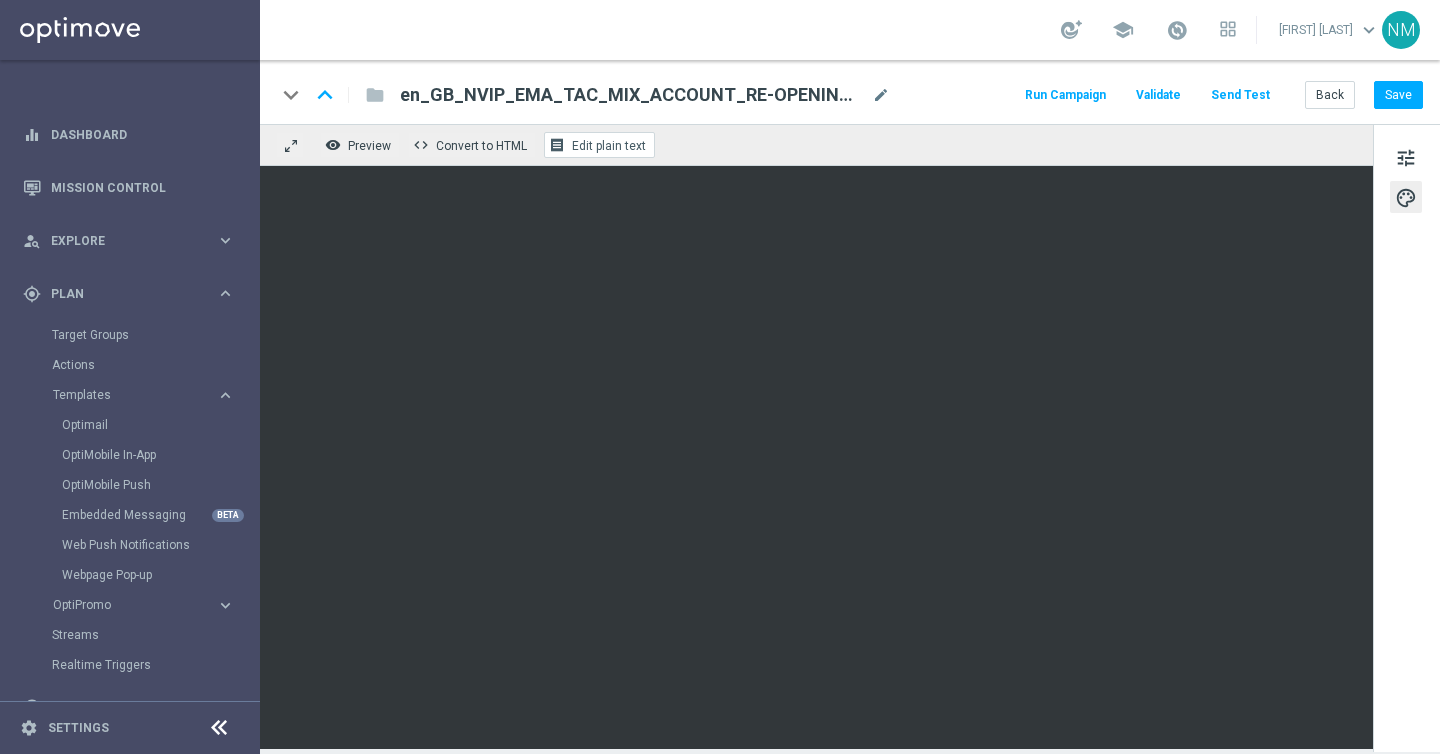 click on "Edit plain text" 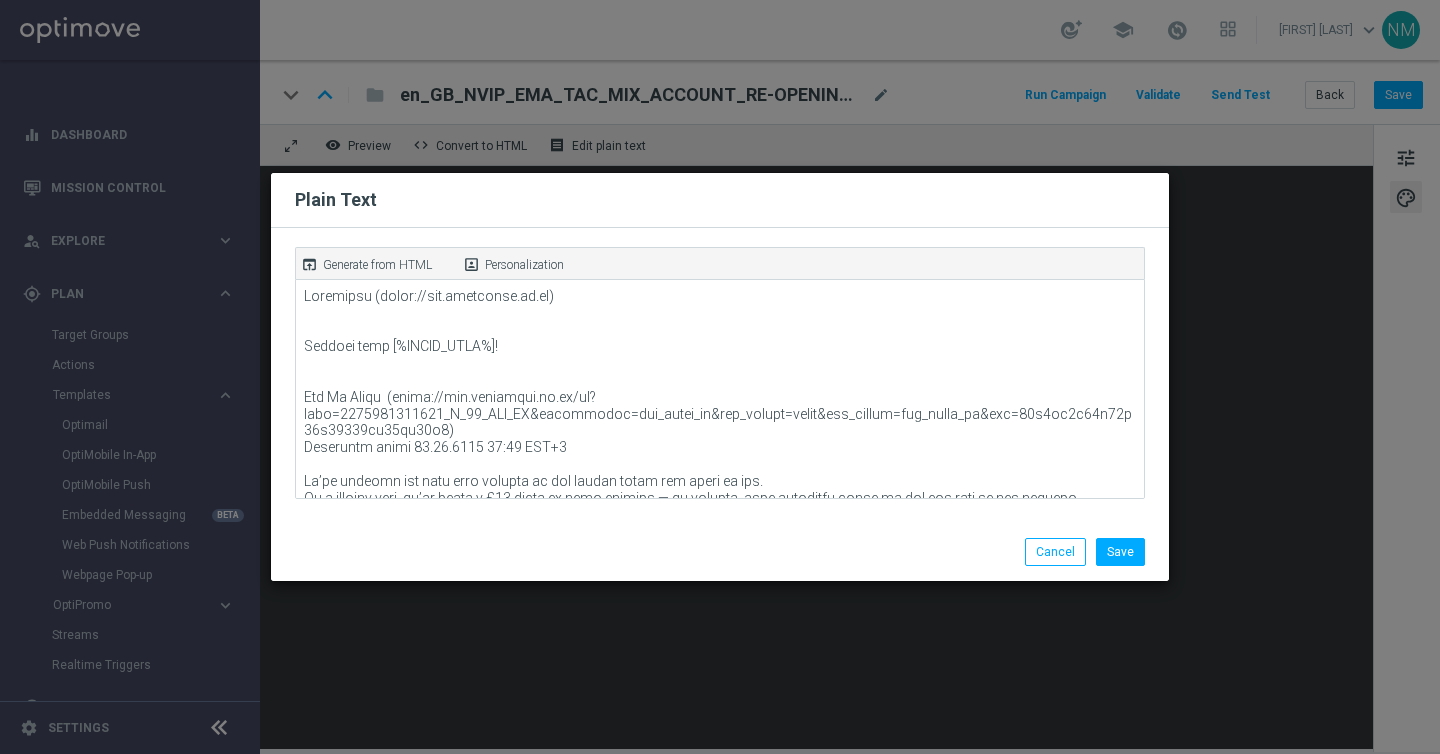 click on "Generate from HTML" 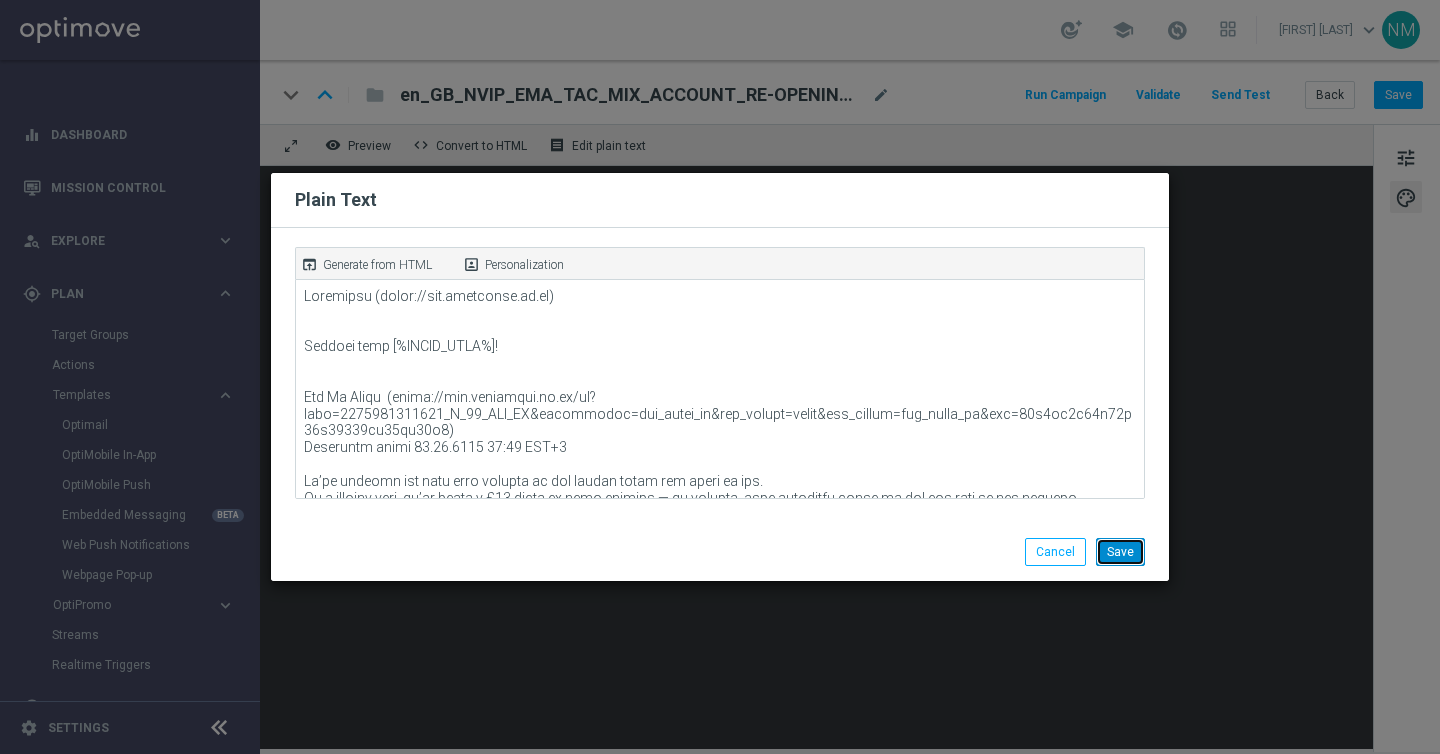 click on "Save" 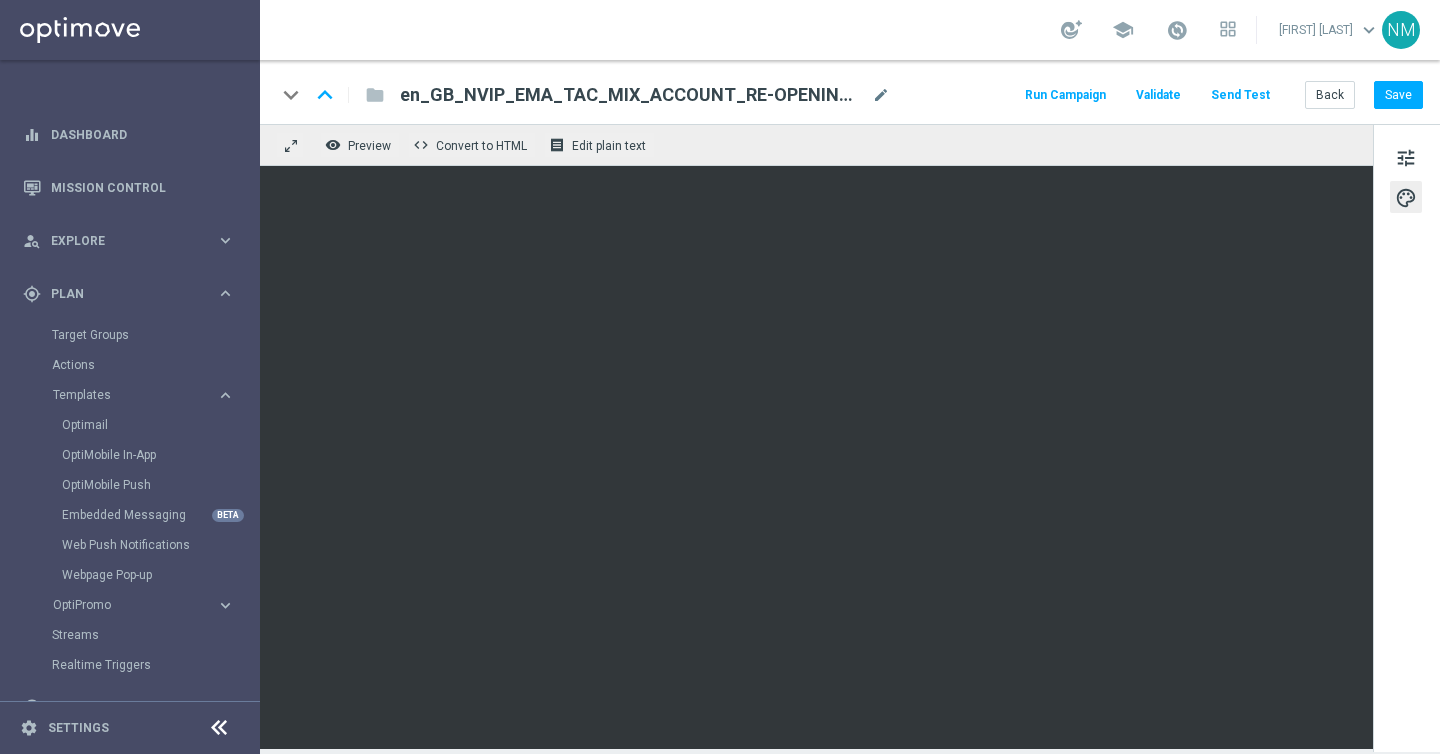 click on "Send Test" 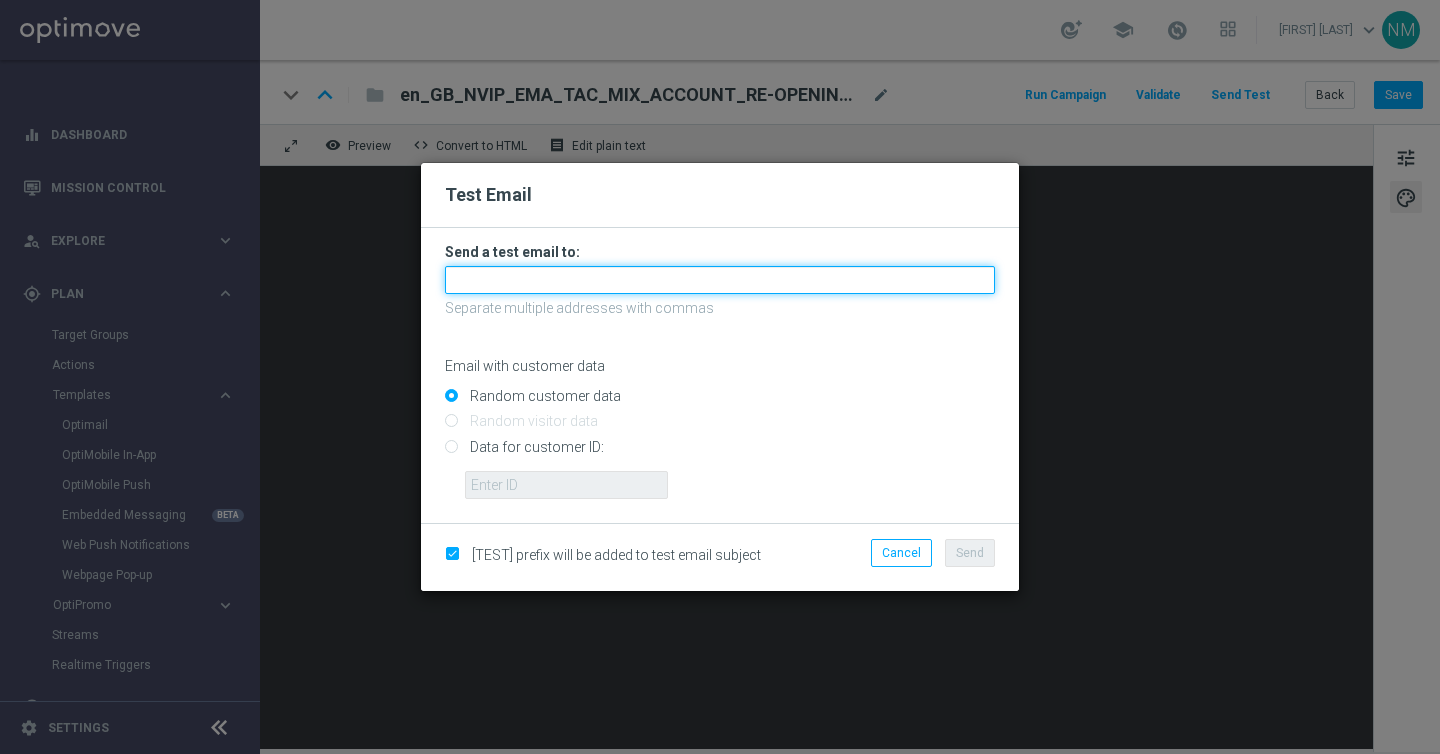 click at bounding box center (720, 280) 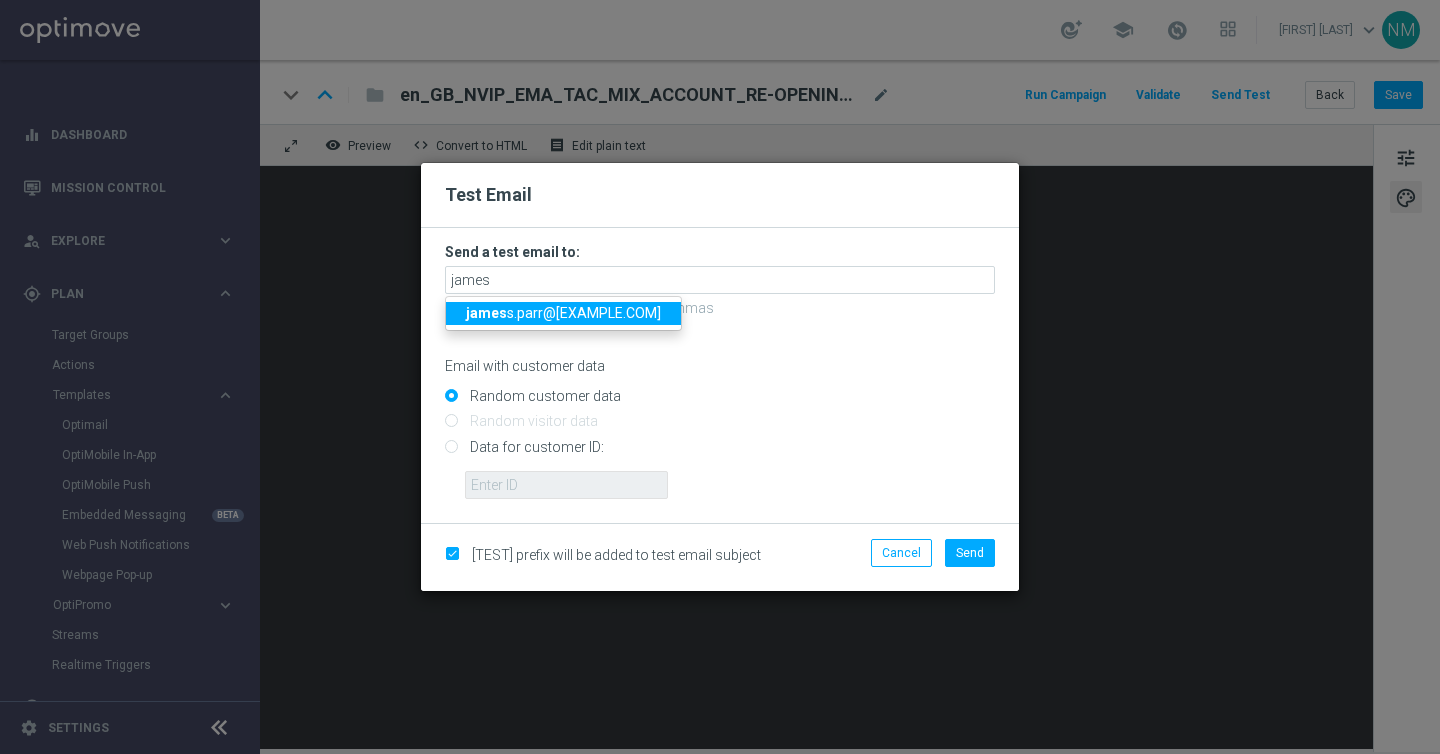 click on "[EMAIL]" at bounding box center [563, 313] 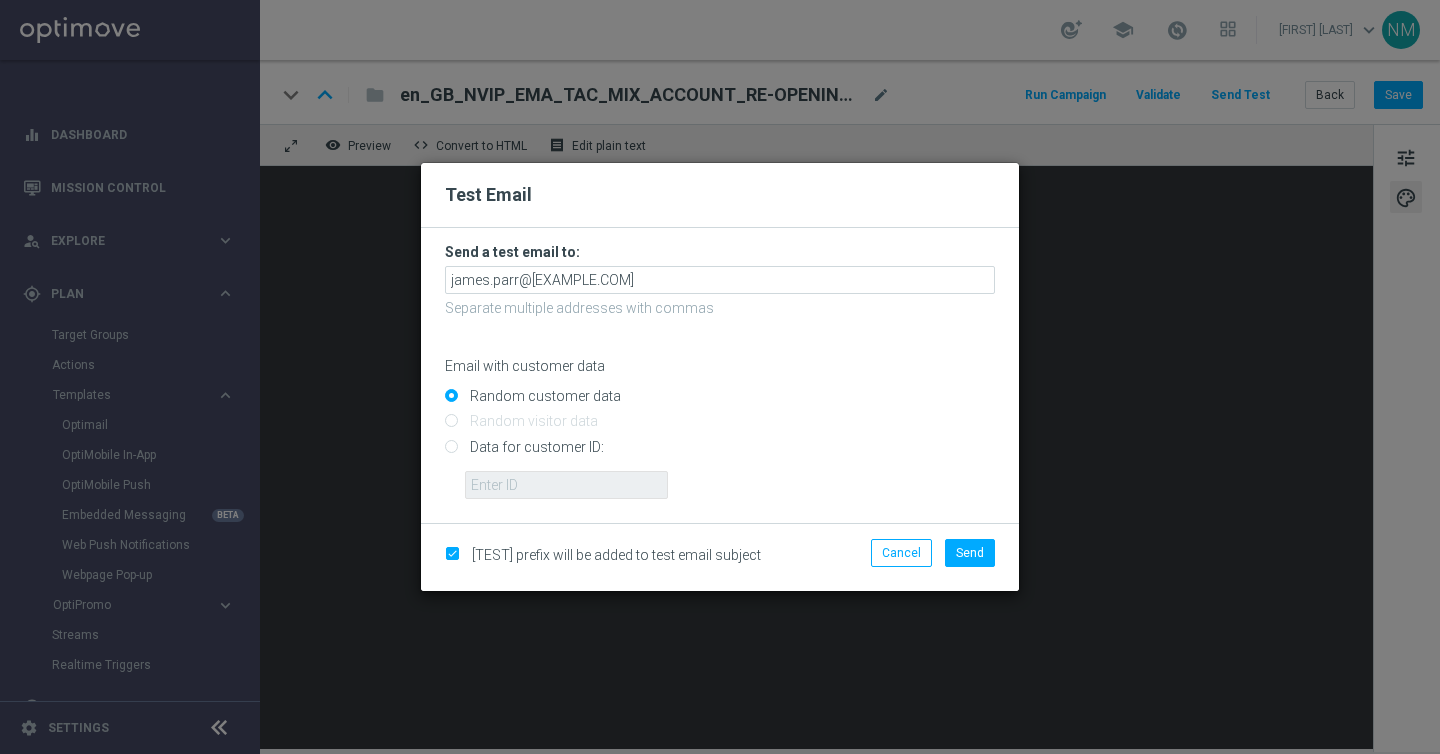 click on "Data for customer ID:" at bounding box center [720, 455] 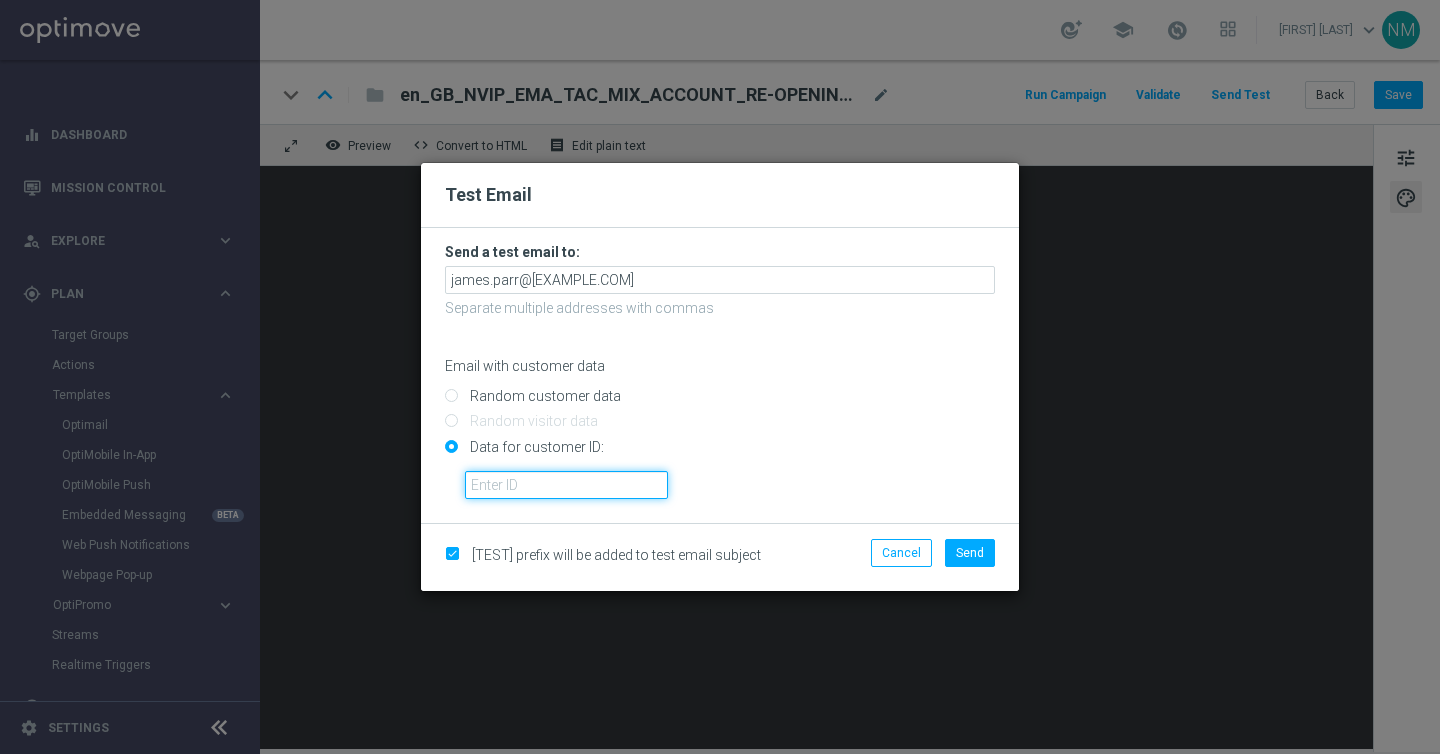click at bounding box center (566, 485) 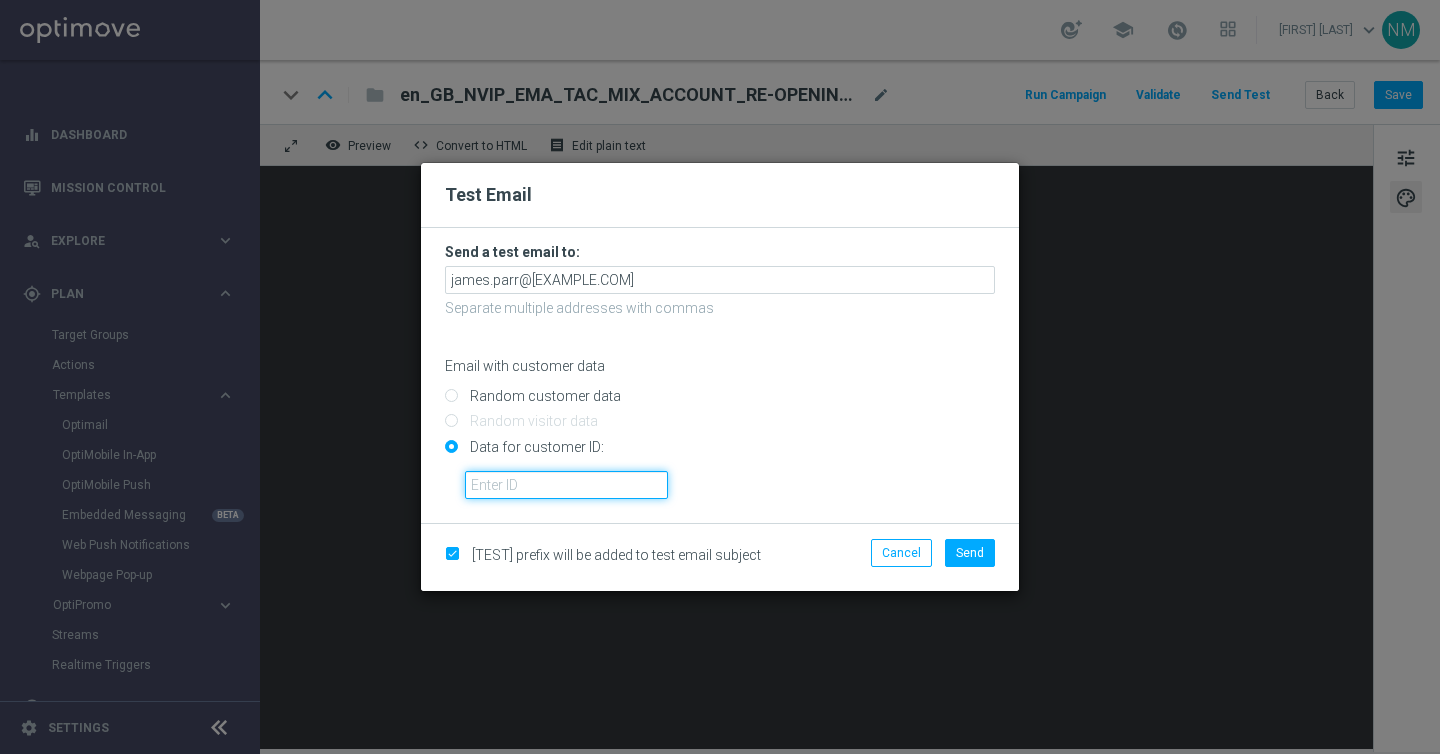 paste on "220553462" 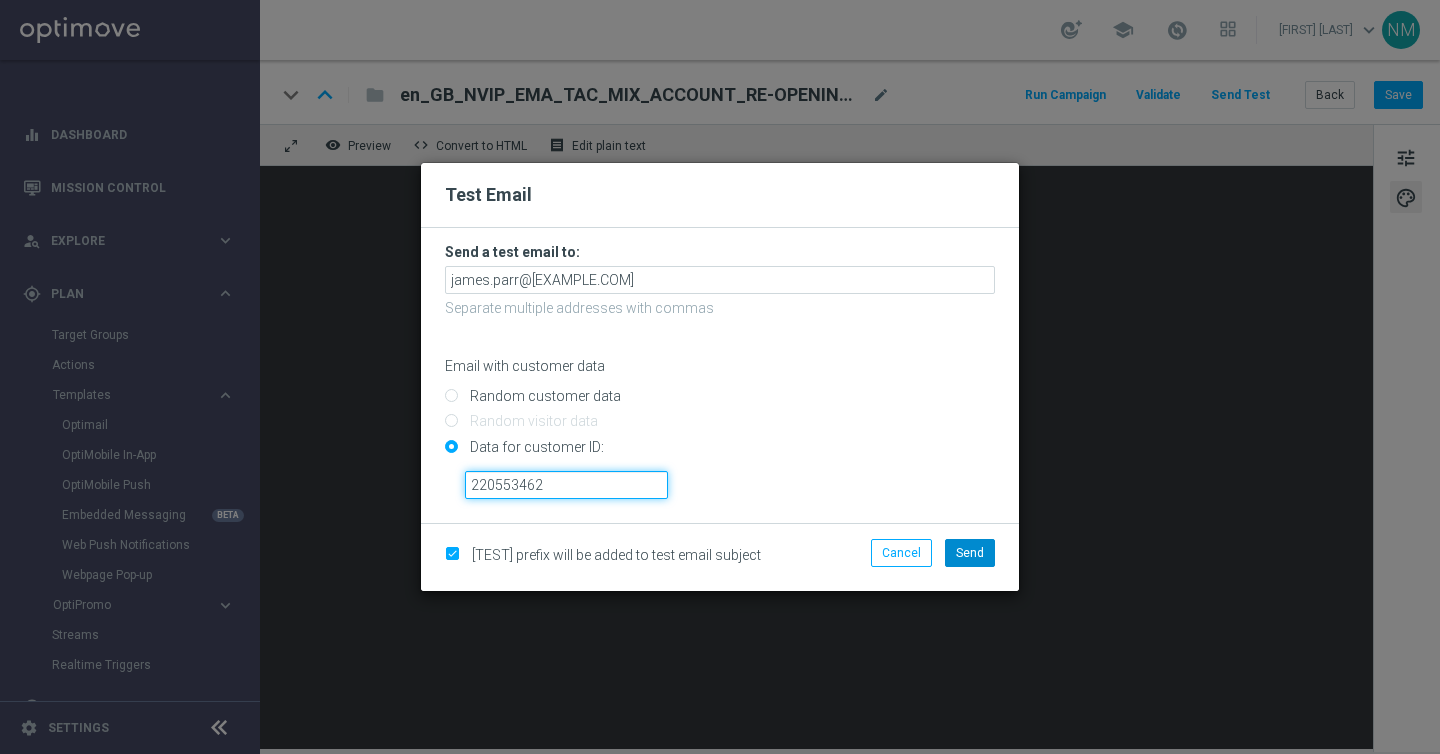 type on "220553462" 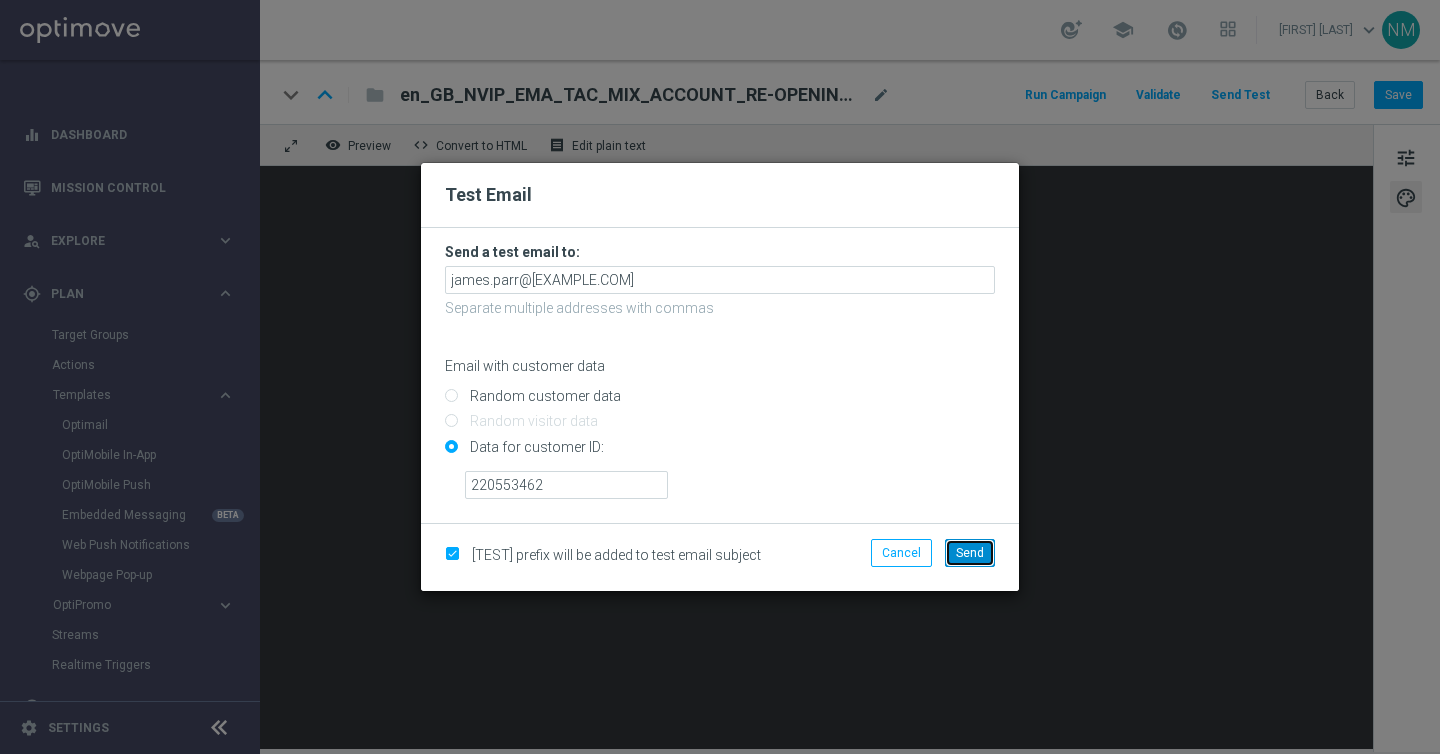 click on "Send" 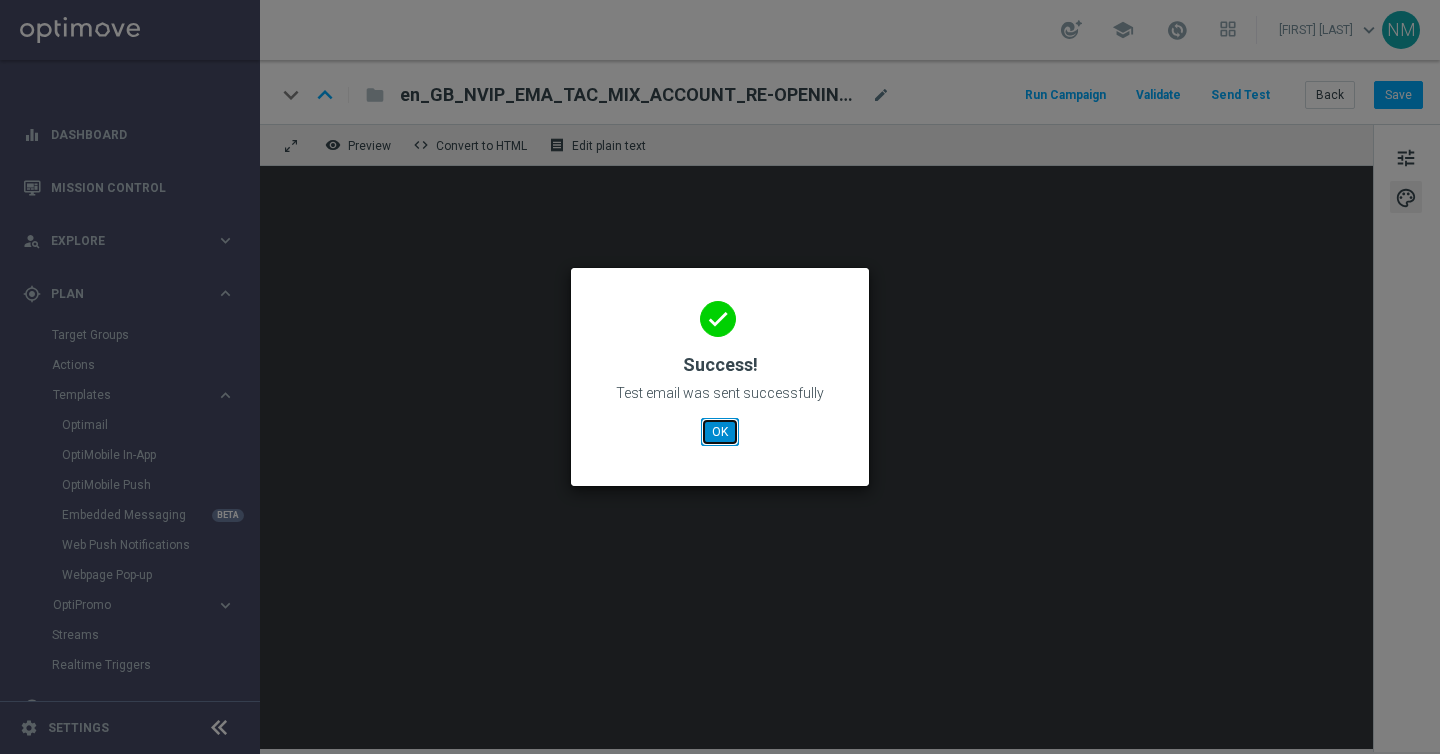 click on "OK" 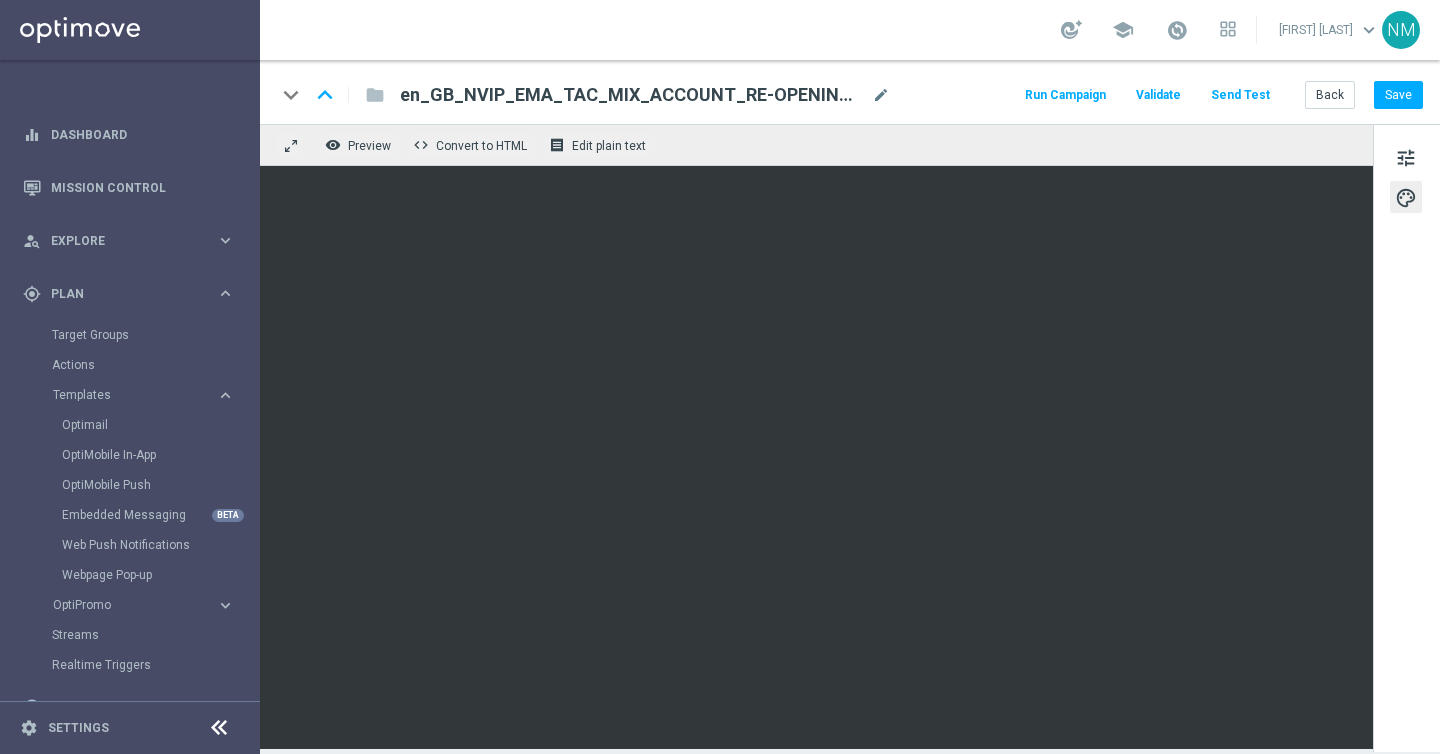 click on "Send Test" 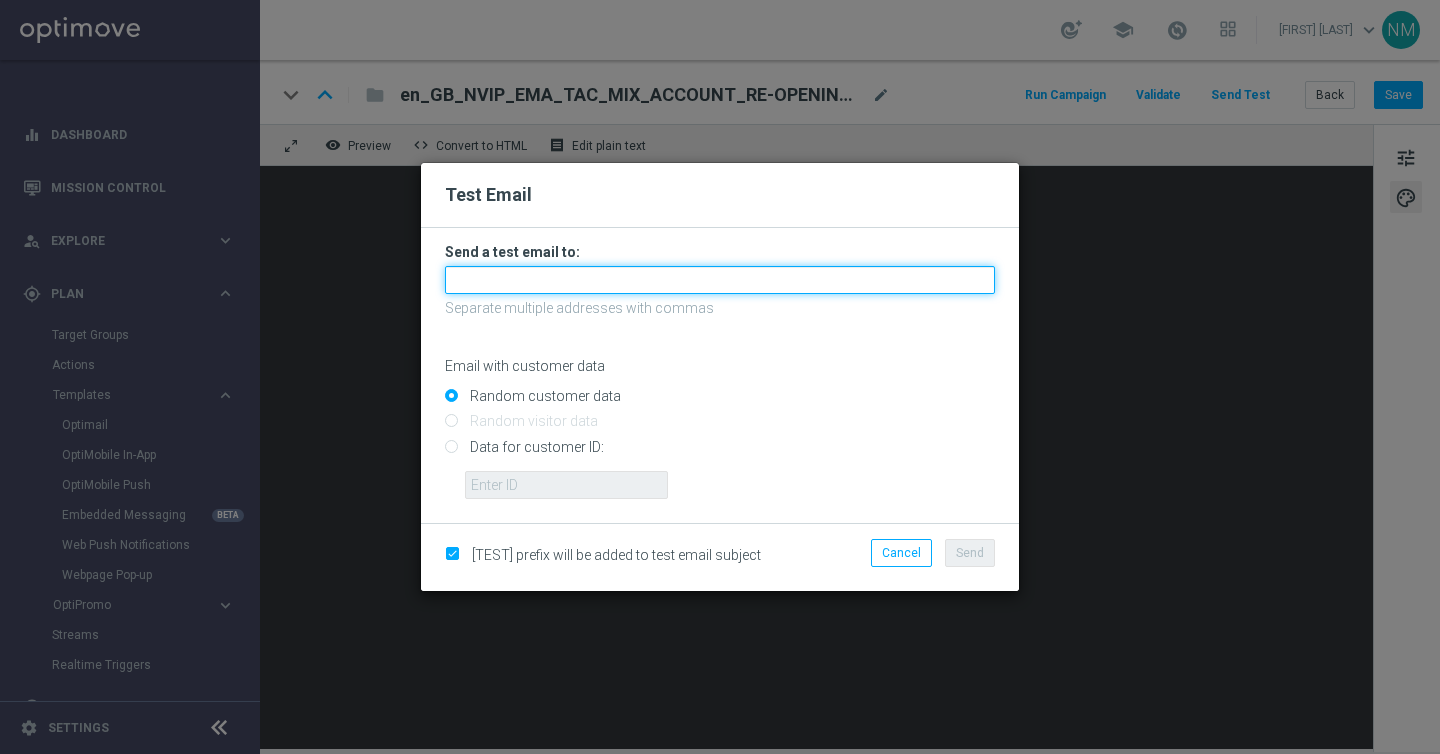 click at bounding box center [720, 280] 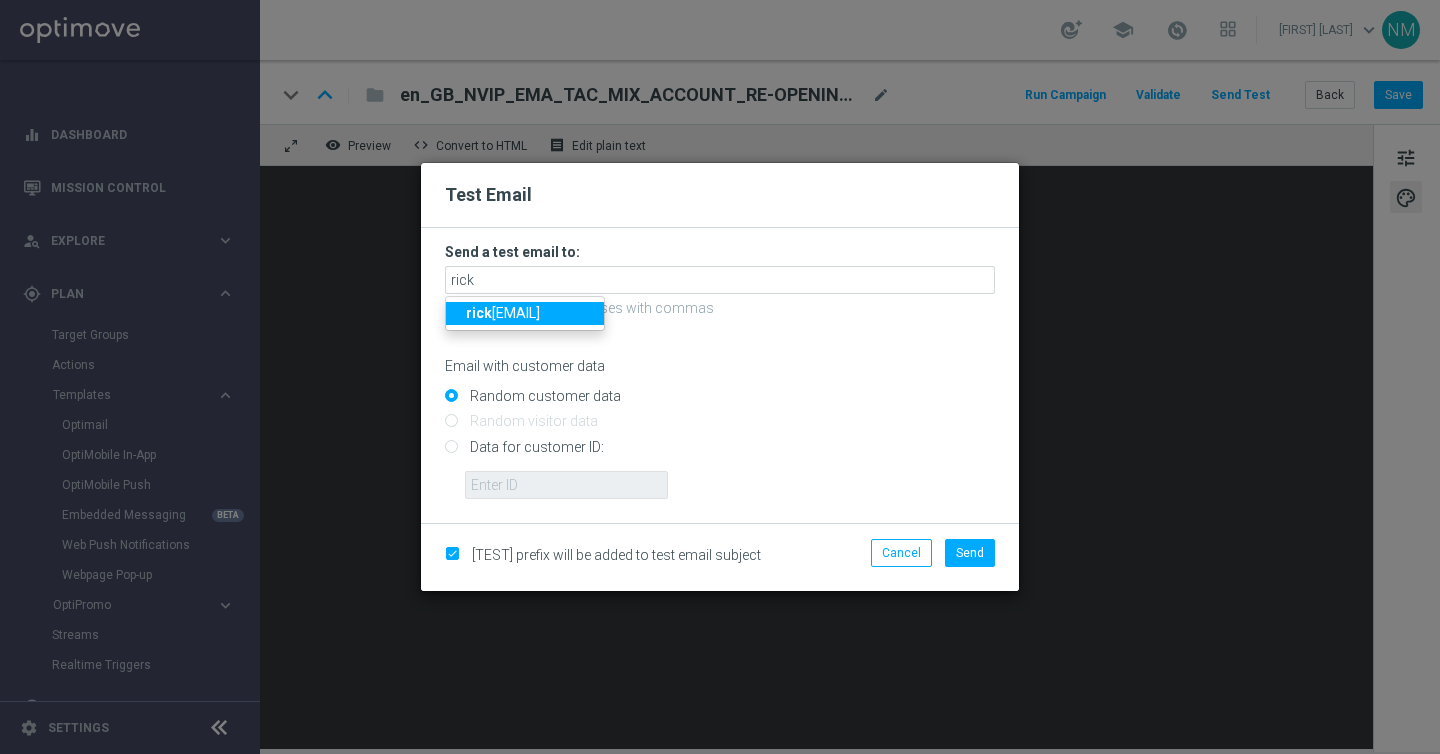 click on "[EMAIL]" at bounding box center [503, 313] 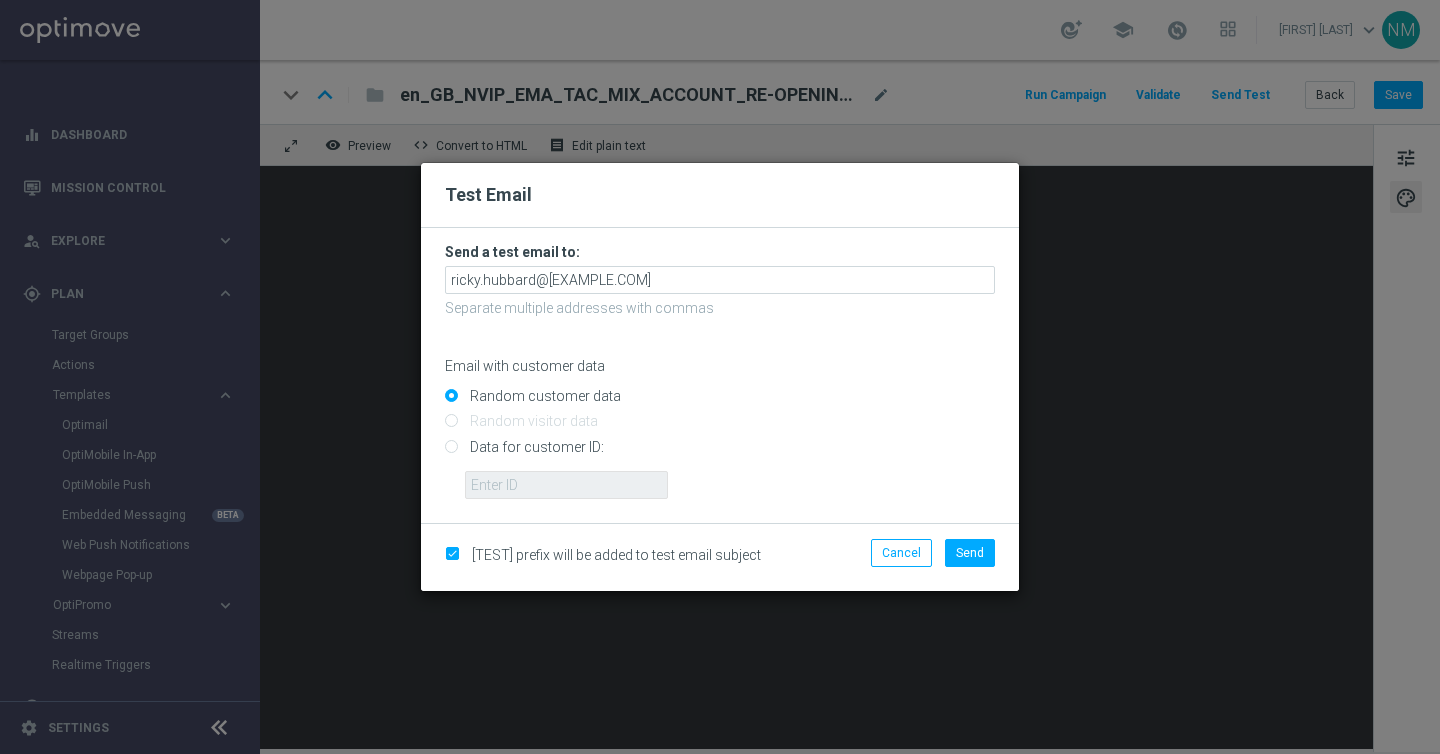 click on "Data for customer ID:" at bounding box center (720, 455) 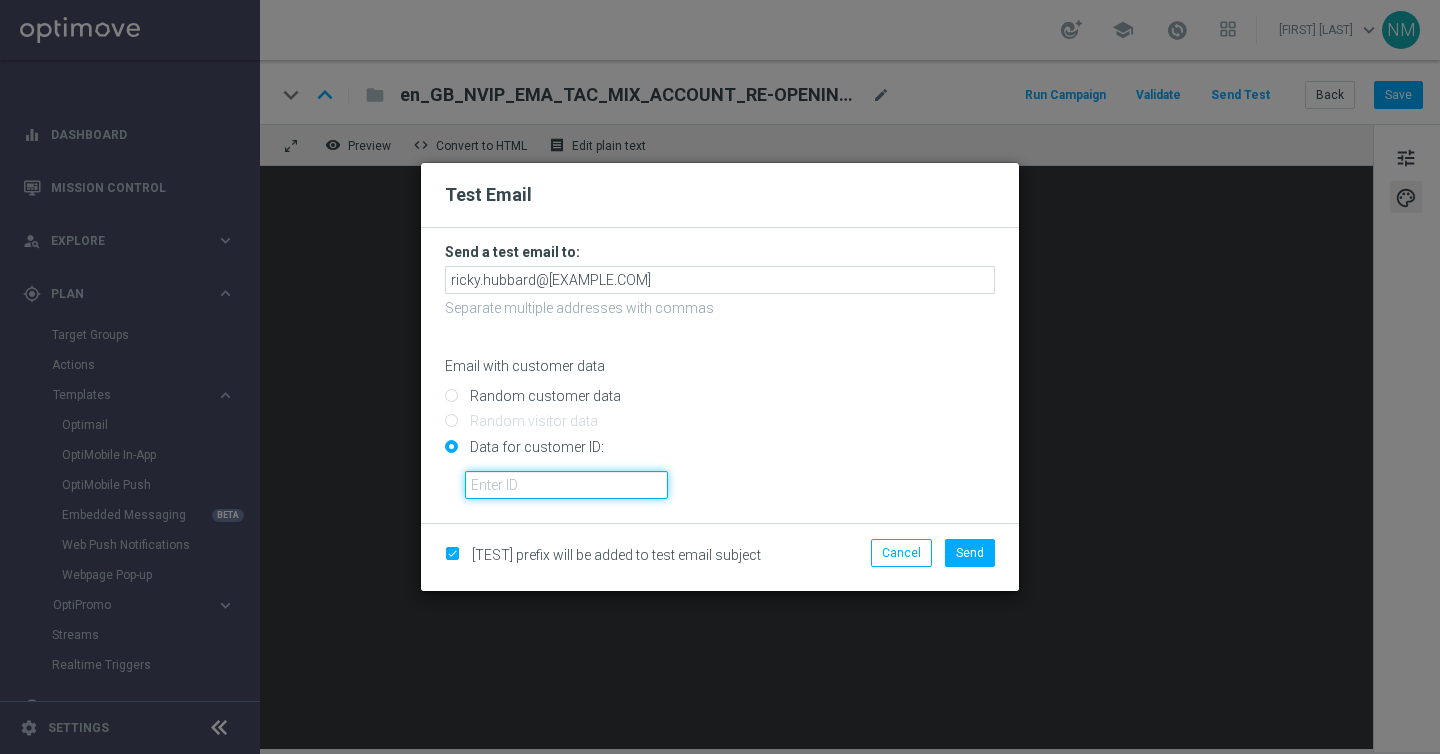 click at bounding box center [566, 485] 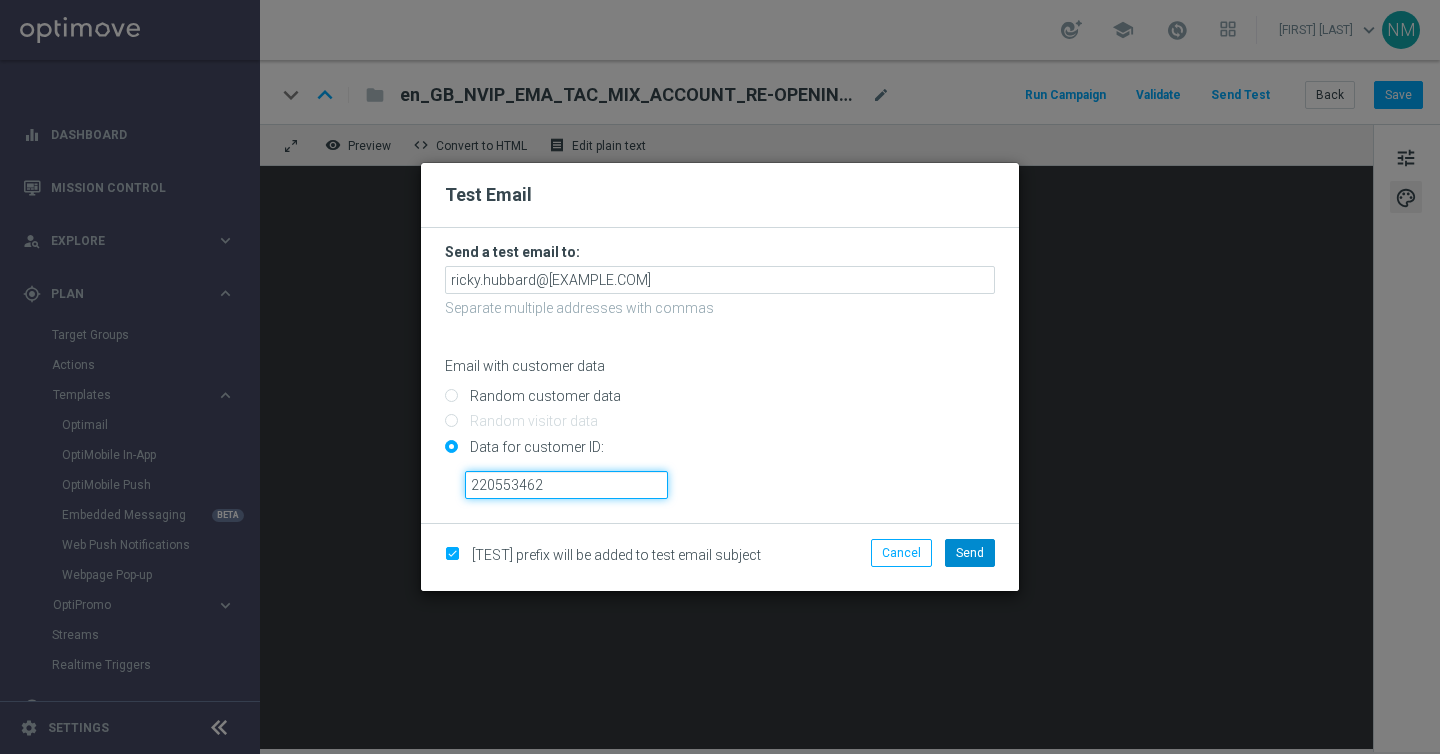 type on "220553462" 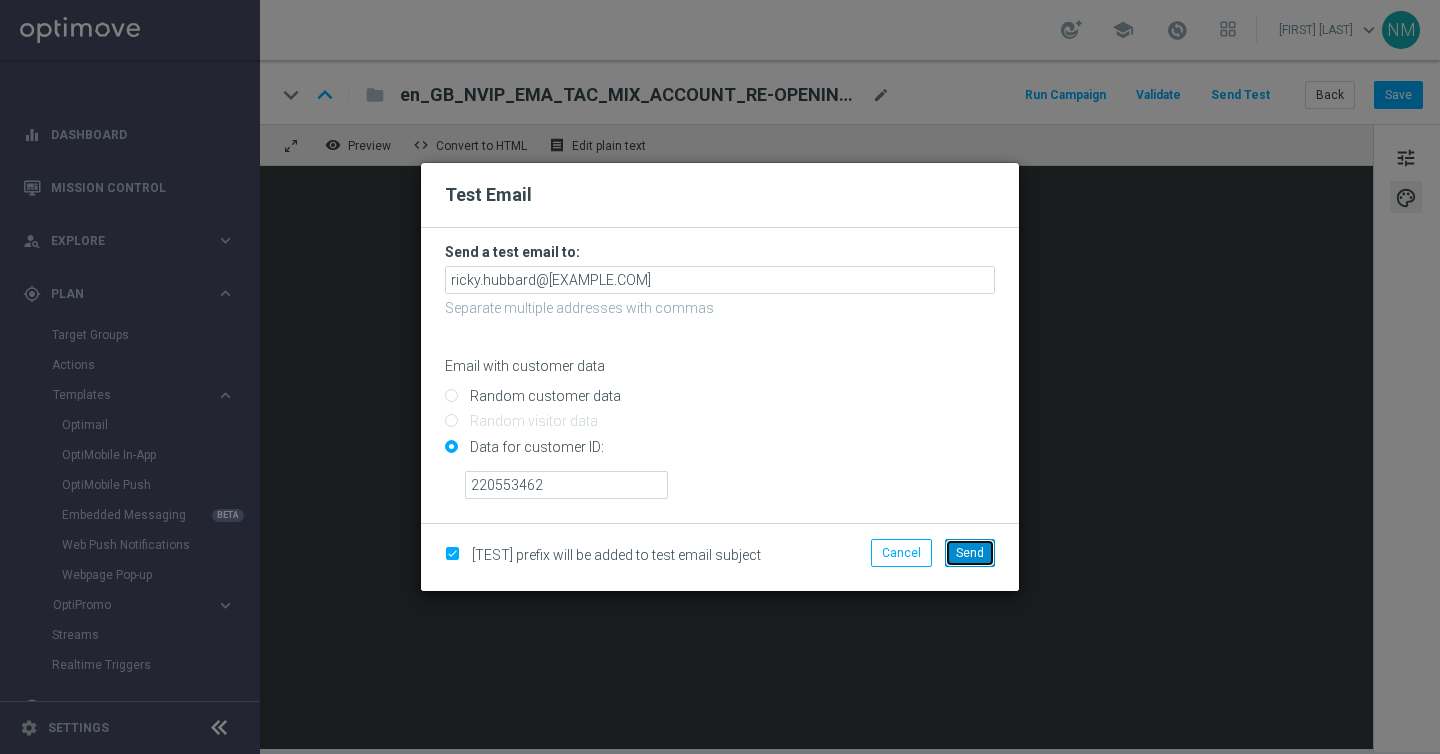 click on "Send" 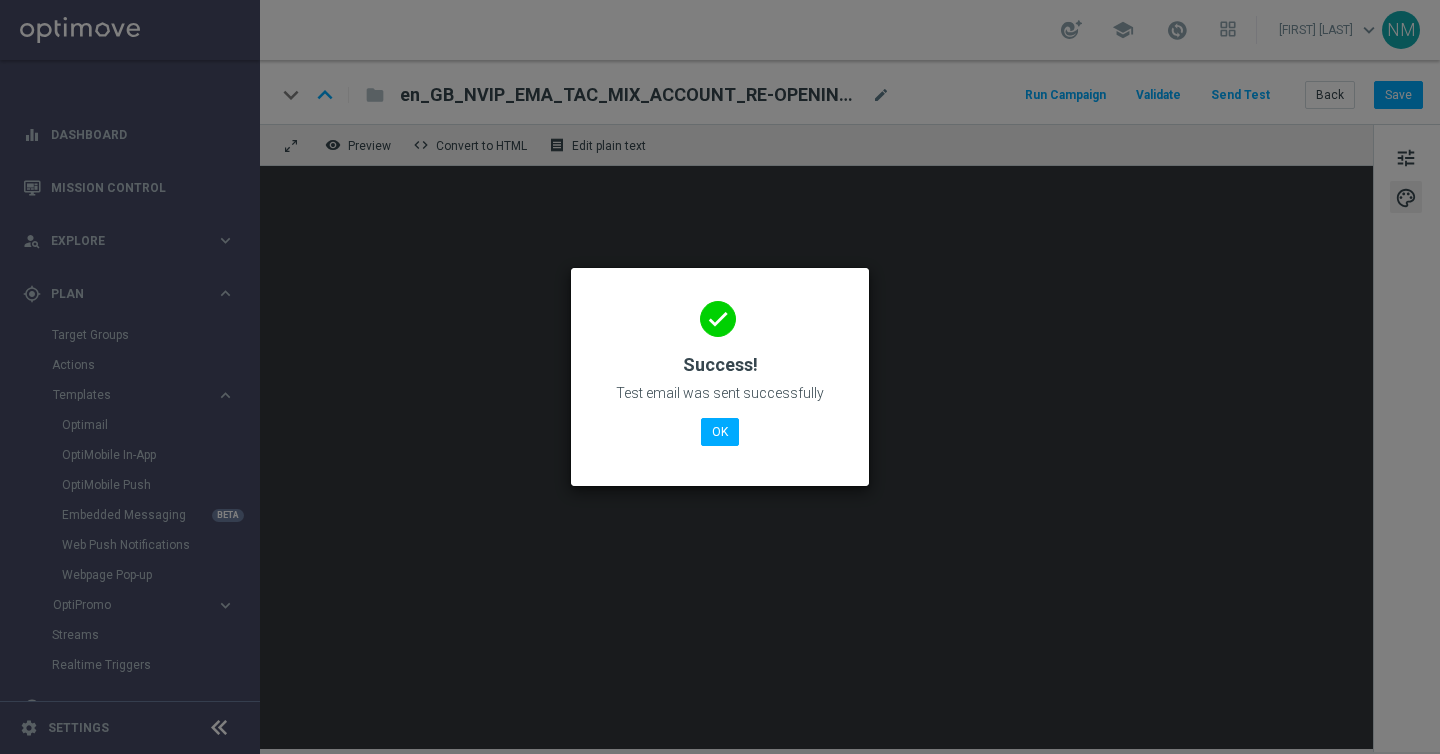 click on "done
Success!
Test email was sent successfully
OK" 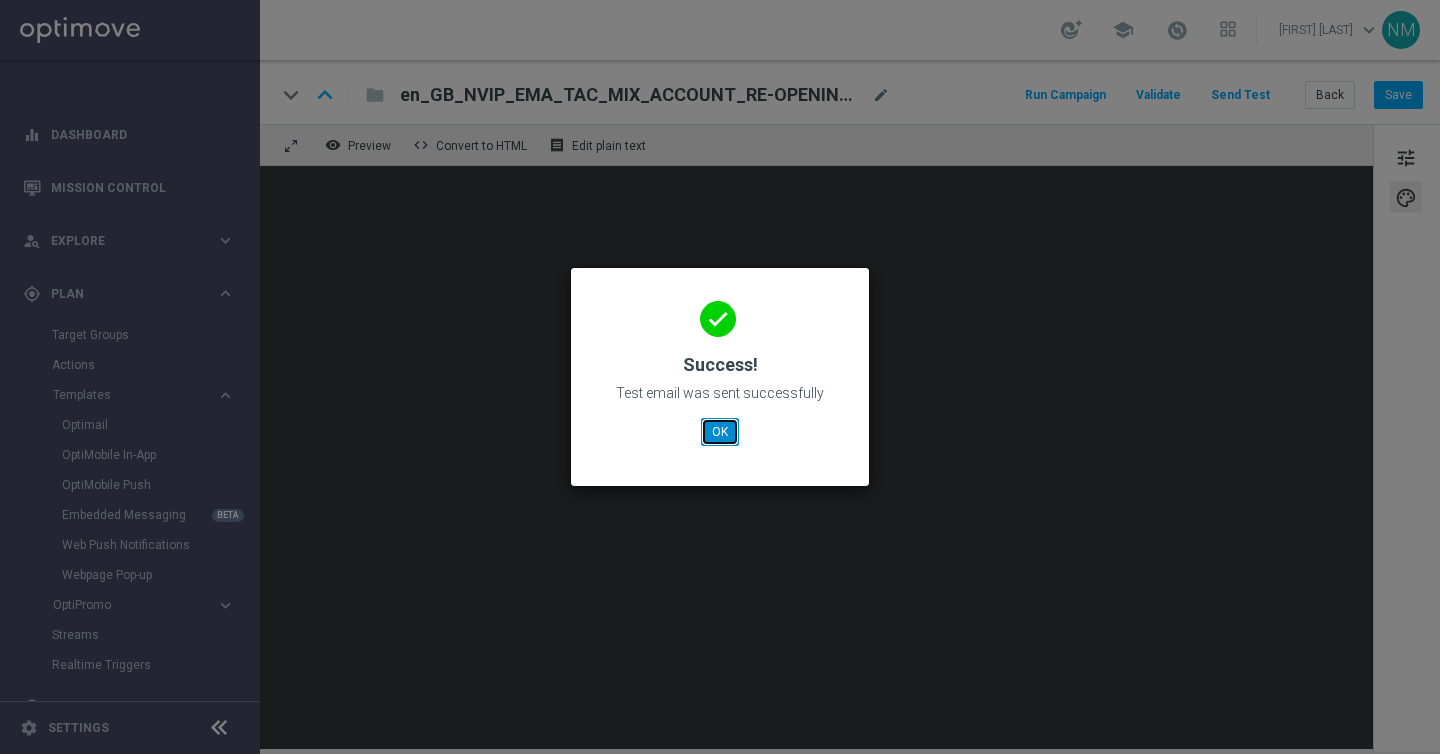 click on "OK" 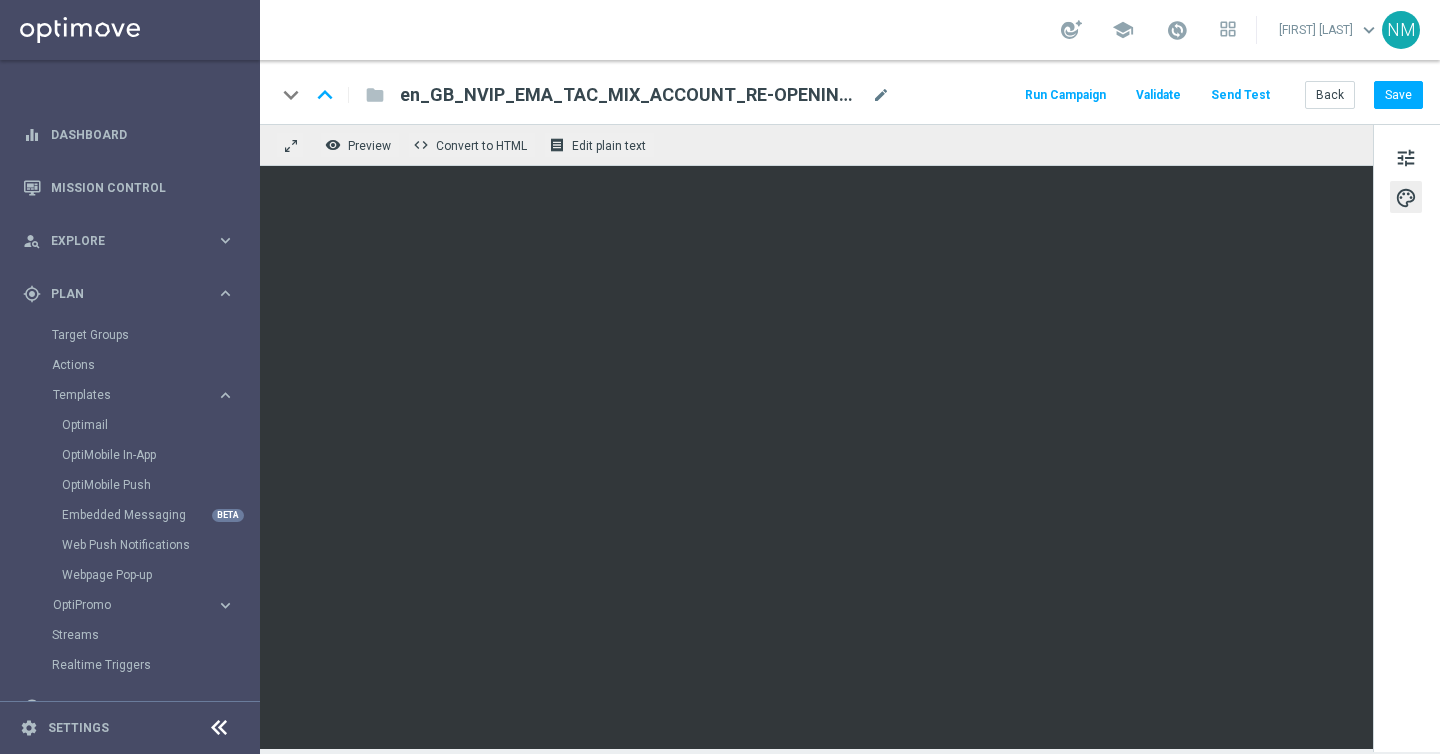 click on "Send Test" 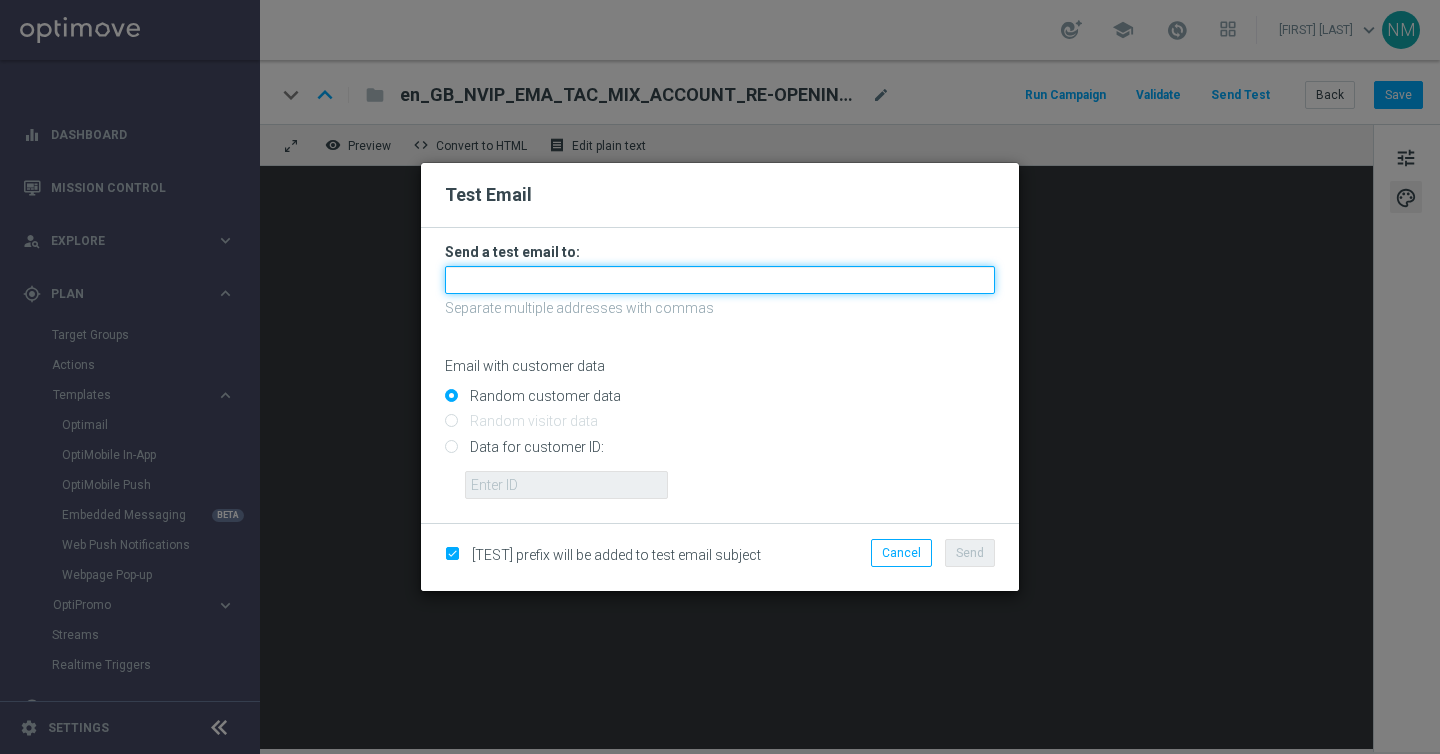 click at bounding box center [720, 280] 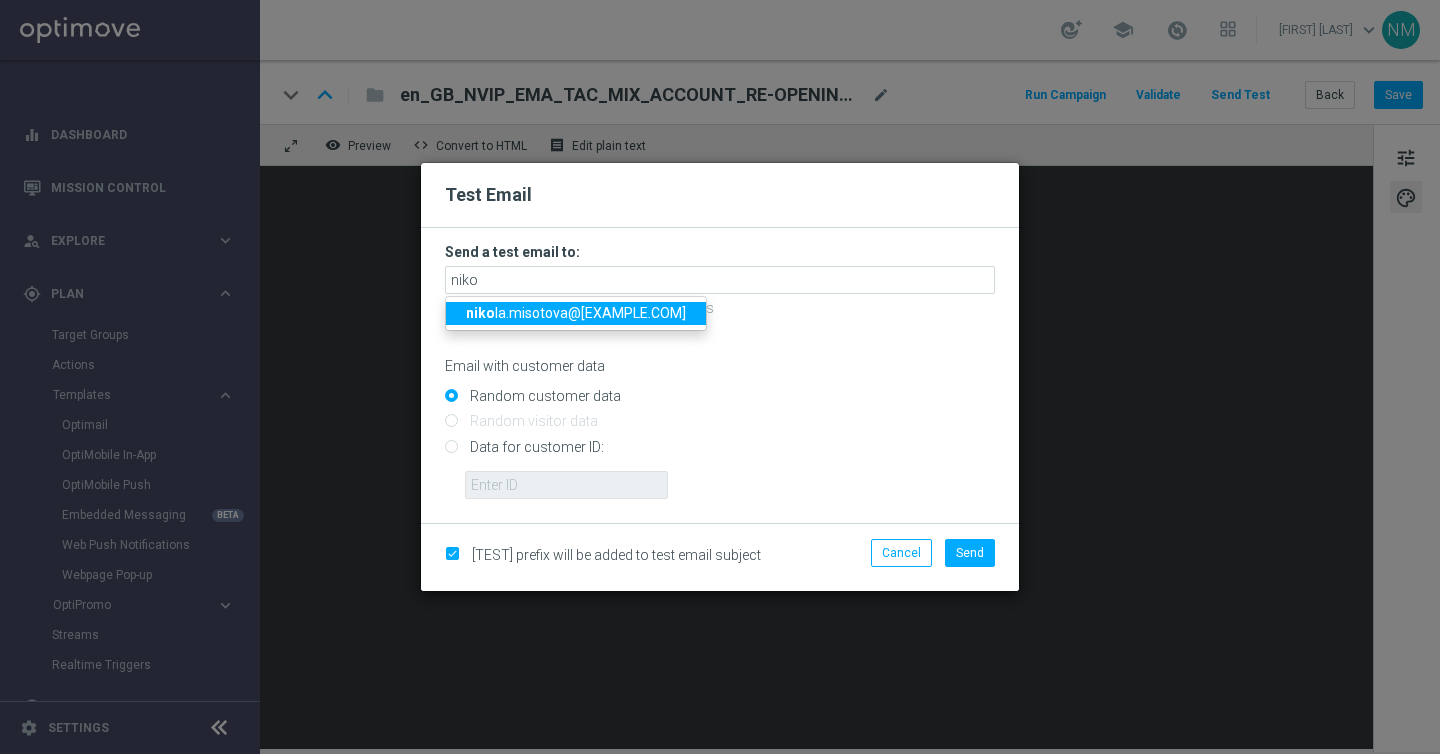 click on "niko" at bounding box center [480, 313] 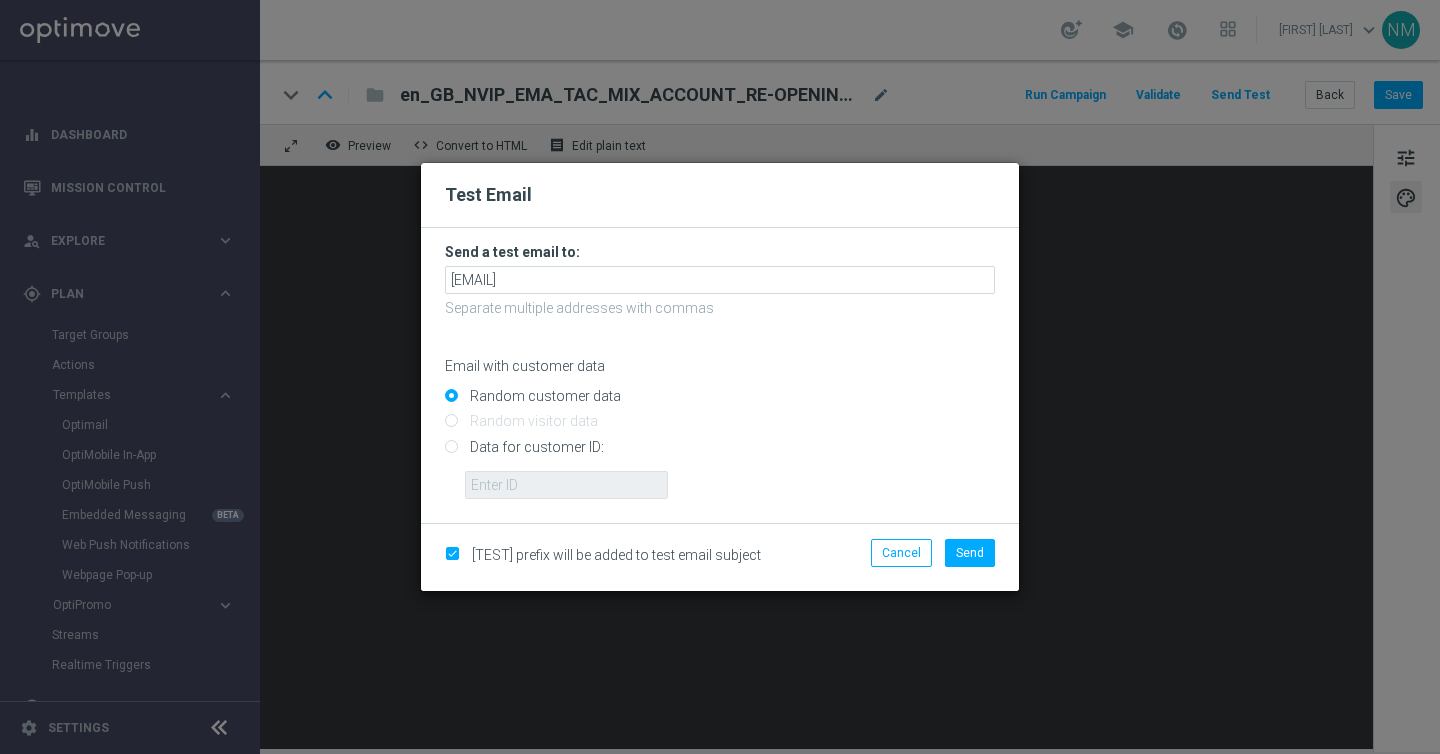 click on "Data for customer ID:" at bounding box center [720, 455] 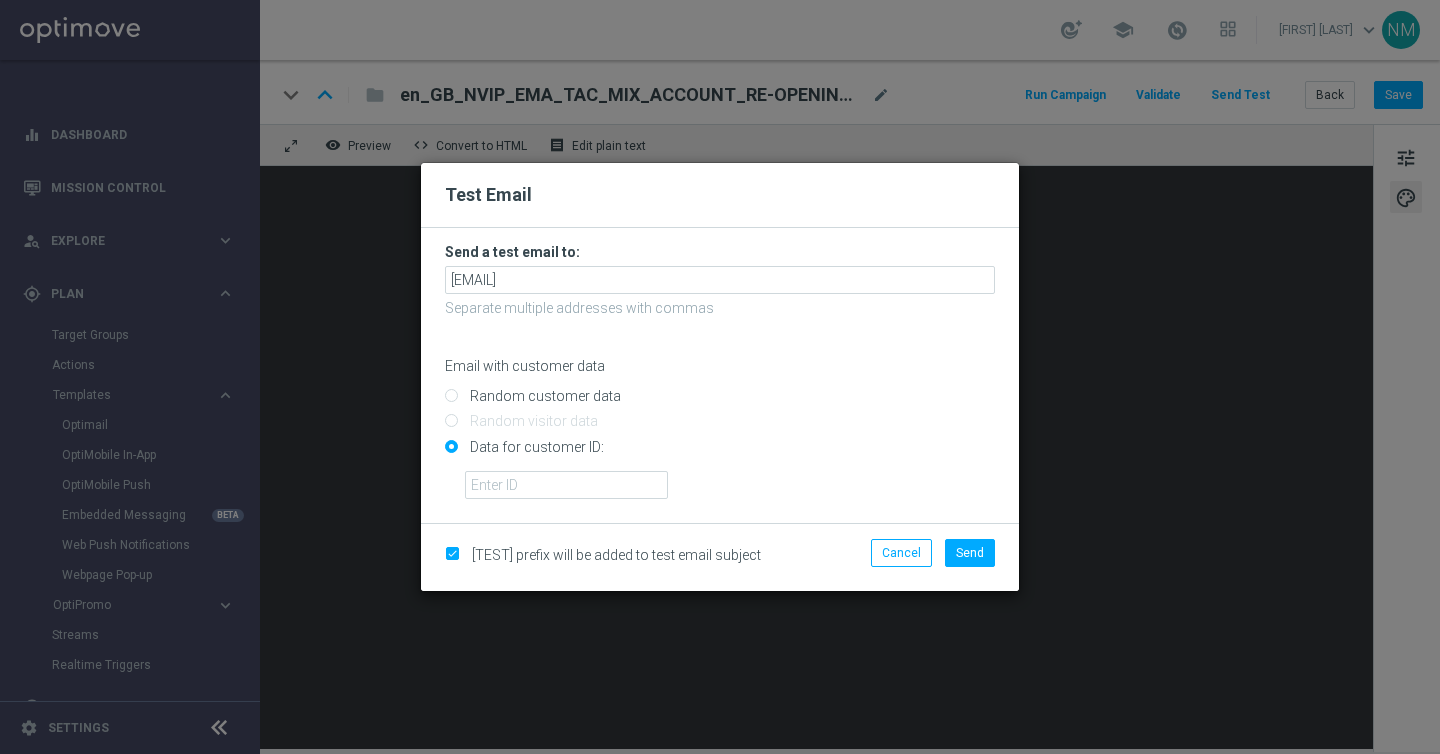 click on "Send a test email to:
nikola.misotova@[EXAMPLE.COM]
Separate multiple addresses with commas
Data for customer ID:" 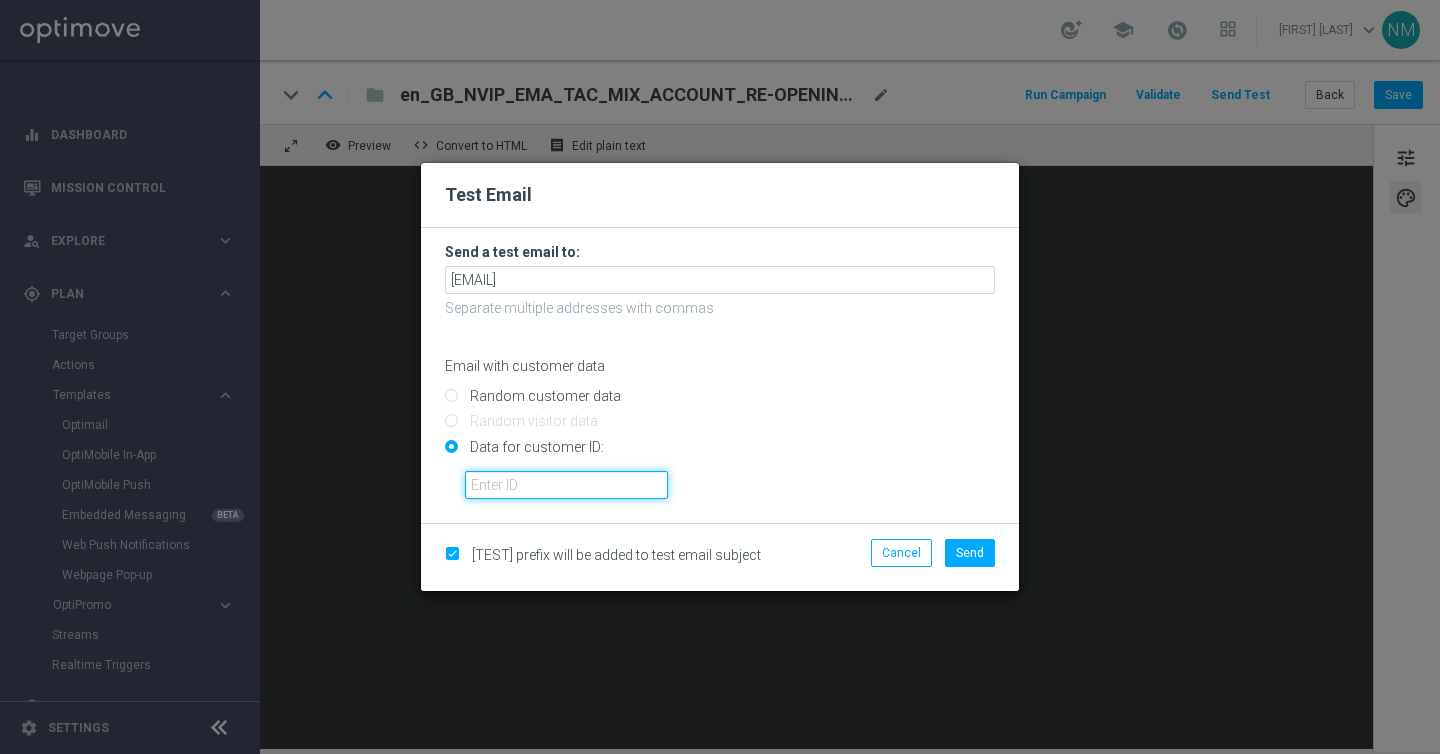 click at bounding box center [566, 485] 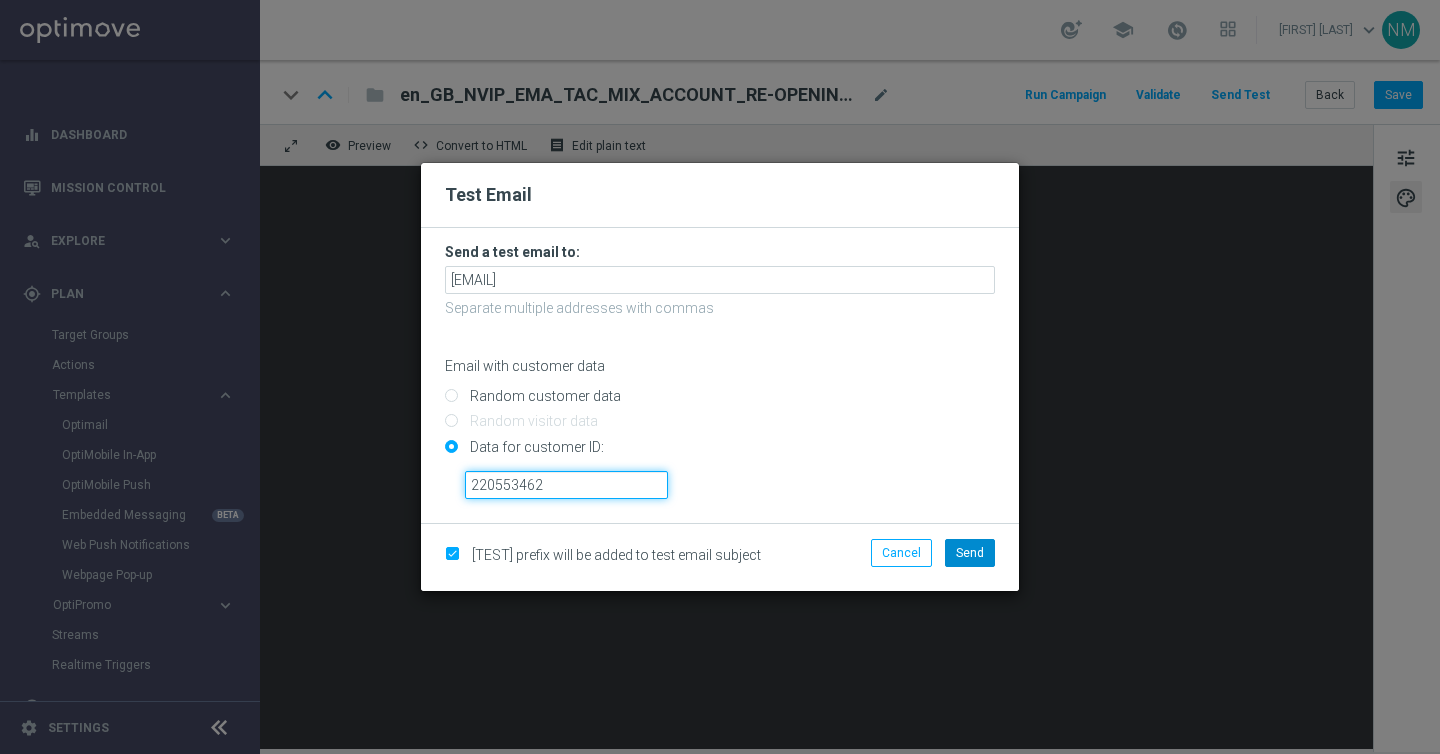 type on "220553462" 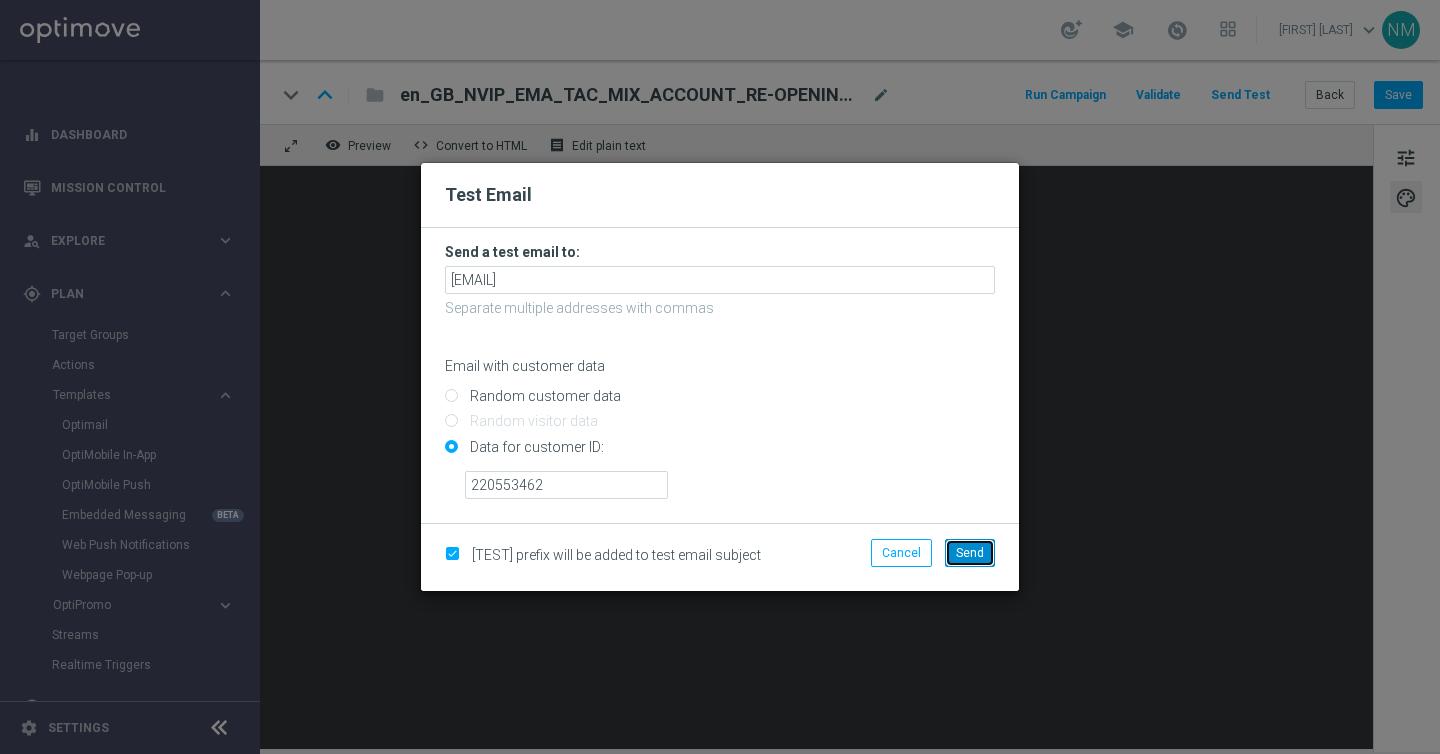 click on "Send" 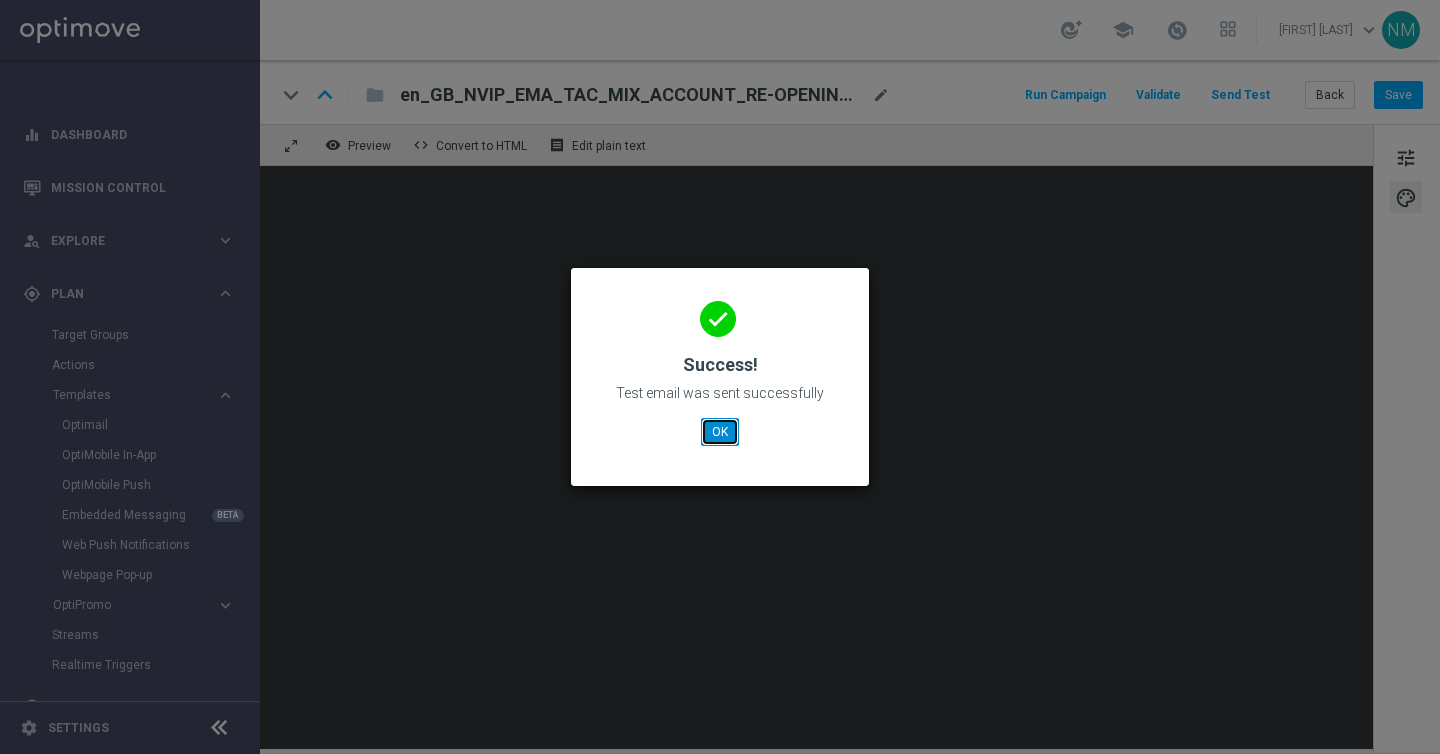 click on "OK" 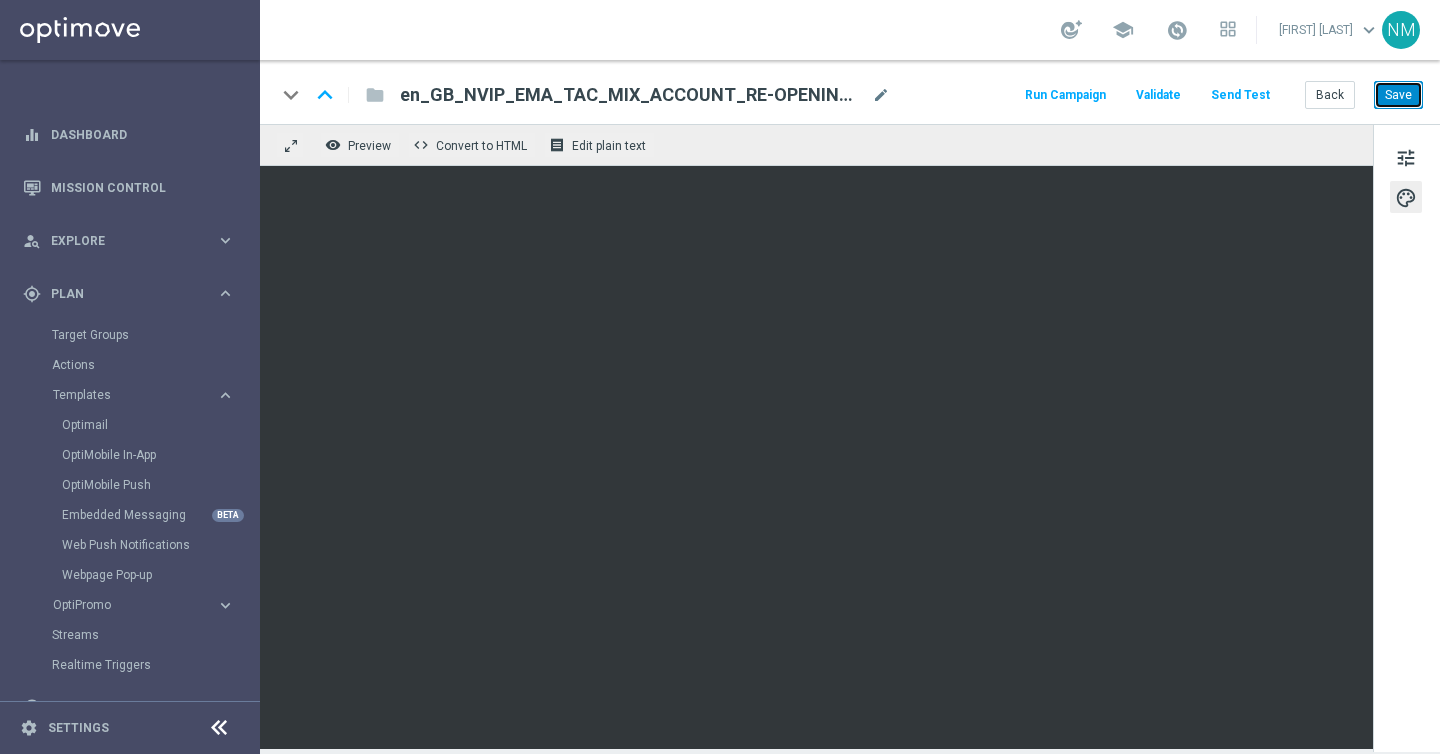click on "Save" at bounding box center (1398, 95) 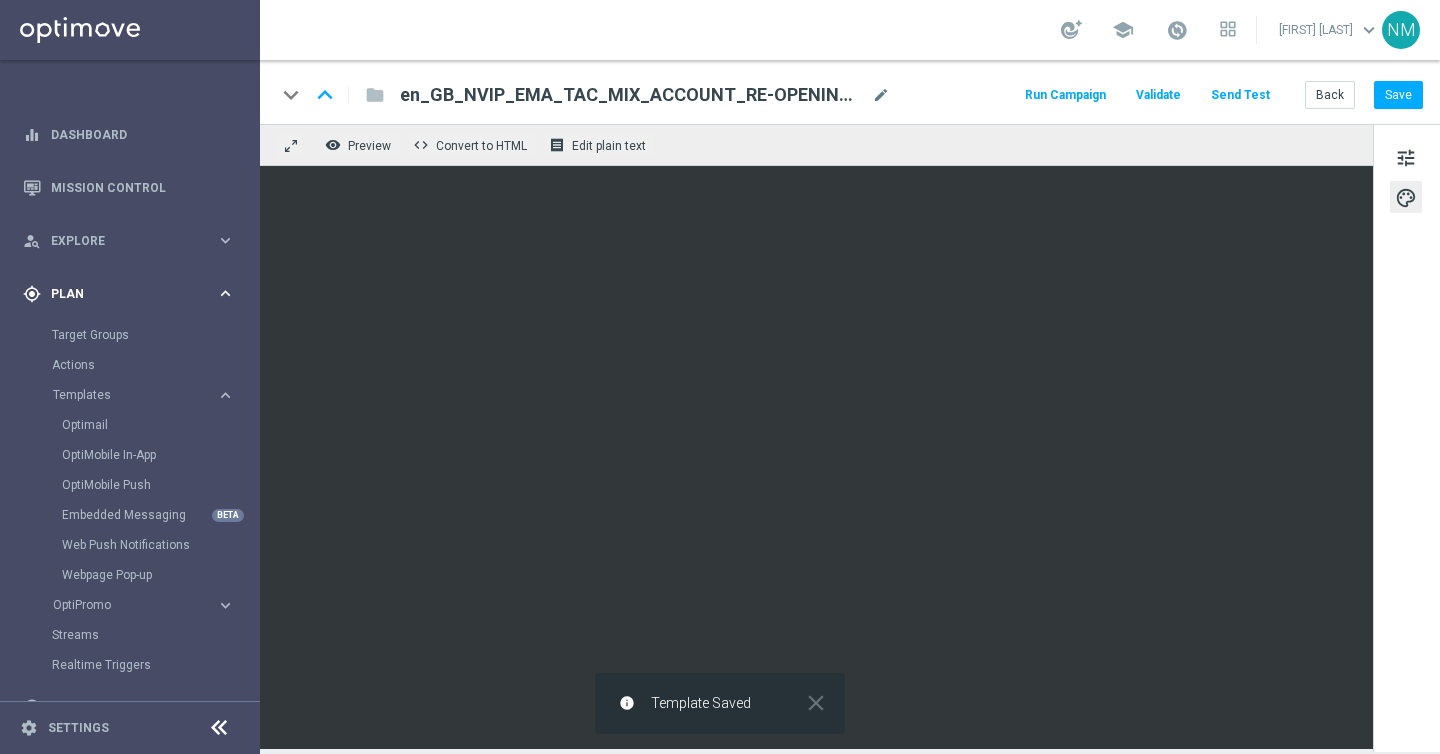 click on "Plan" at bounding box center [133, 294] 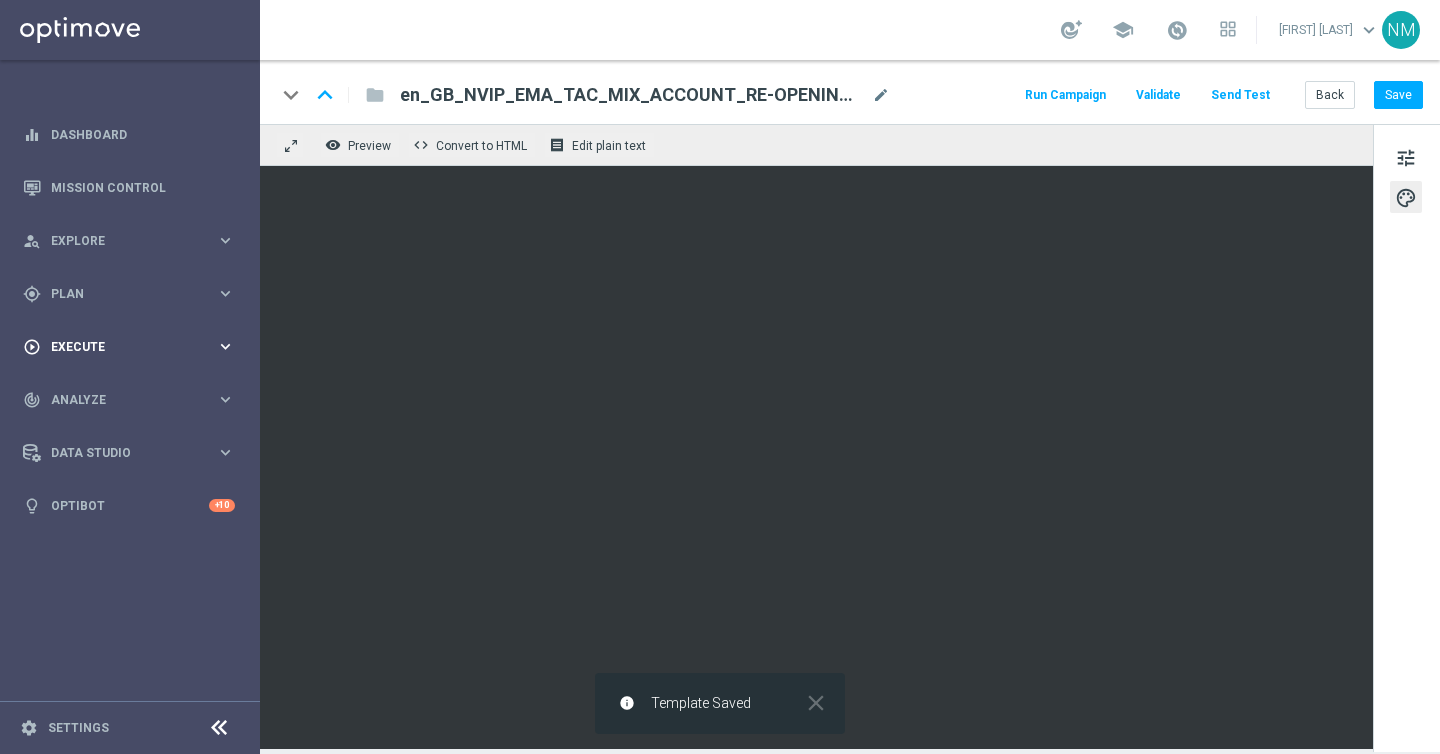 click on "Execute" at bounding box center (133, 347) 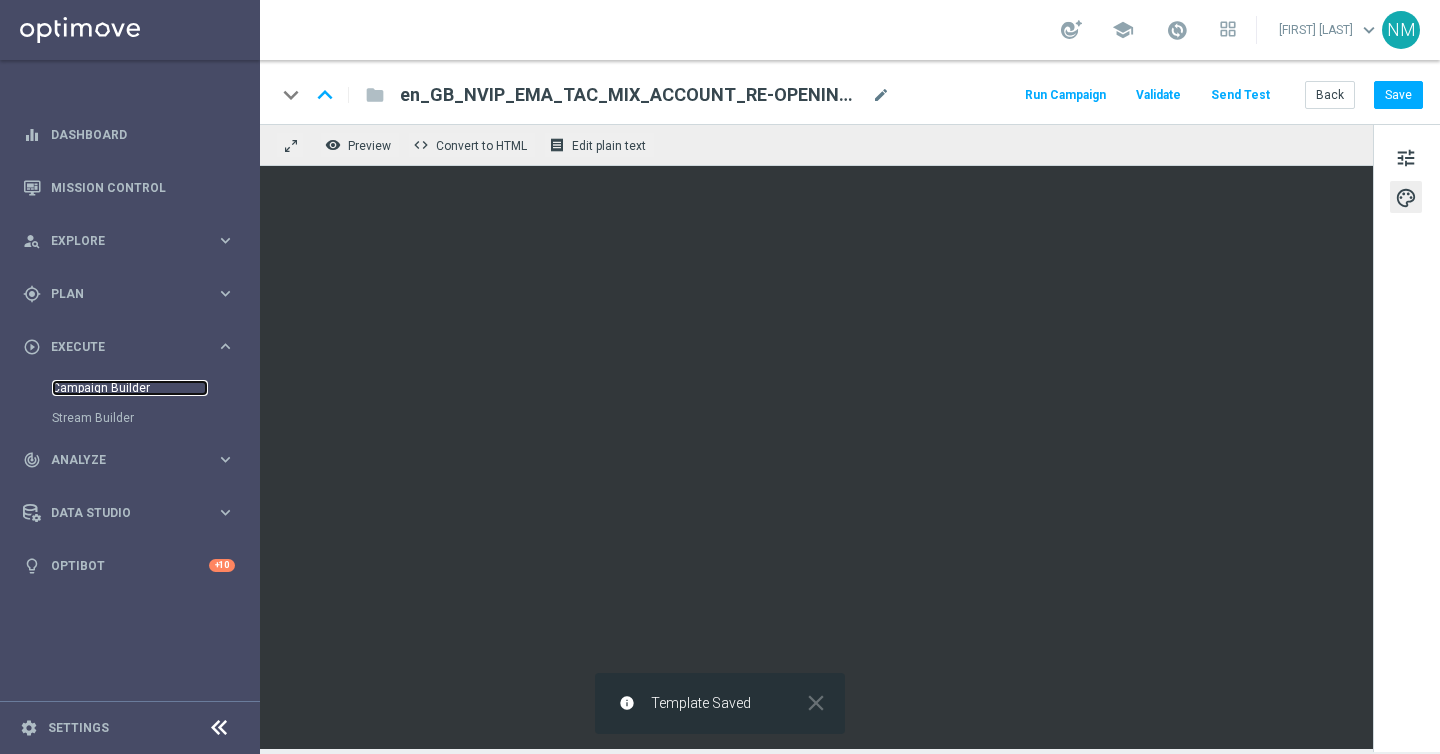 click on "Campaign Builder" at bounding box center (130, 388) 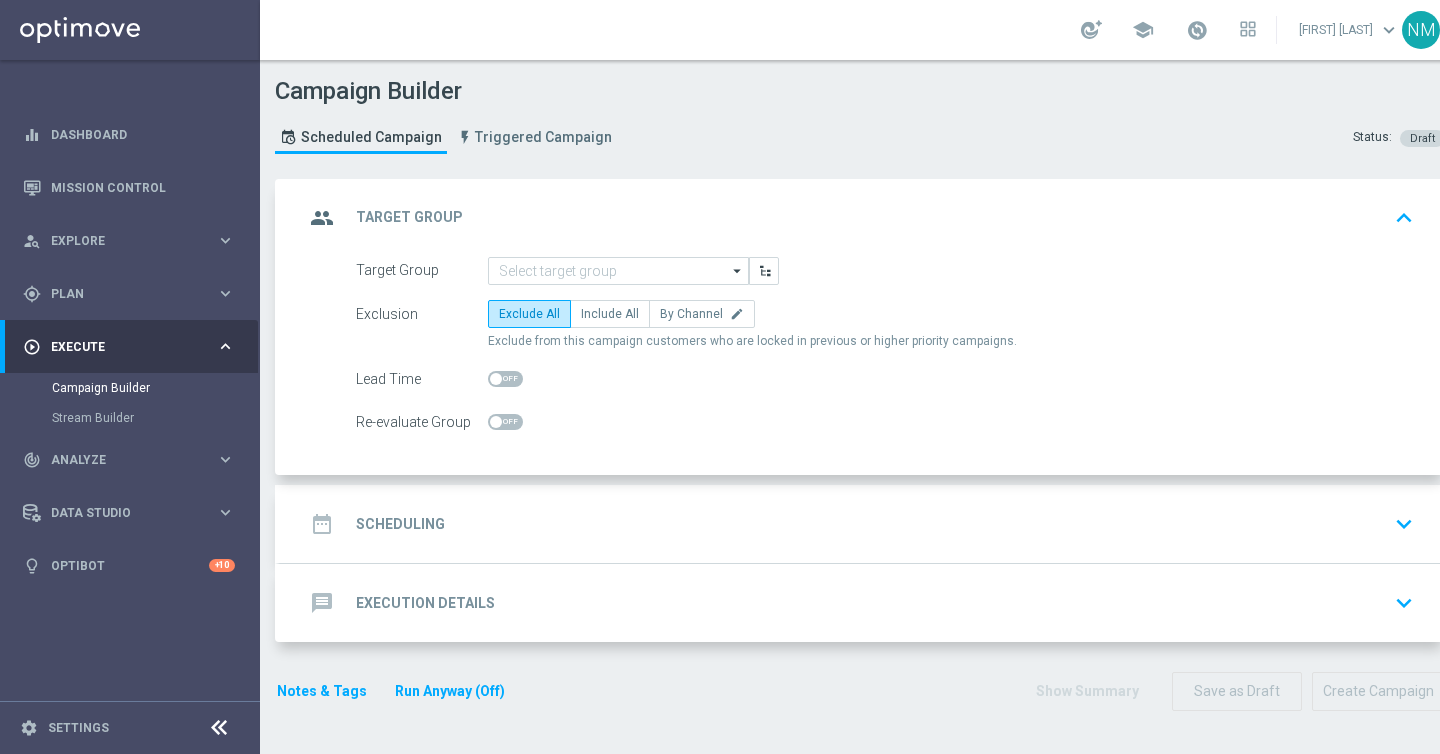 click on "arrow_drop_down" 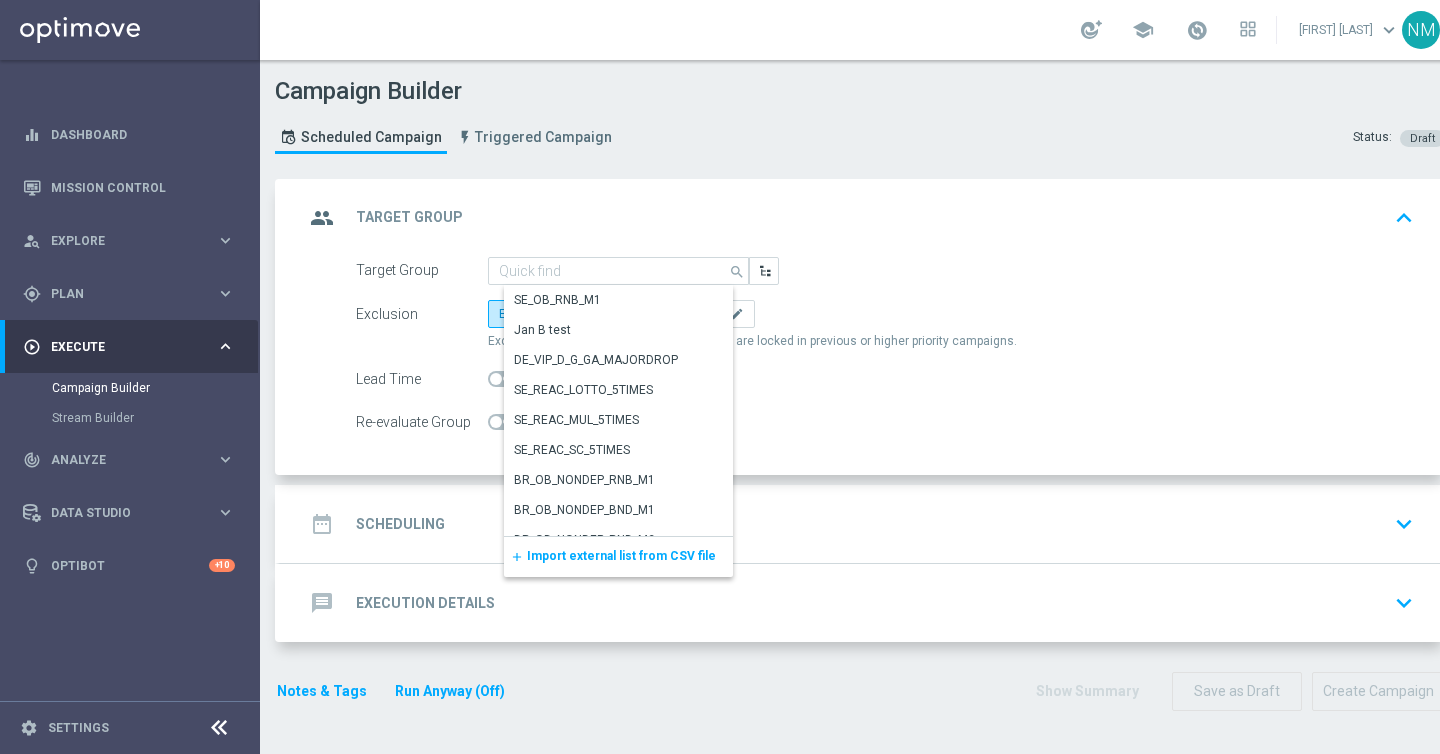 click on "add
Import external list from CSV file" 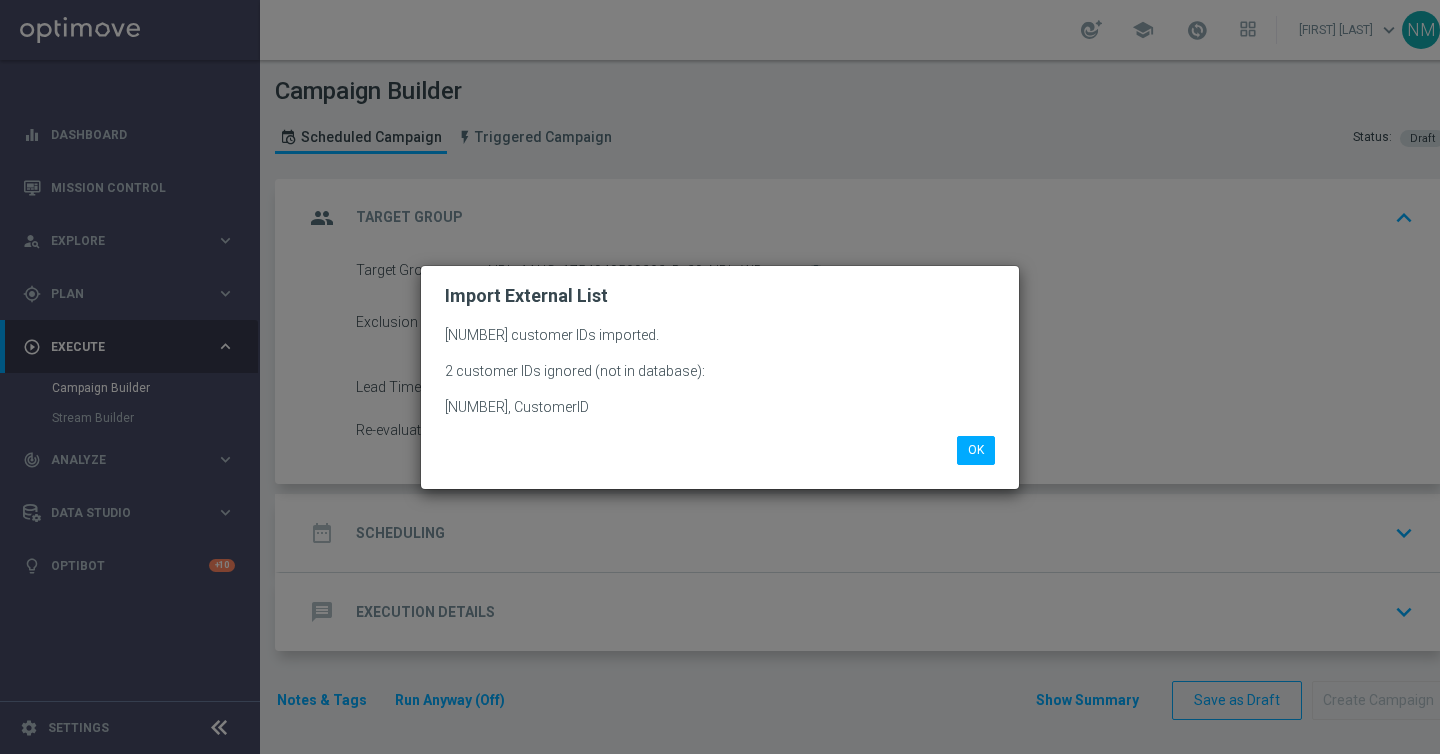 click on "equalizer
Dashboard
Mission Control" at bounding box center (720, 377) 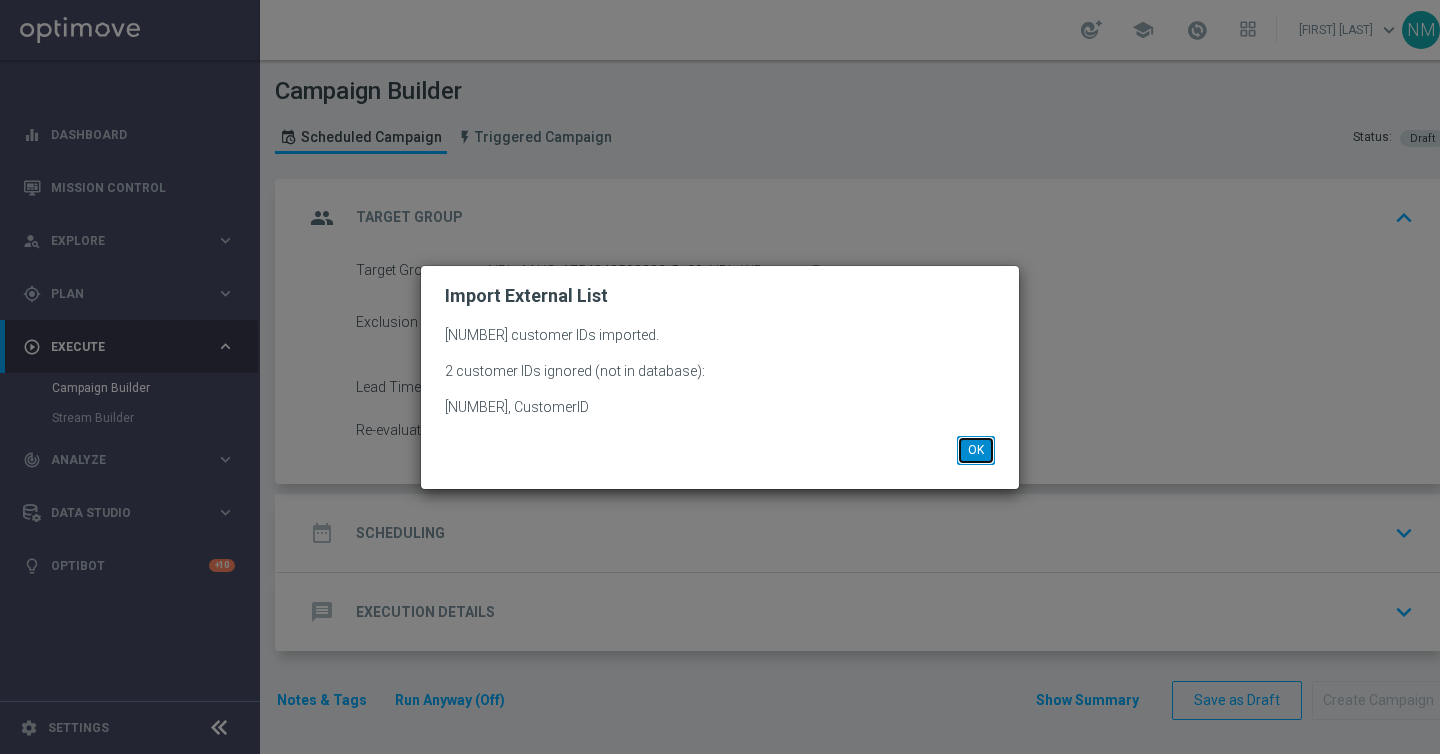 click on "OK" 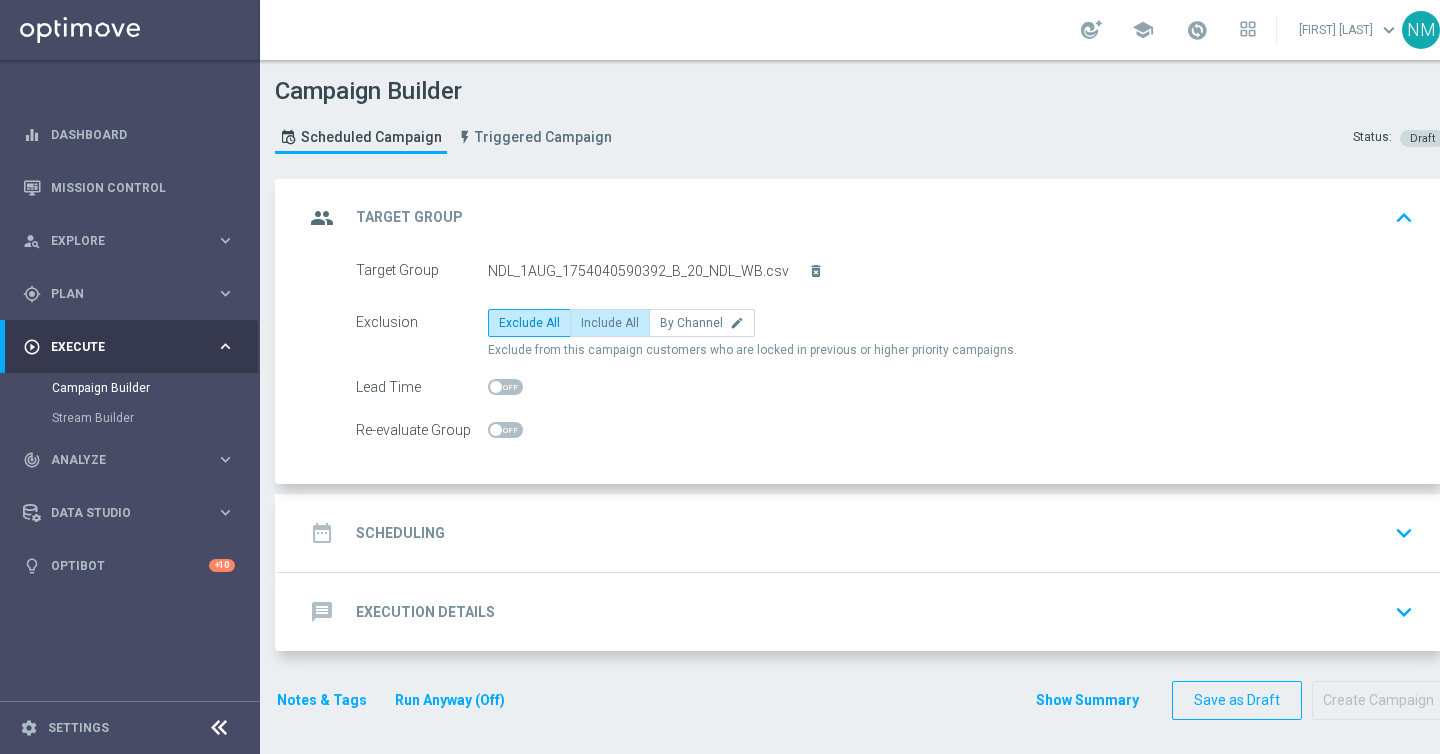 click on "Include All" 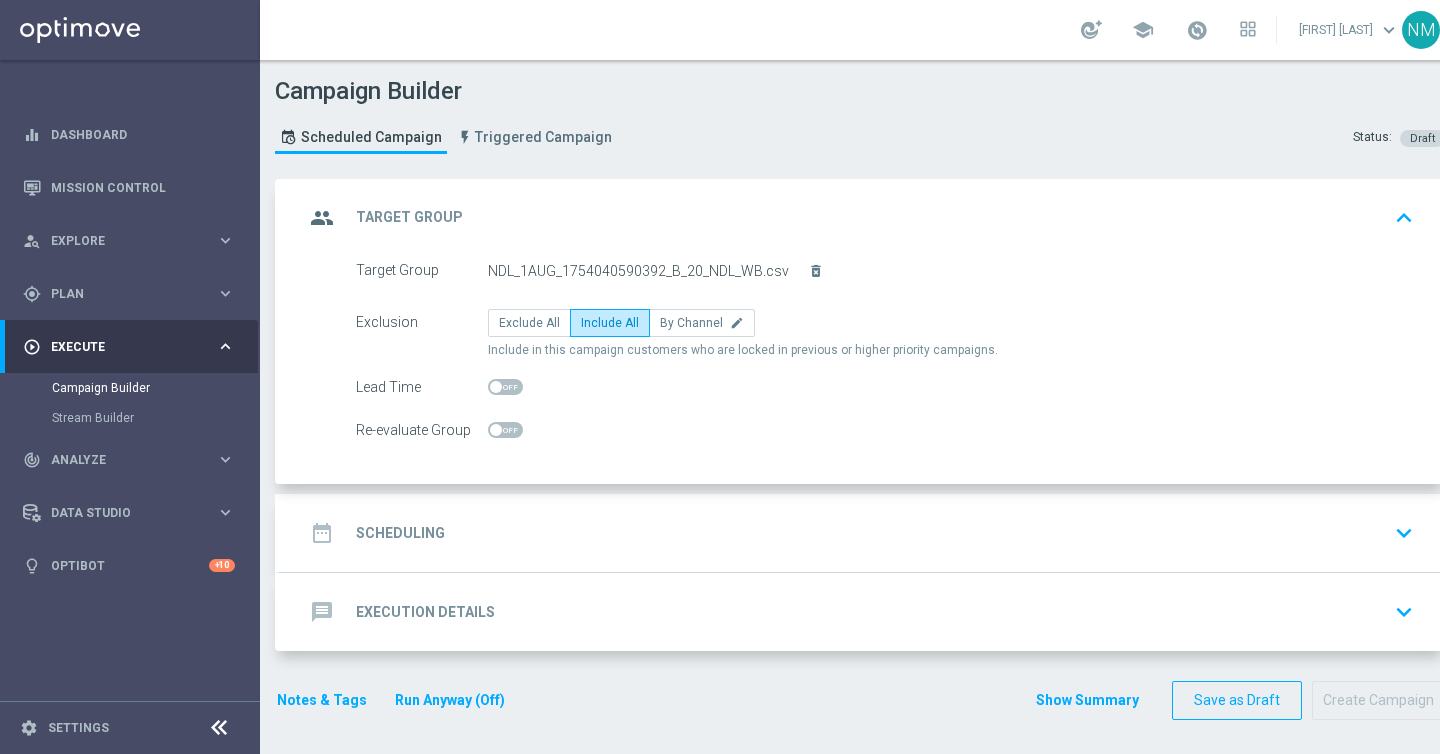 click on "date_range
Scheduling
keyboard_arrow_down" 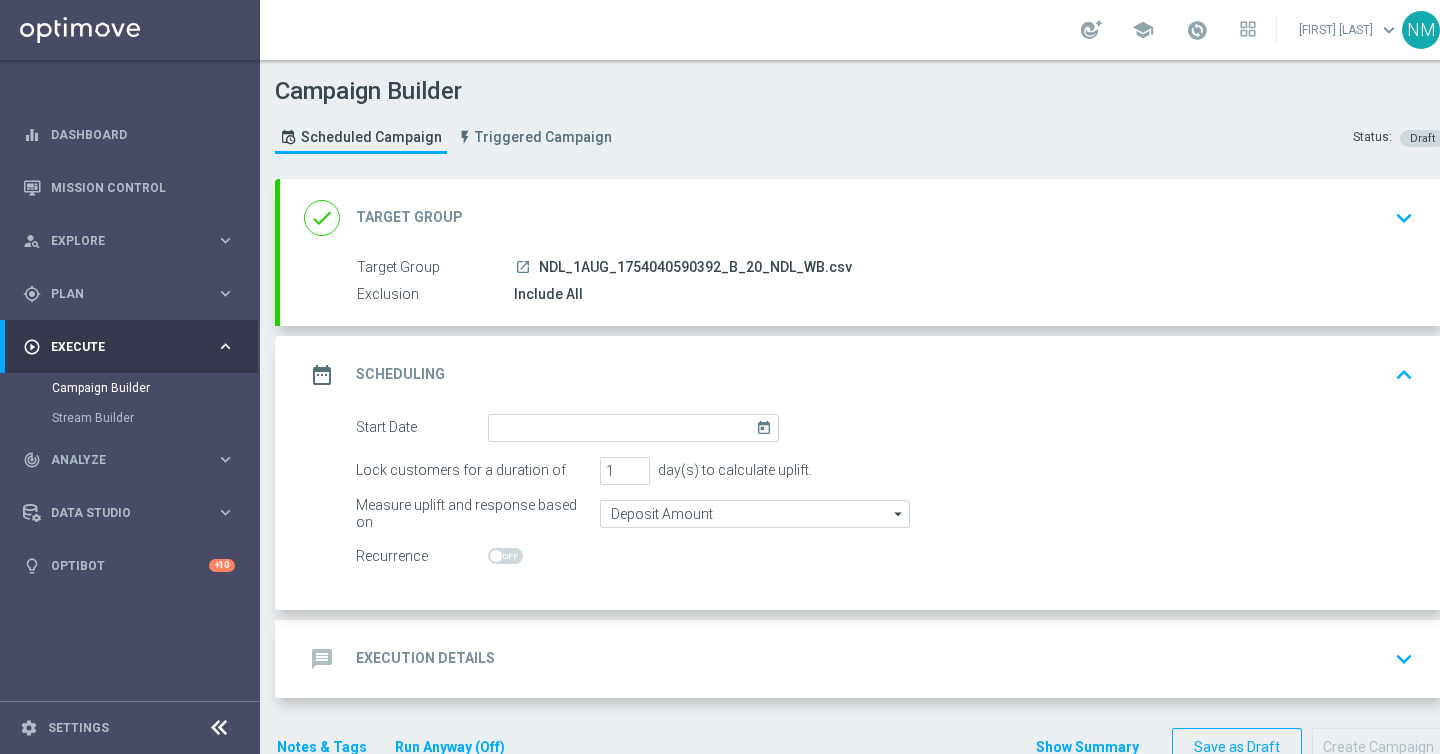 scroll, scrollTop: 52, scrollLeft: 0, axis: vertical 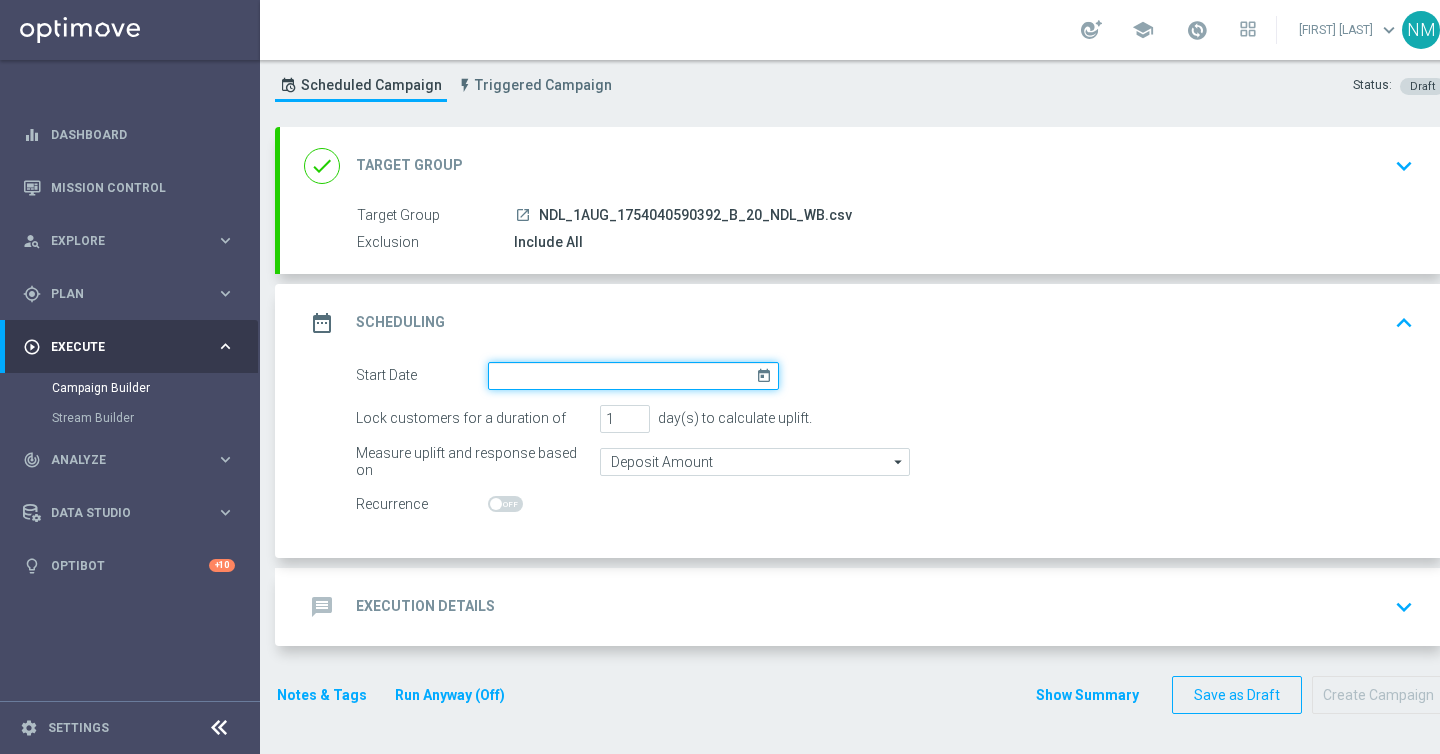 click 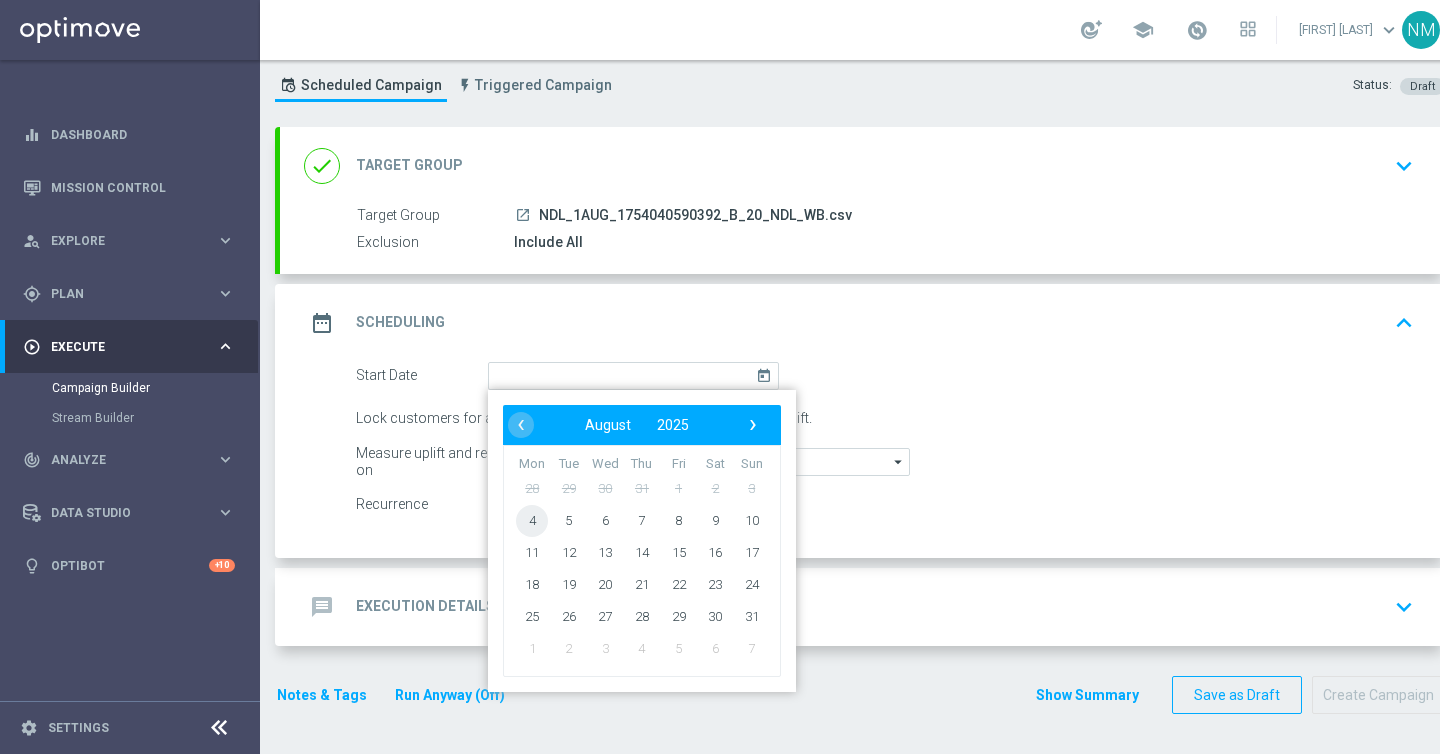 click on "4" 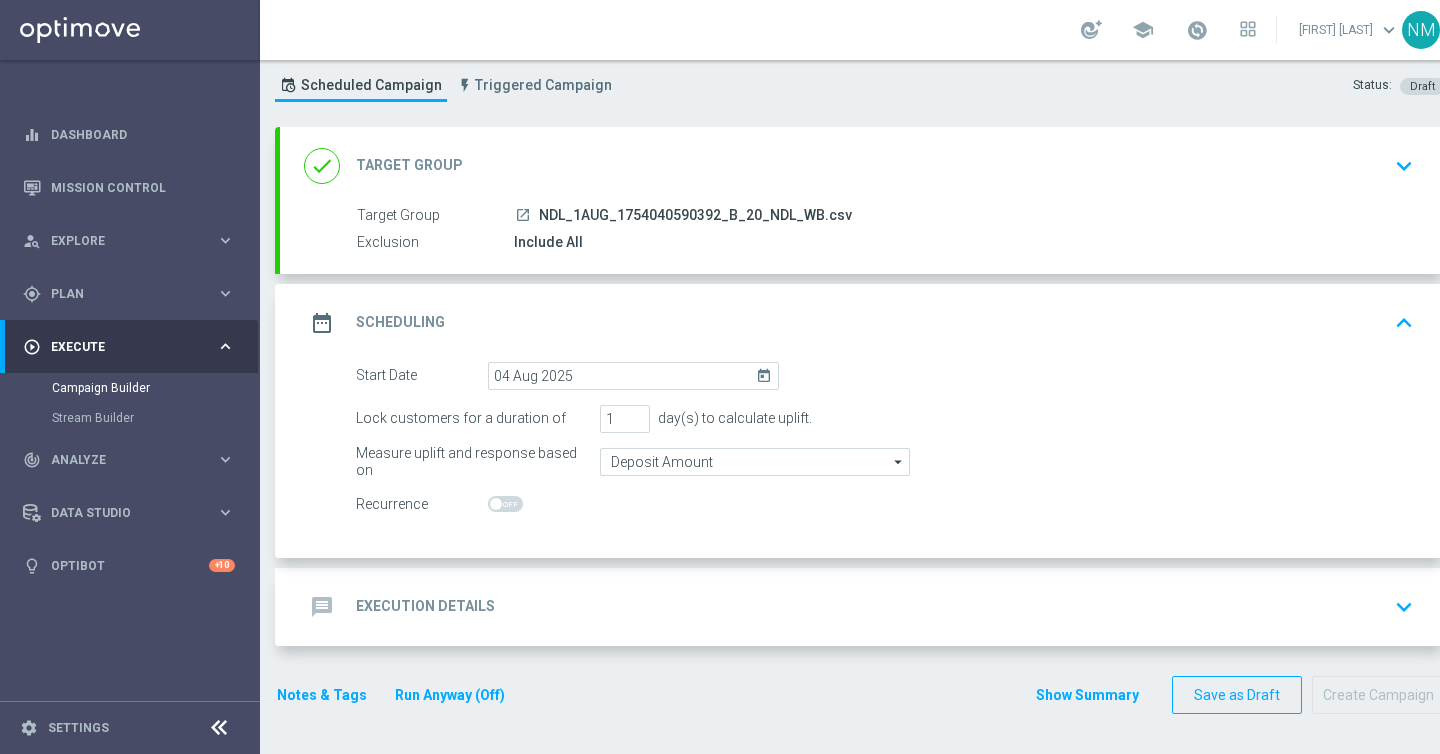 click on "Execution Details" 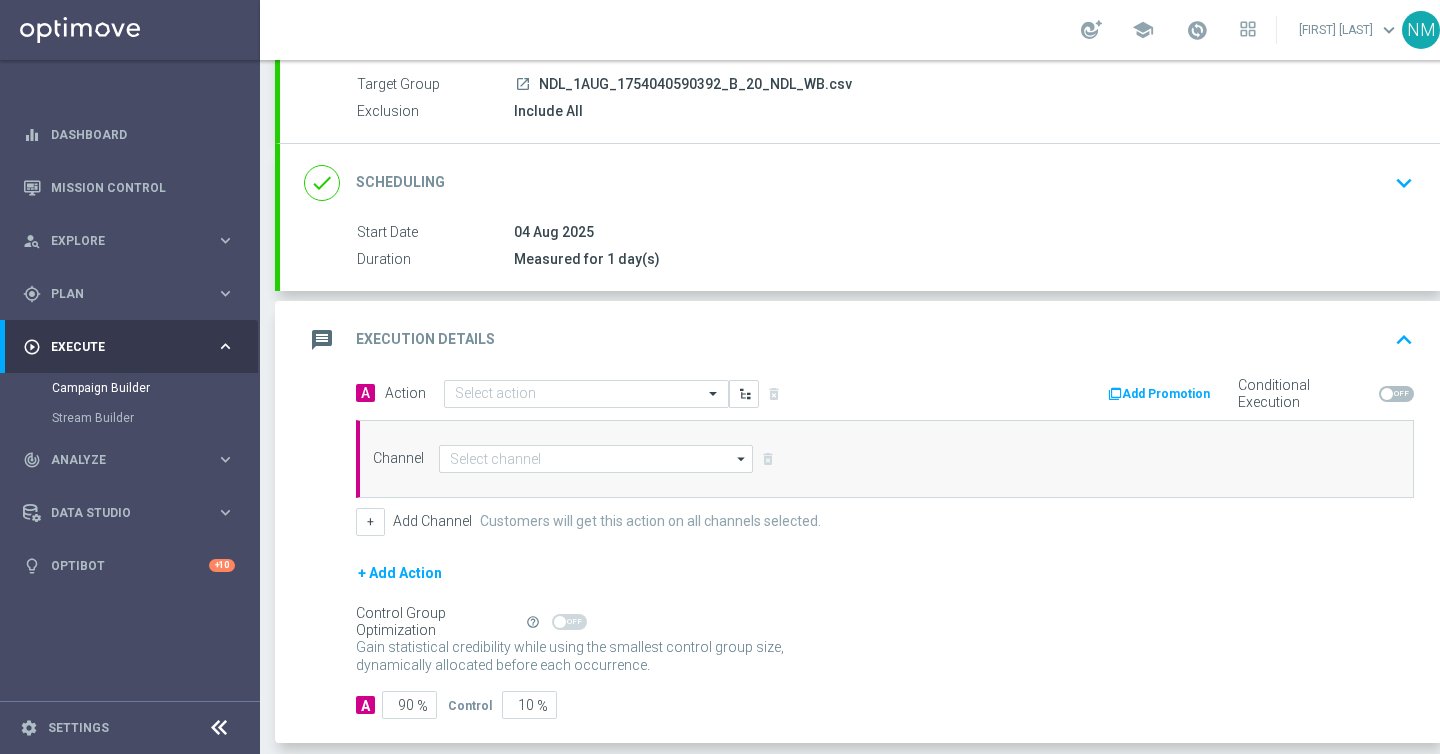 scroll, scrollTop: 184, scrollLeft: 0, axis: vertical 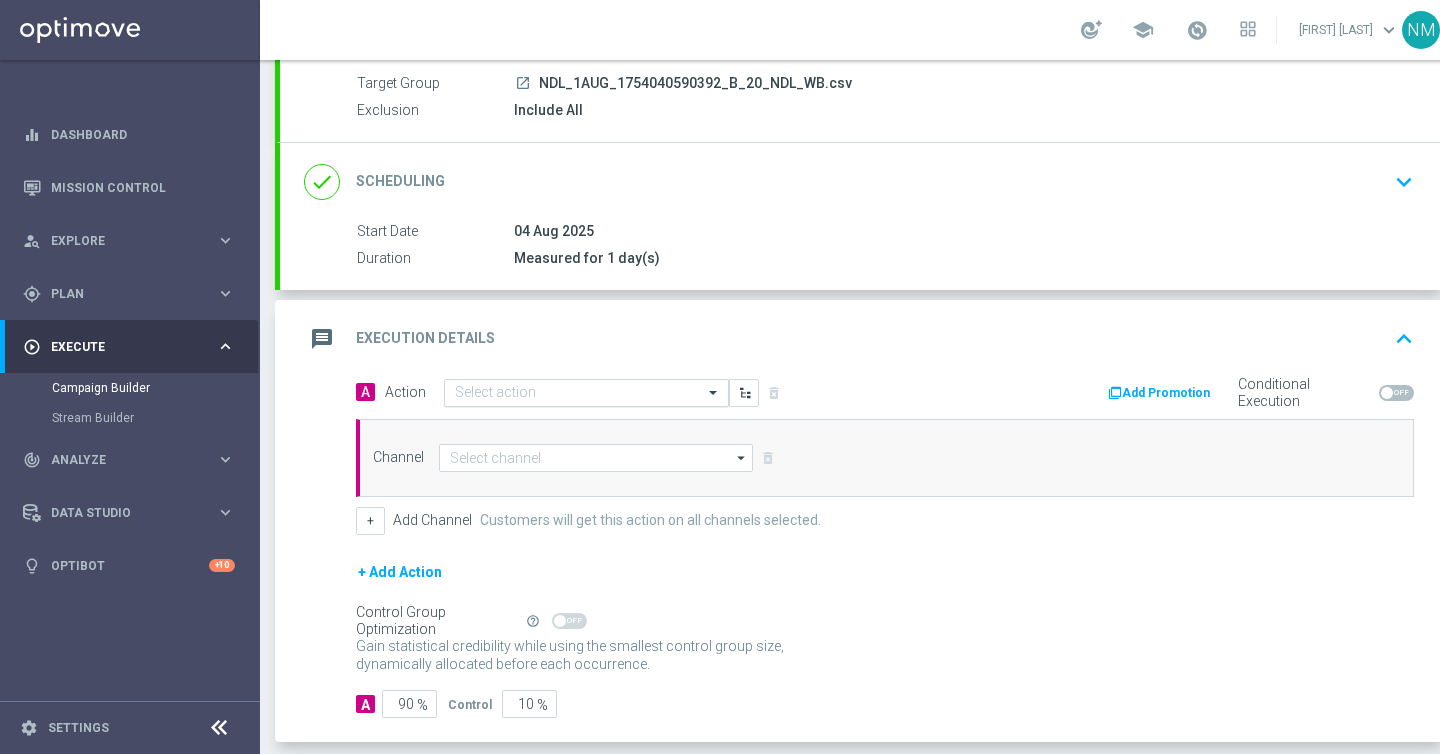 click on "Select action" 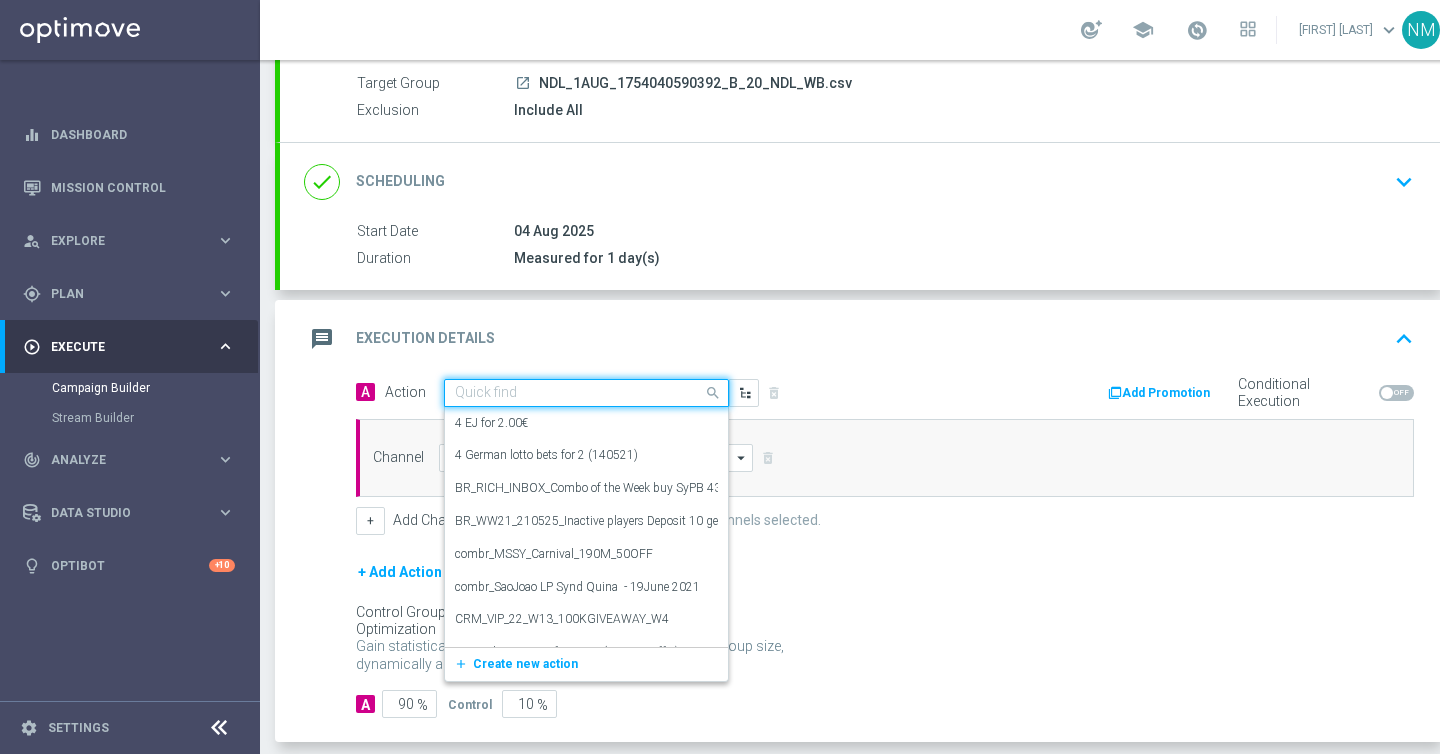 paste on "en_GB_NVIP_EMA_TAC_MIX_ACCOUNT_RE-OPENING_20BONUS_WK32_REMINDER" 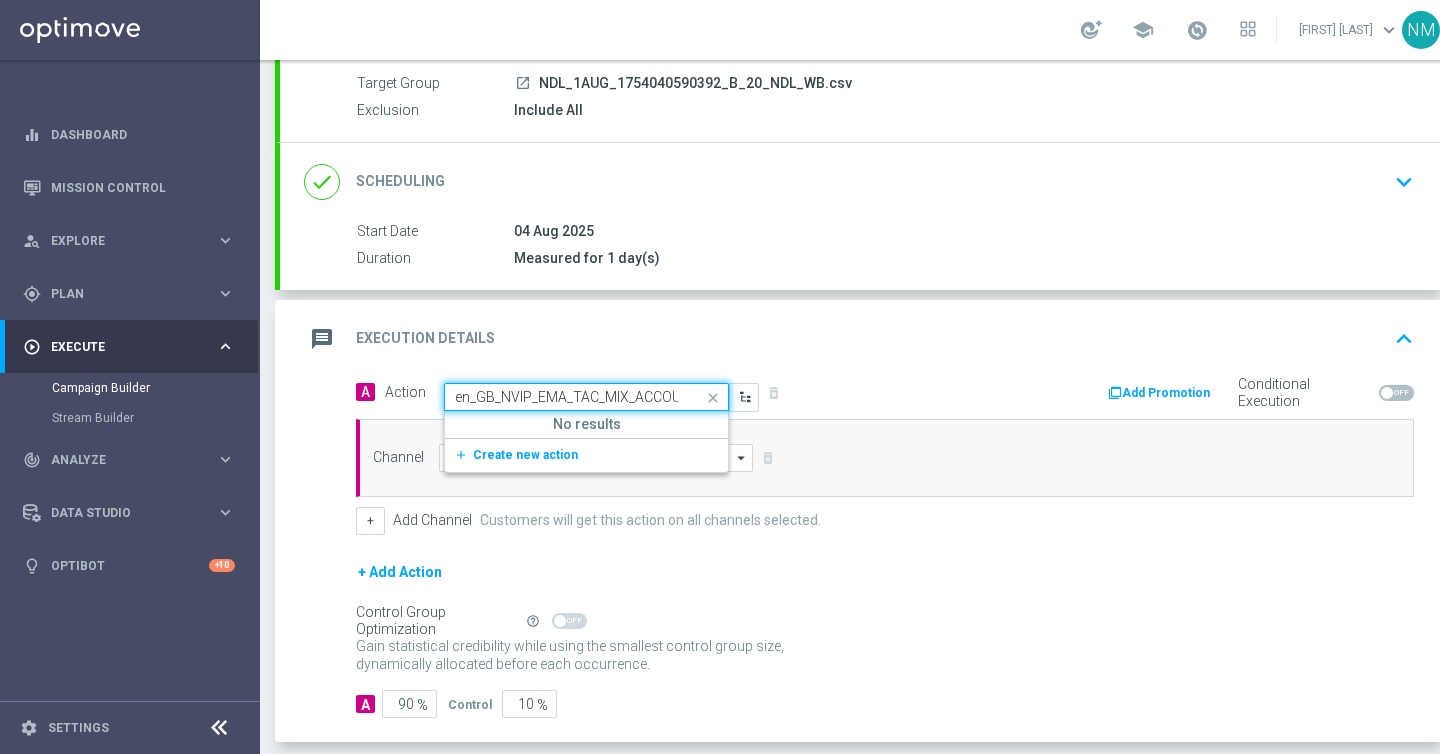 scroll, scrollTop: 0, scrollLeft: 290, axis: horizontal 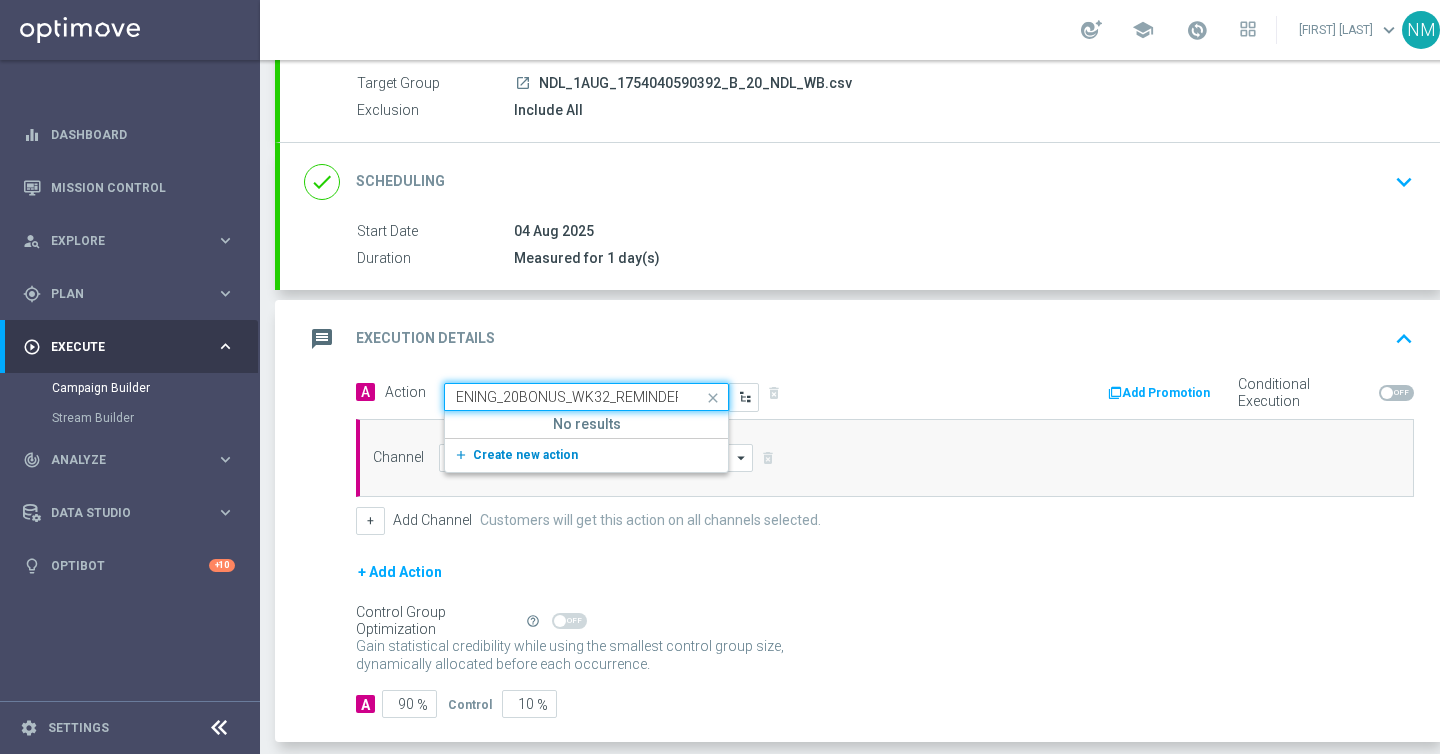 click on "Create new action" at bounding box center [525, 455] 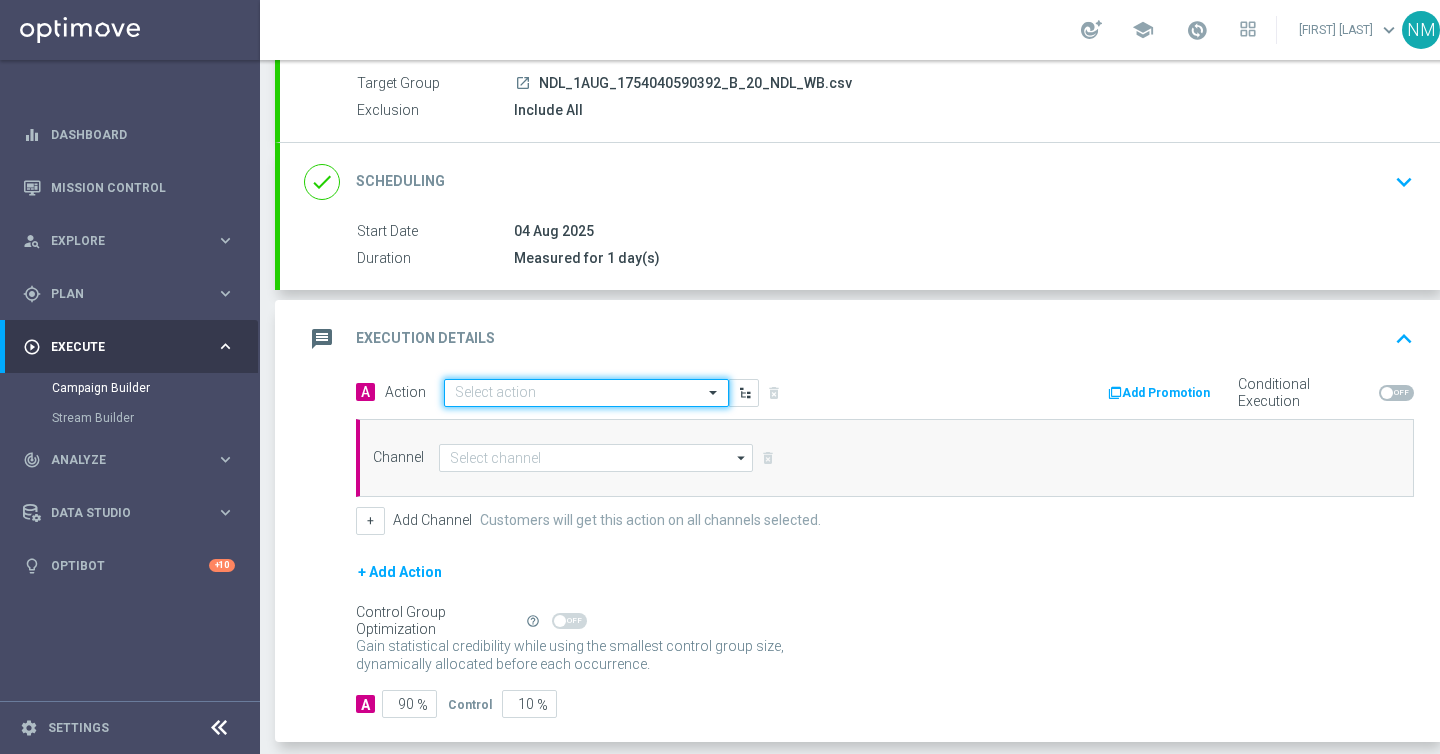 scroll, scrollTop: 0, scrollLeft: 0, axis: both 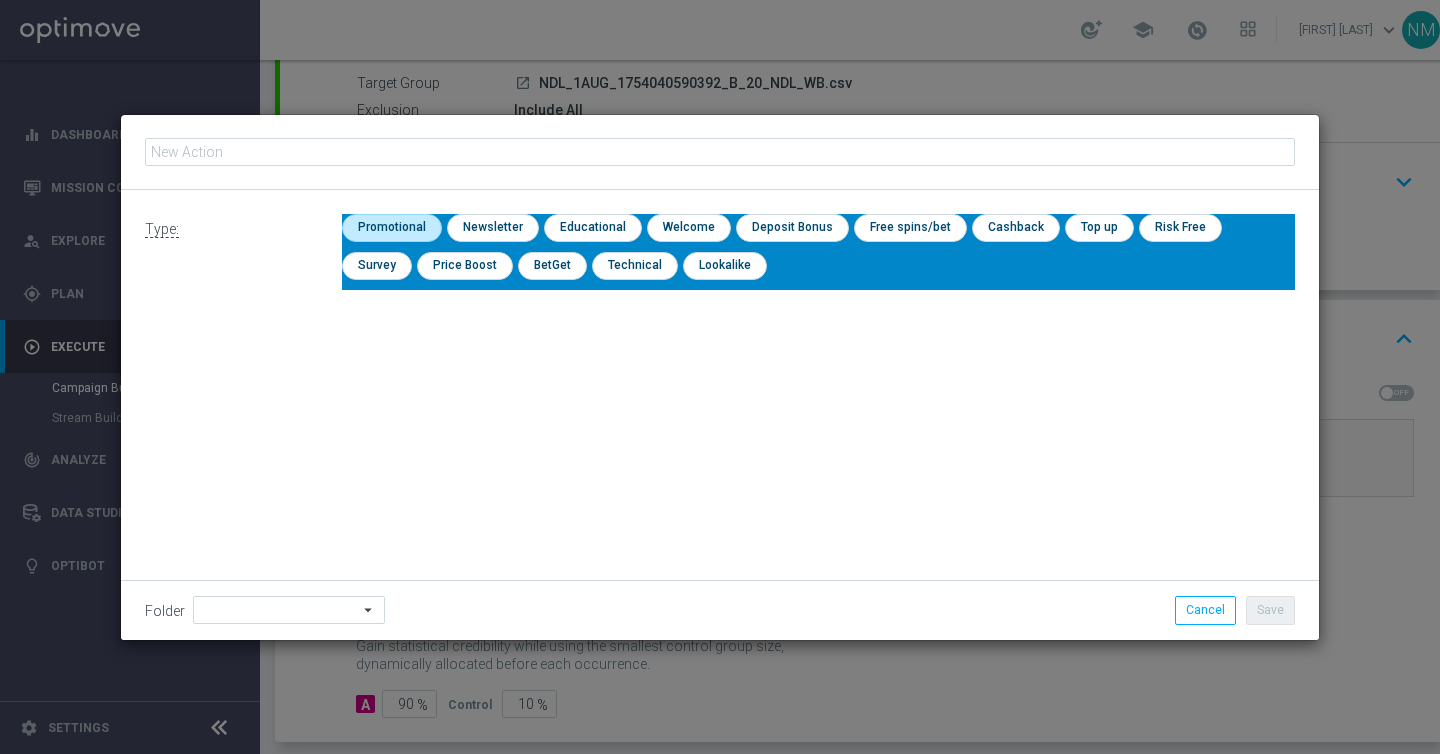 type on "en_GB_NVIP_EMA_TAC_MIX_ACCOUNT_RE-OPENING_20BONUS_WK32_REMINDER" 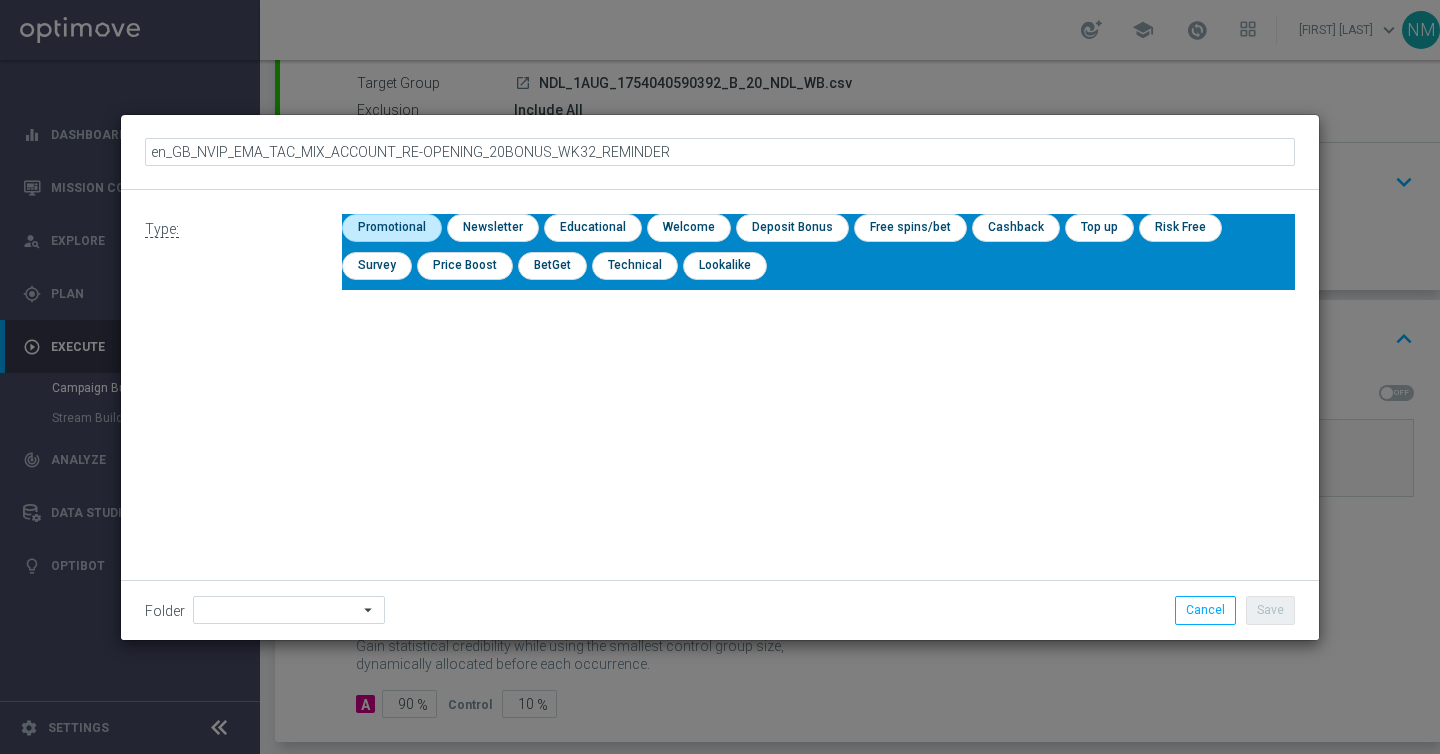 click 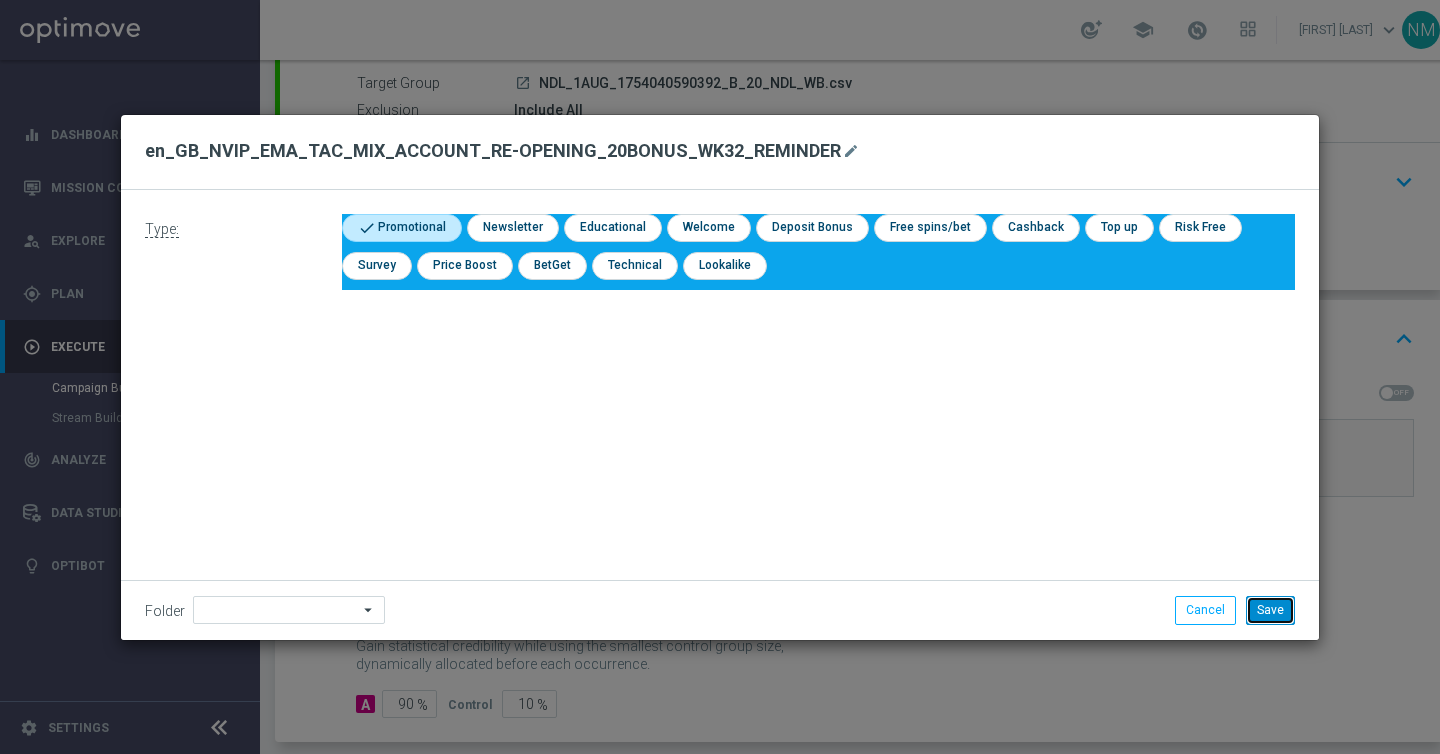 click on "Save" 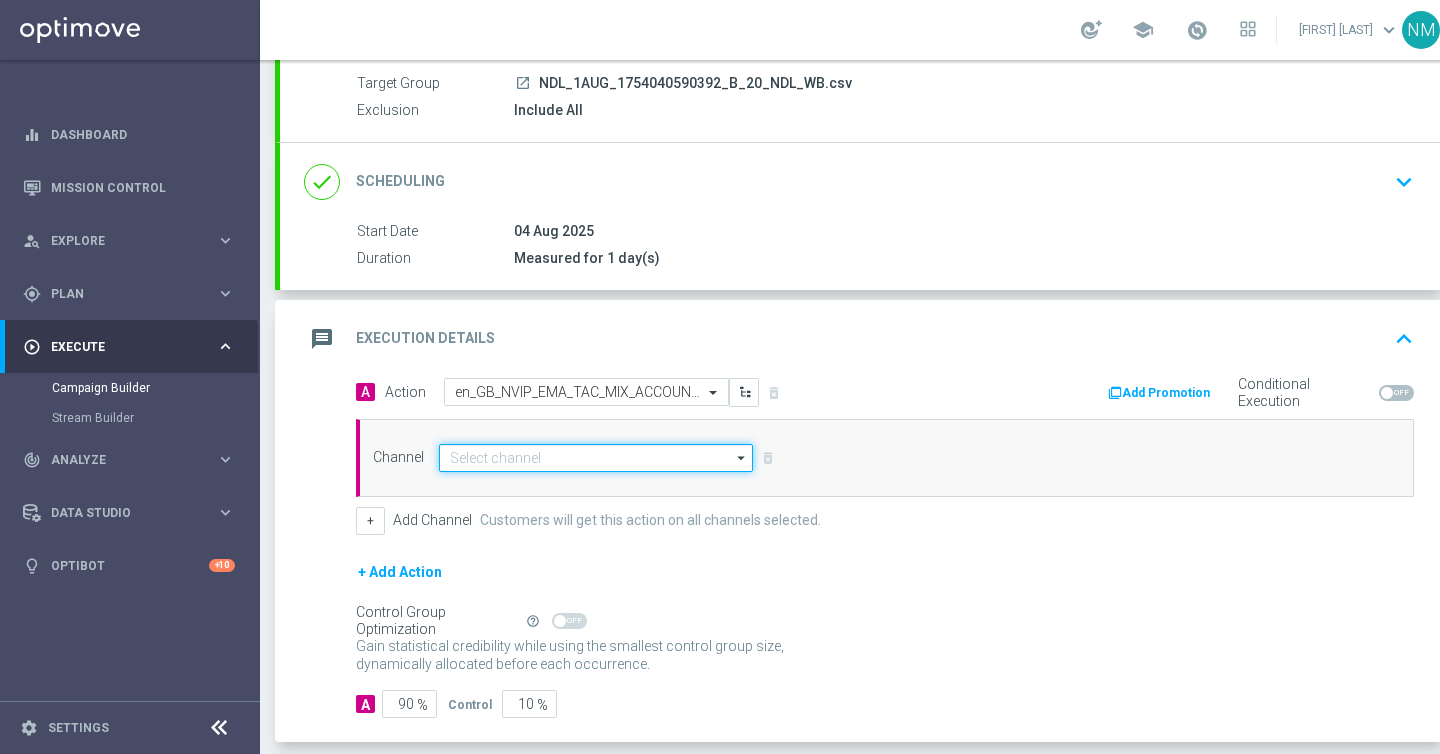 click 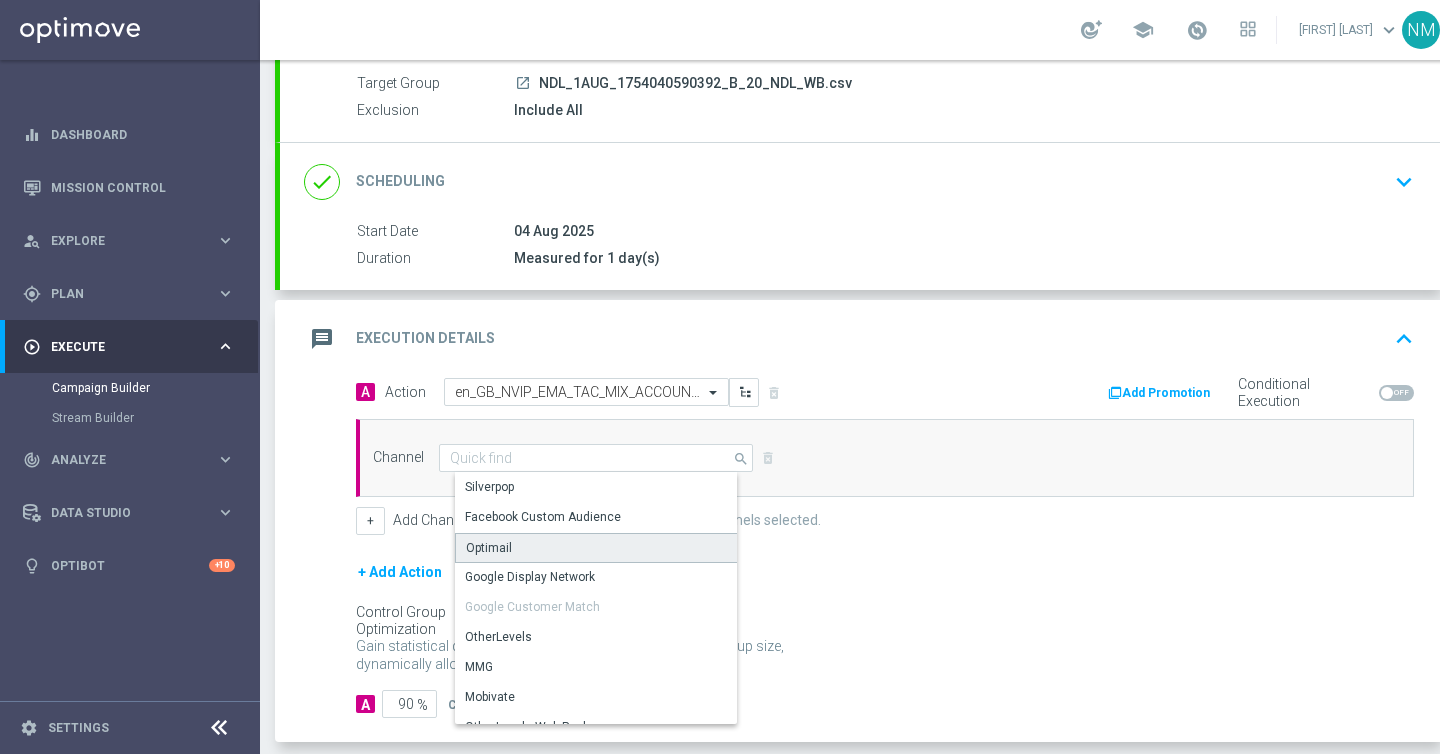 click on "Optimail" 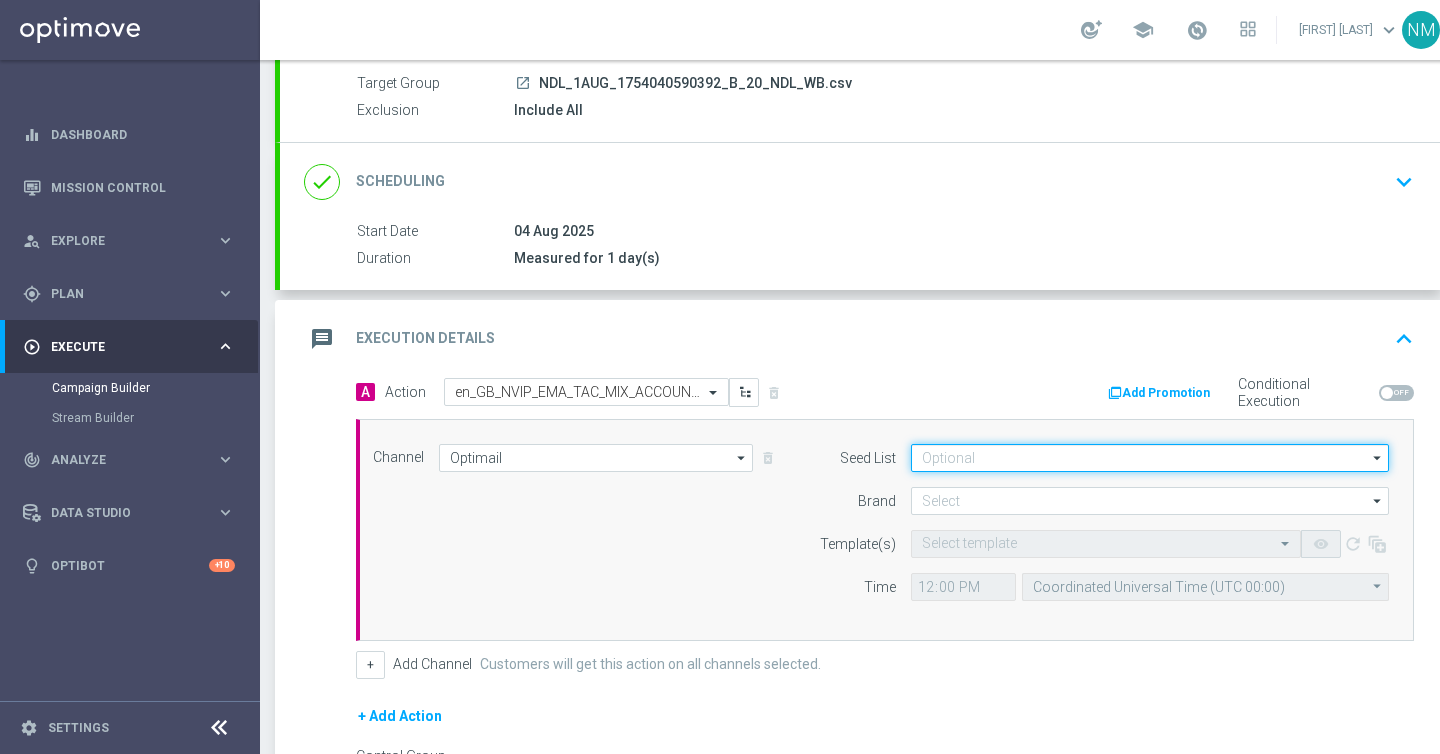 click 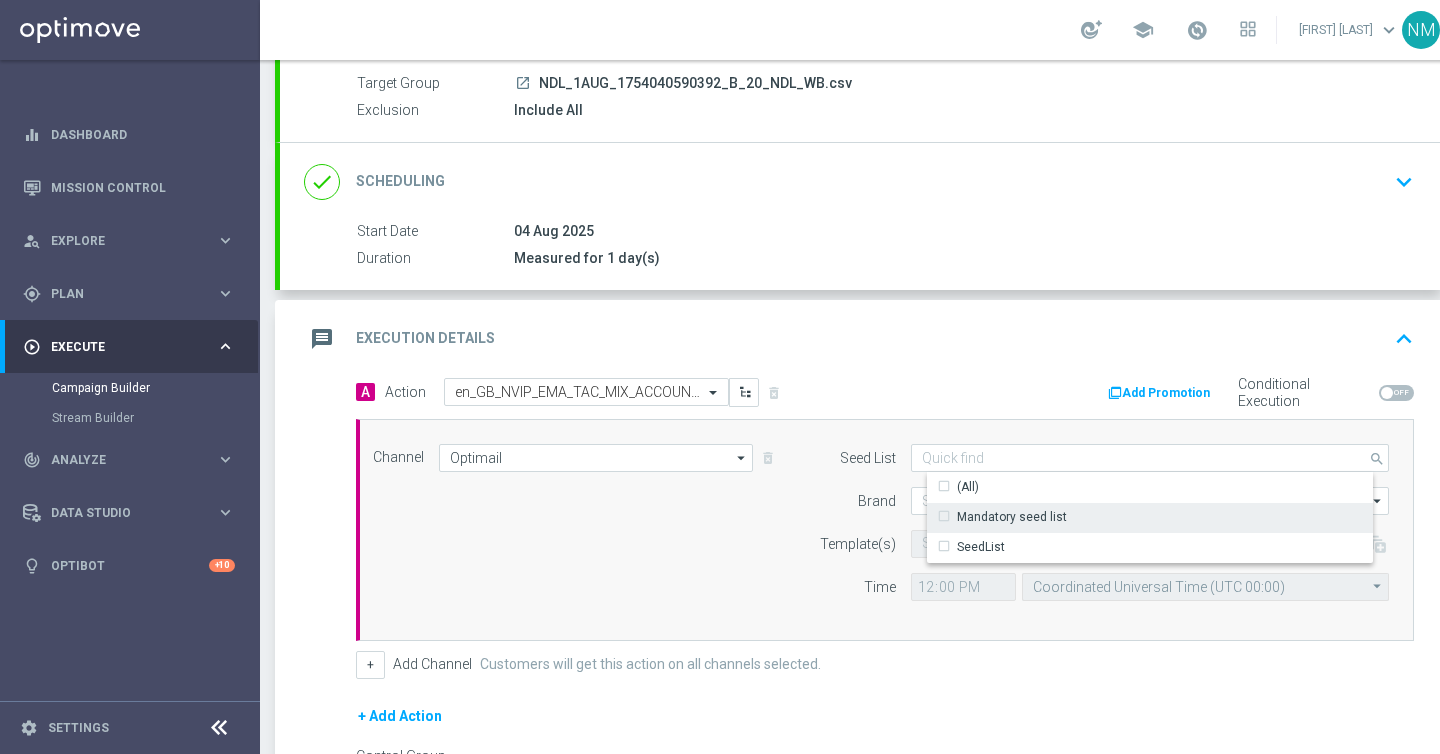 click on "Mandatory seed list" 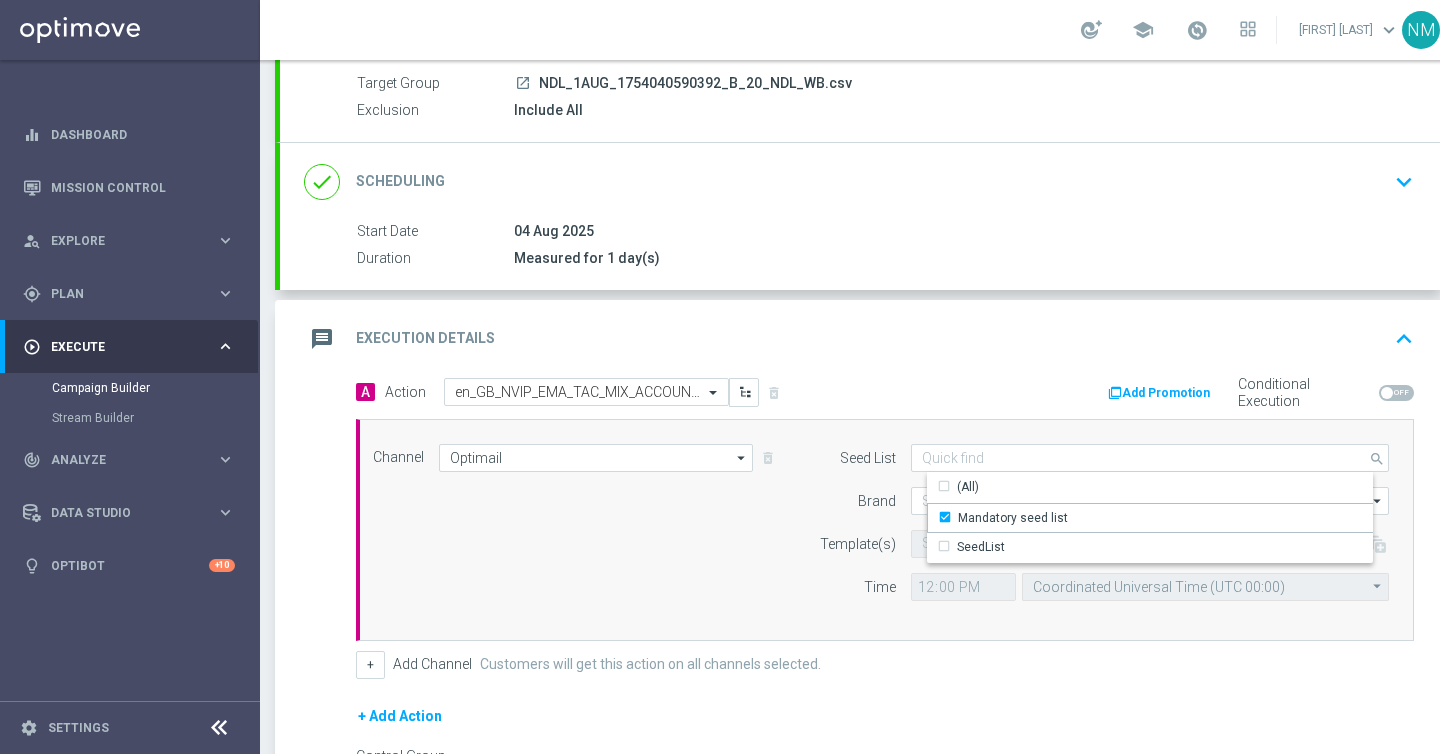 click on "Brand" 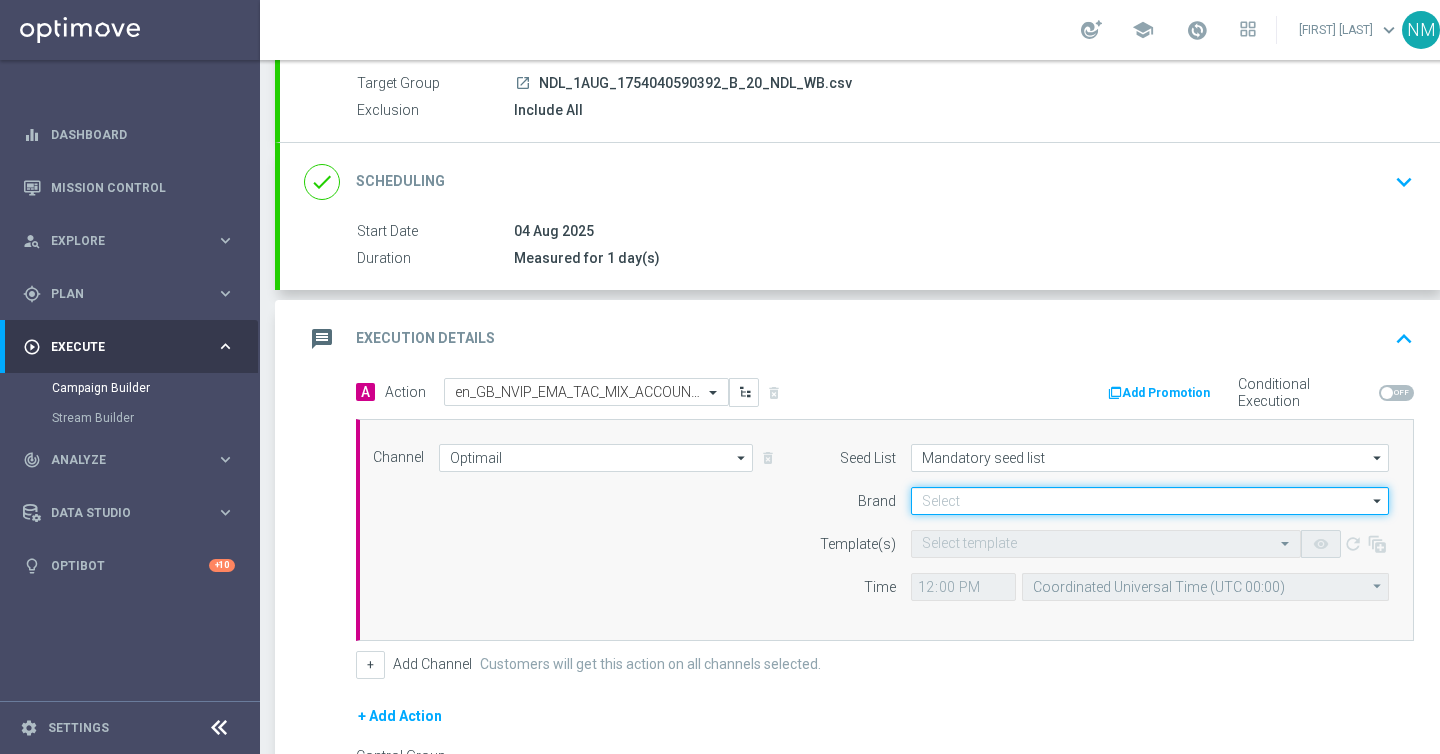 click 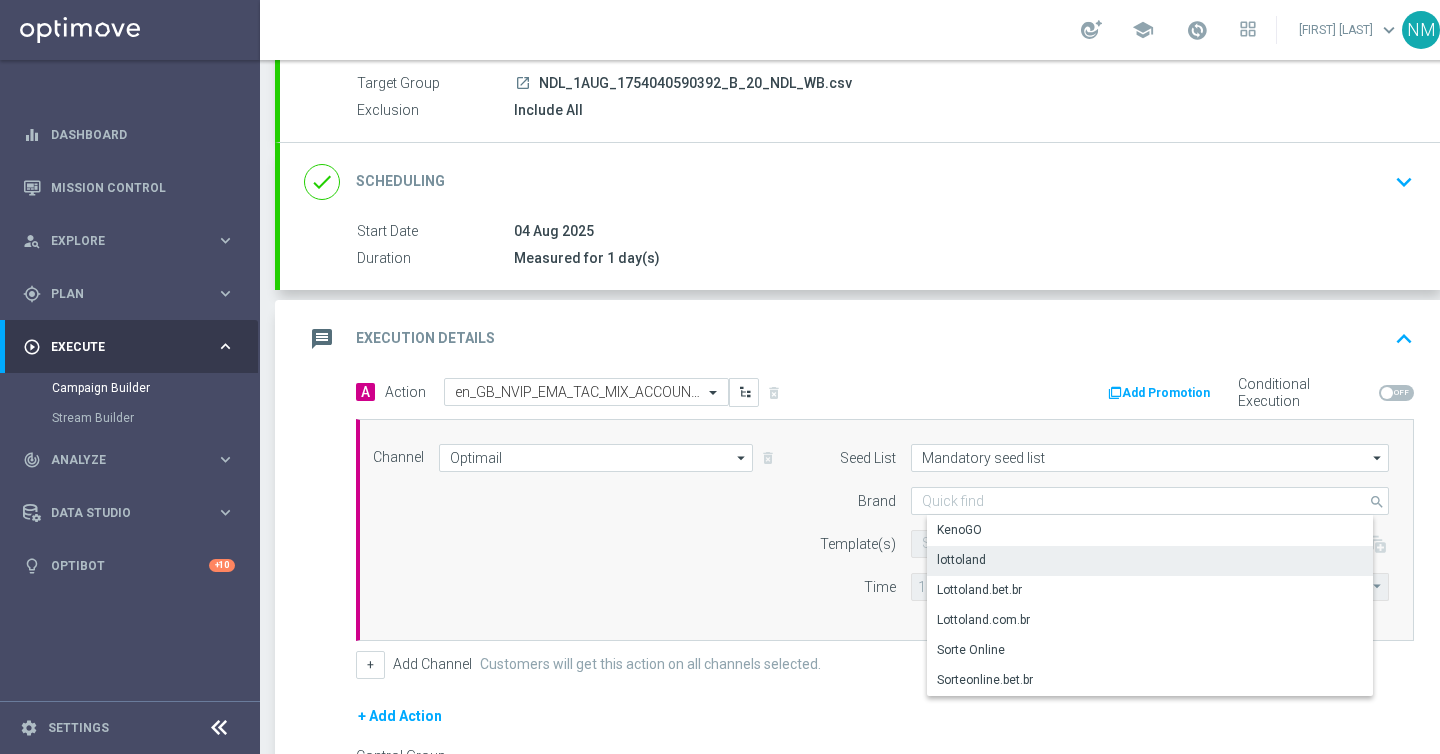 click on "lottoland" 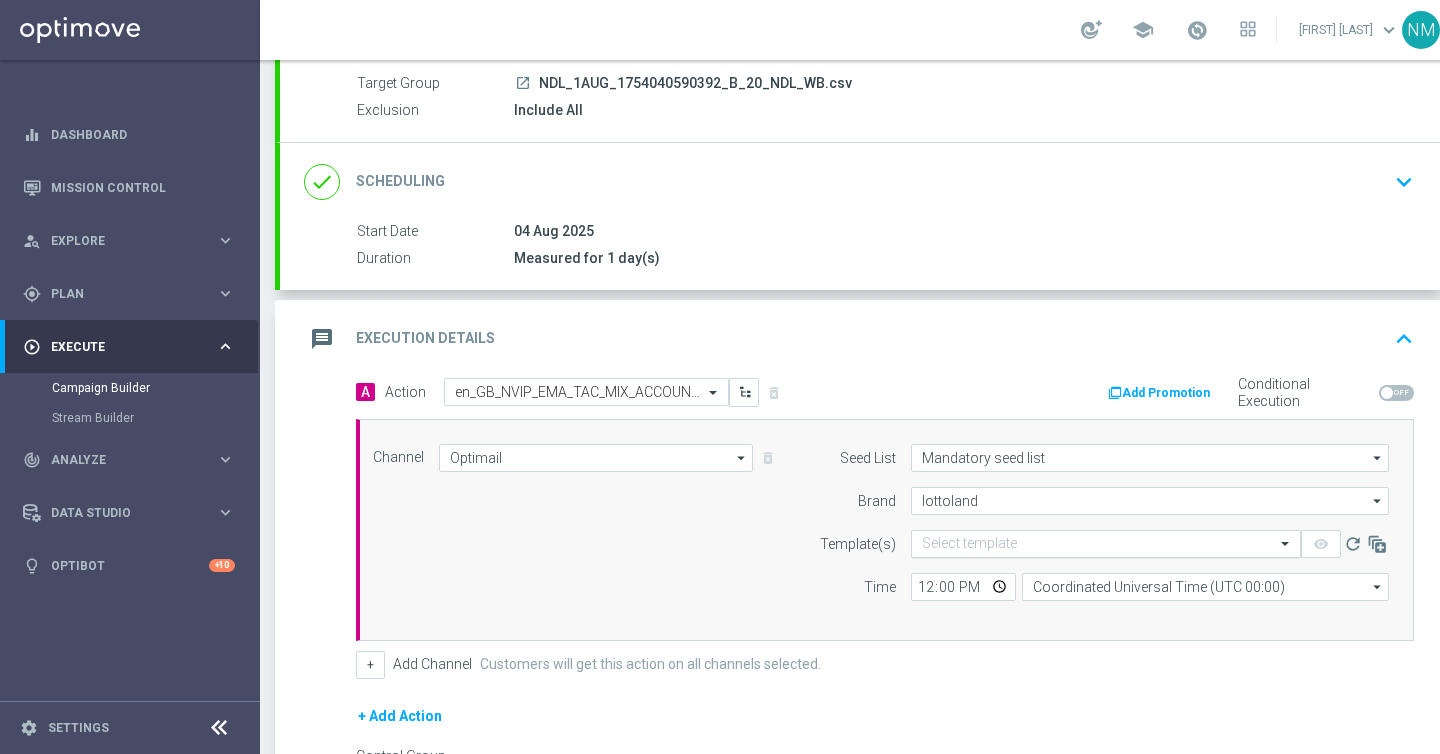 click on "Select template" 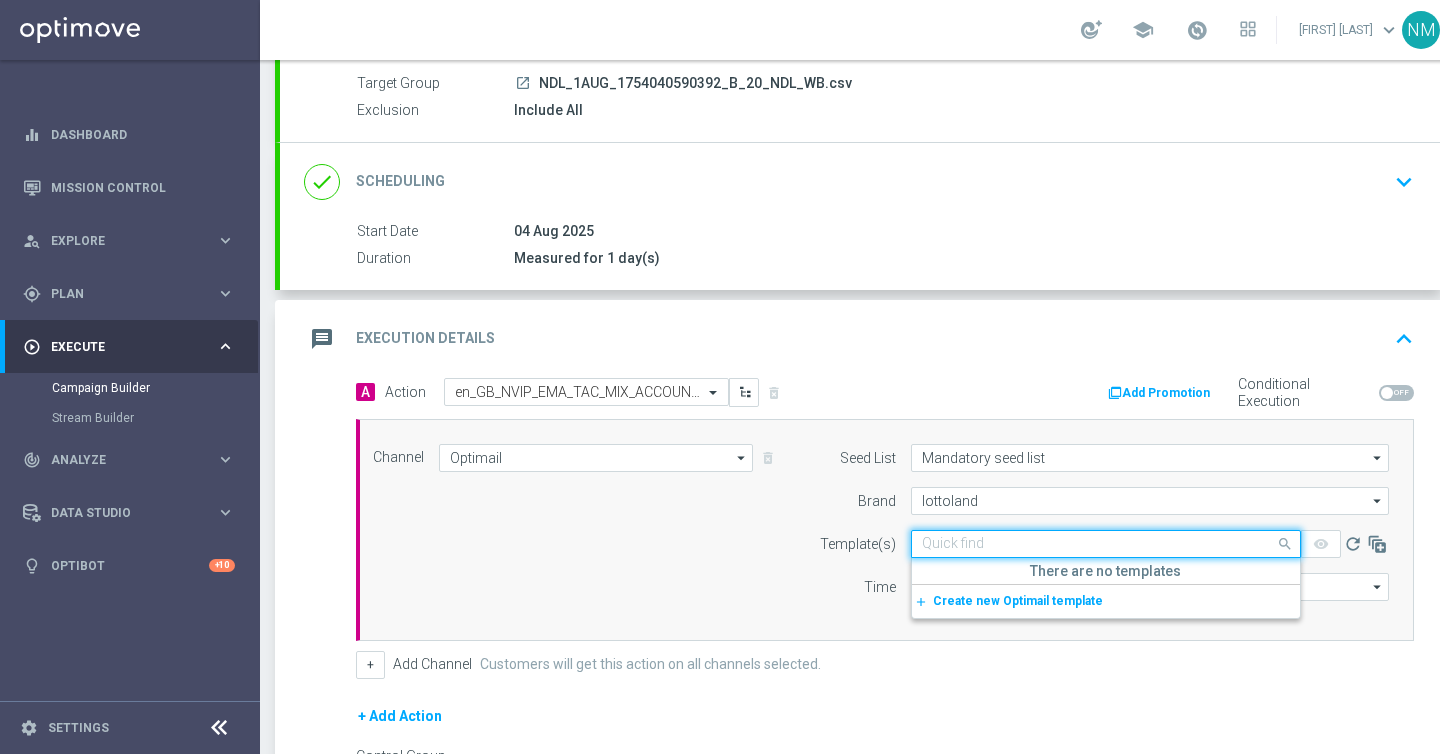 paste on "en_GB_NVIP_EMA_TAC_MIX_ACCOUNT_RE-OPENING_20BONUS_WK32_REMINDER" 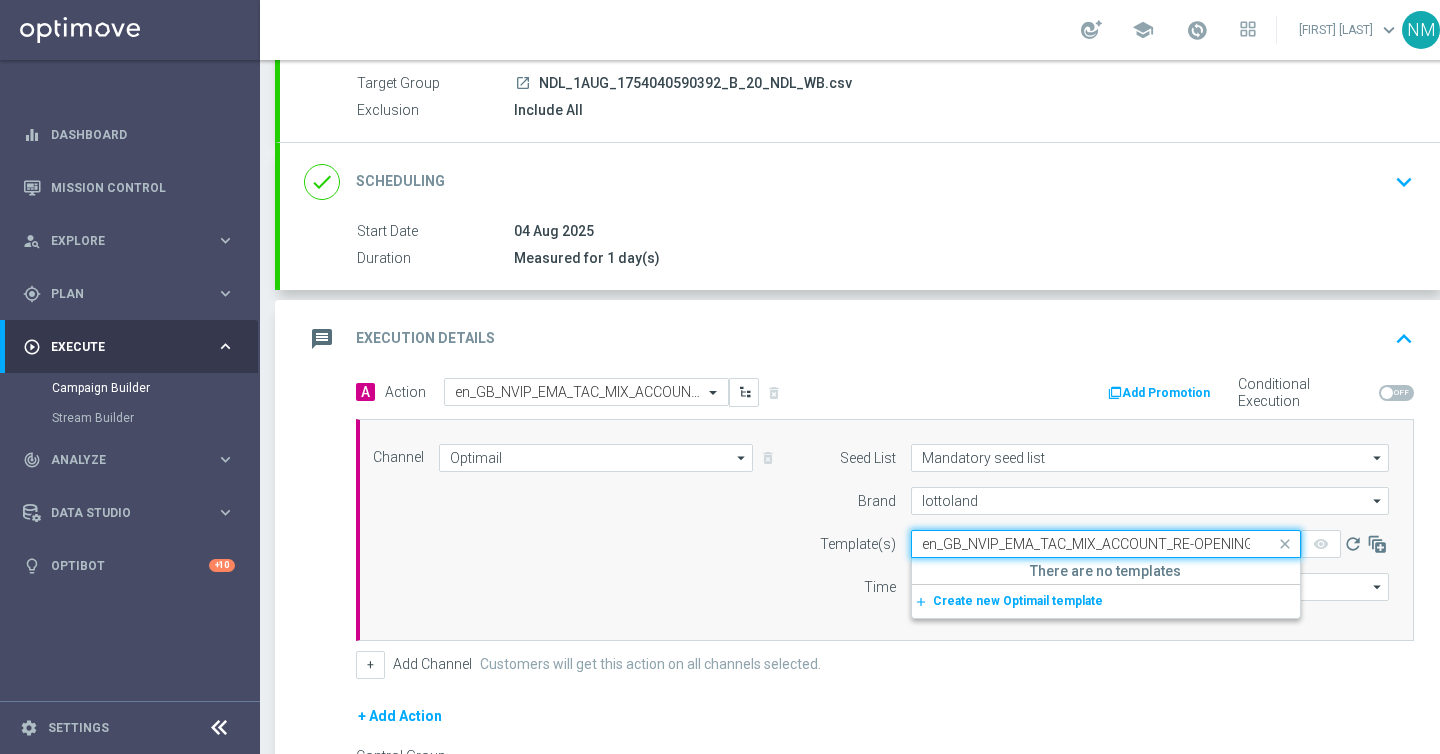 scroll, scrollTop: 0, scrollLeft: 185, axis: horizontal 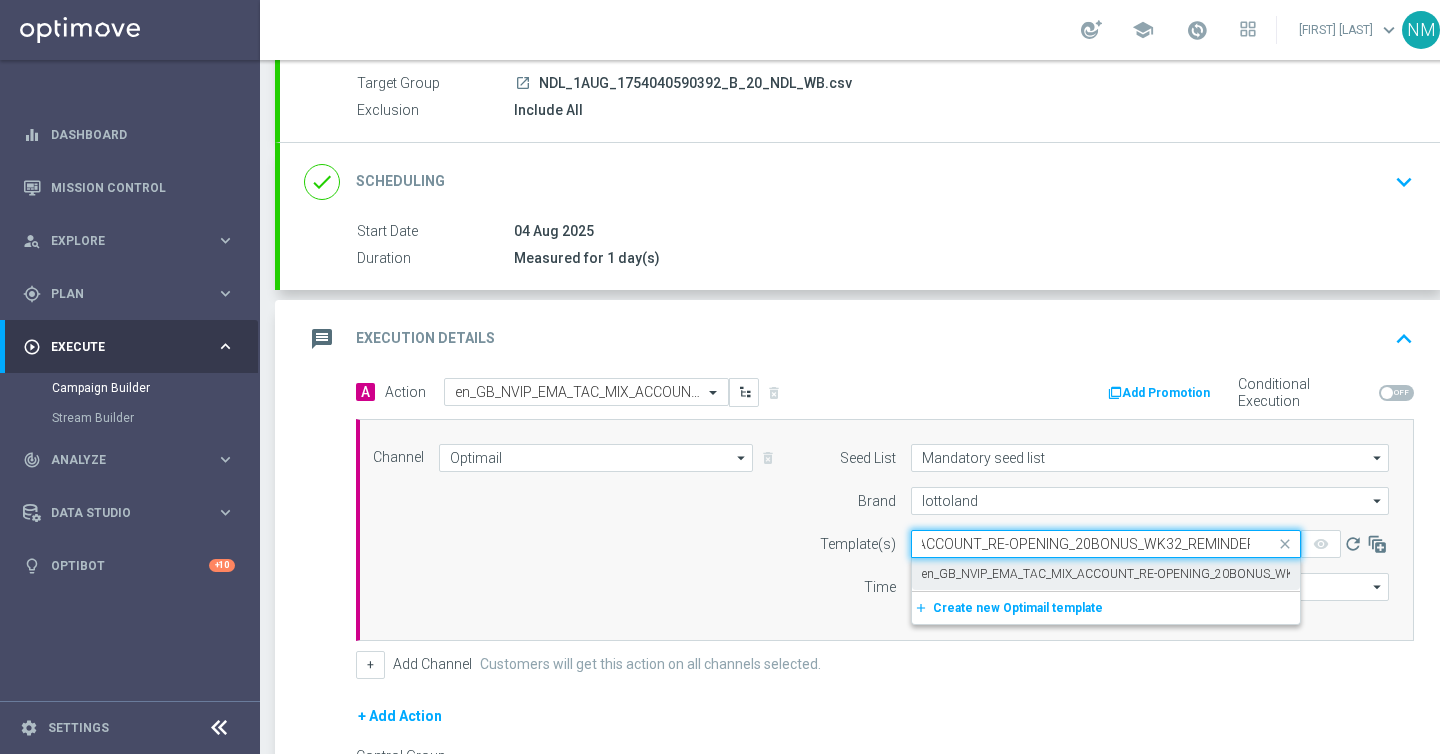 click on "en_GB_NVIP_EMA_TAC_MIX_ACCOUNT_RE-OPENING_20BONUS_WK32_REMINDER" at bounding box center (1148, 574) 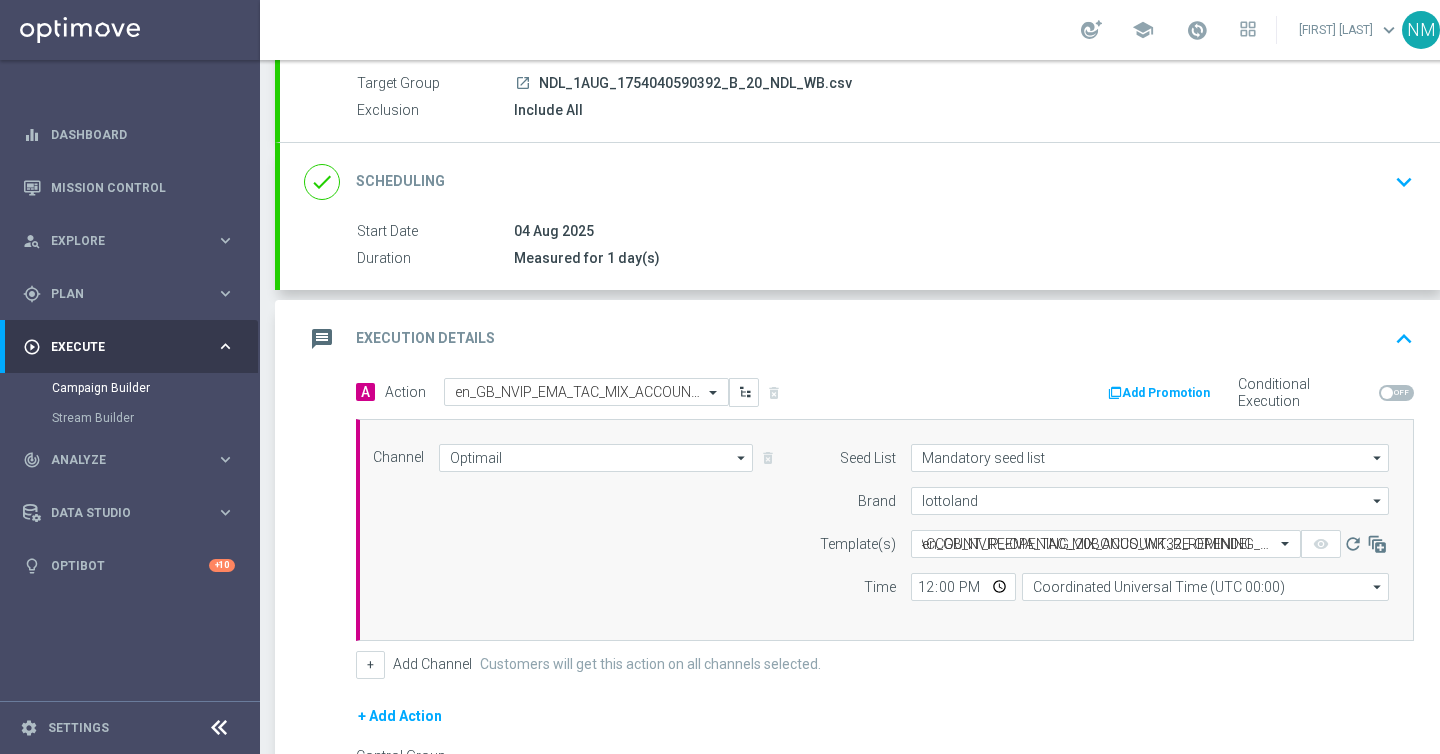 type 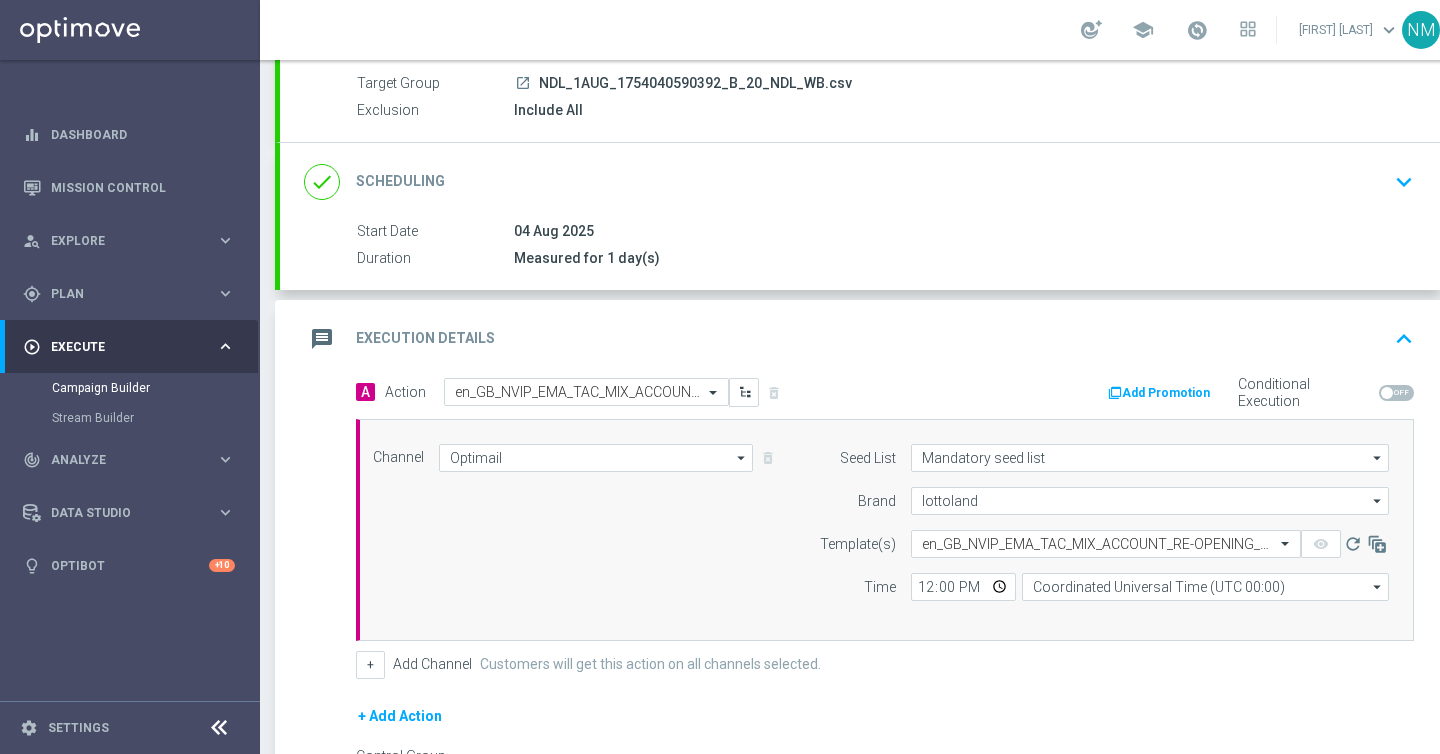 scroll, scrollTop: 0, scrollLeft: 0, axis: both 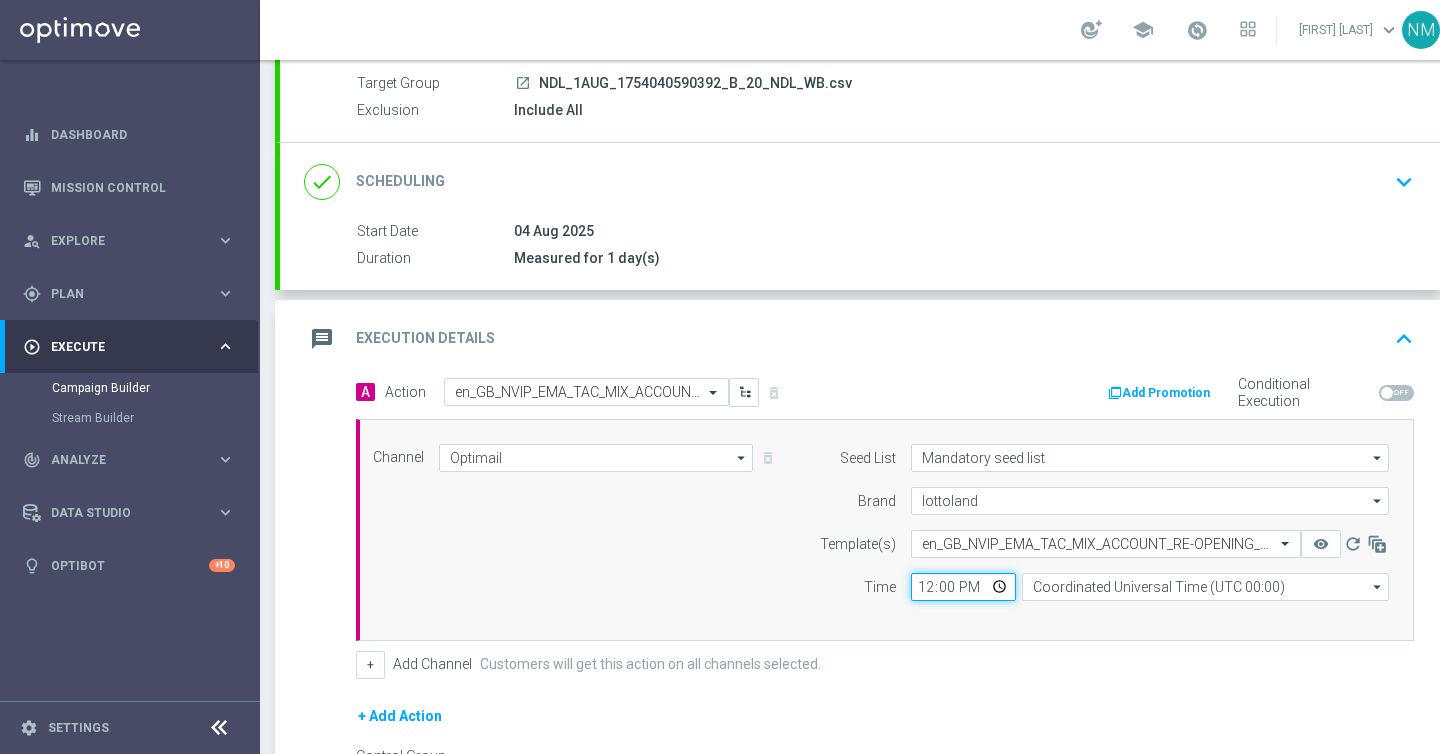 click on "12:00" 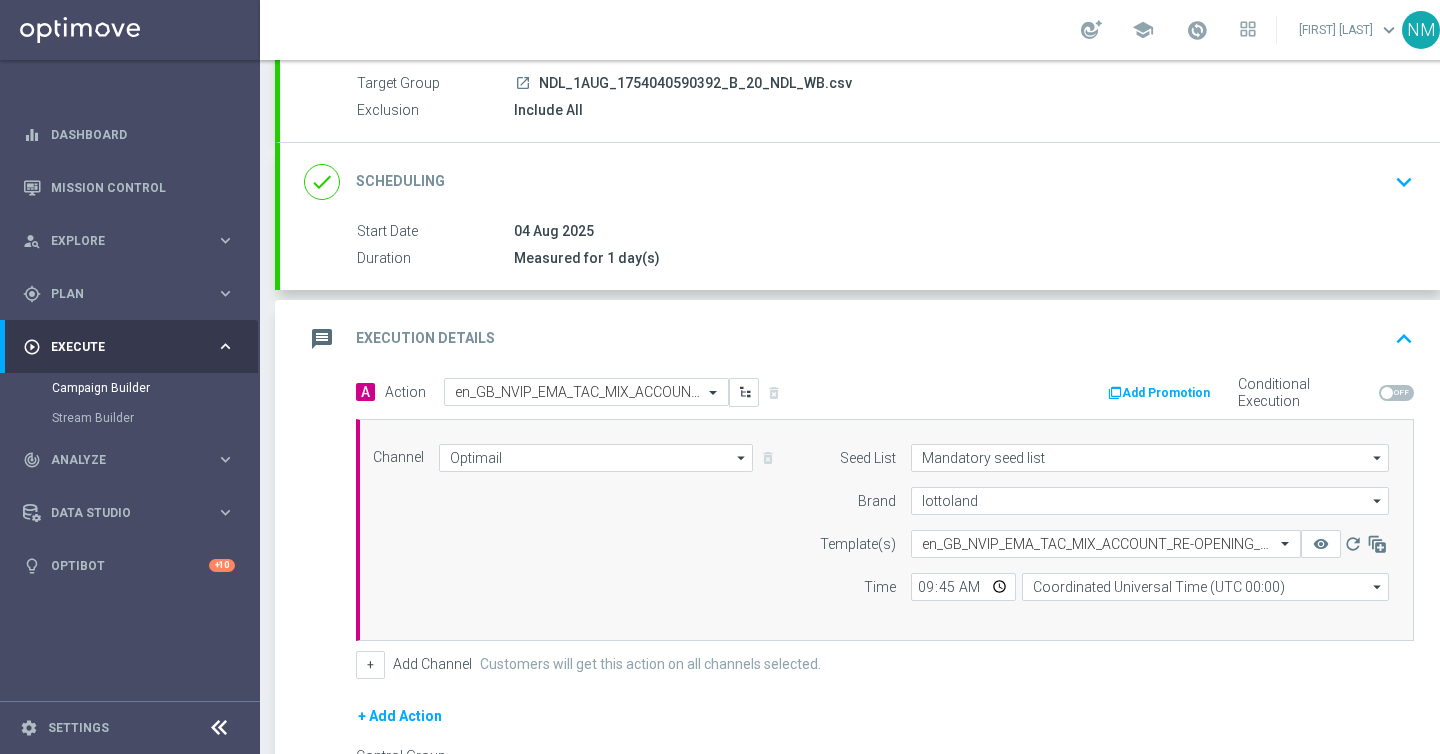 type on "09:45" 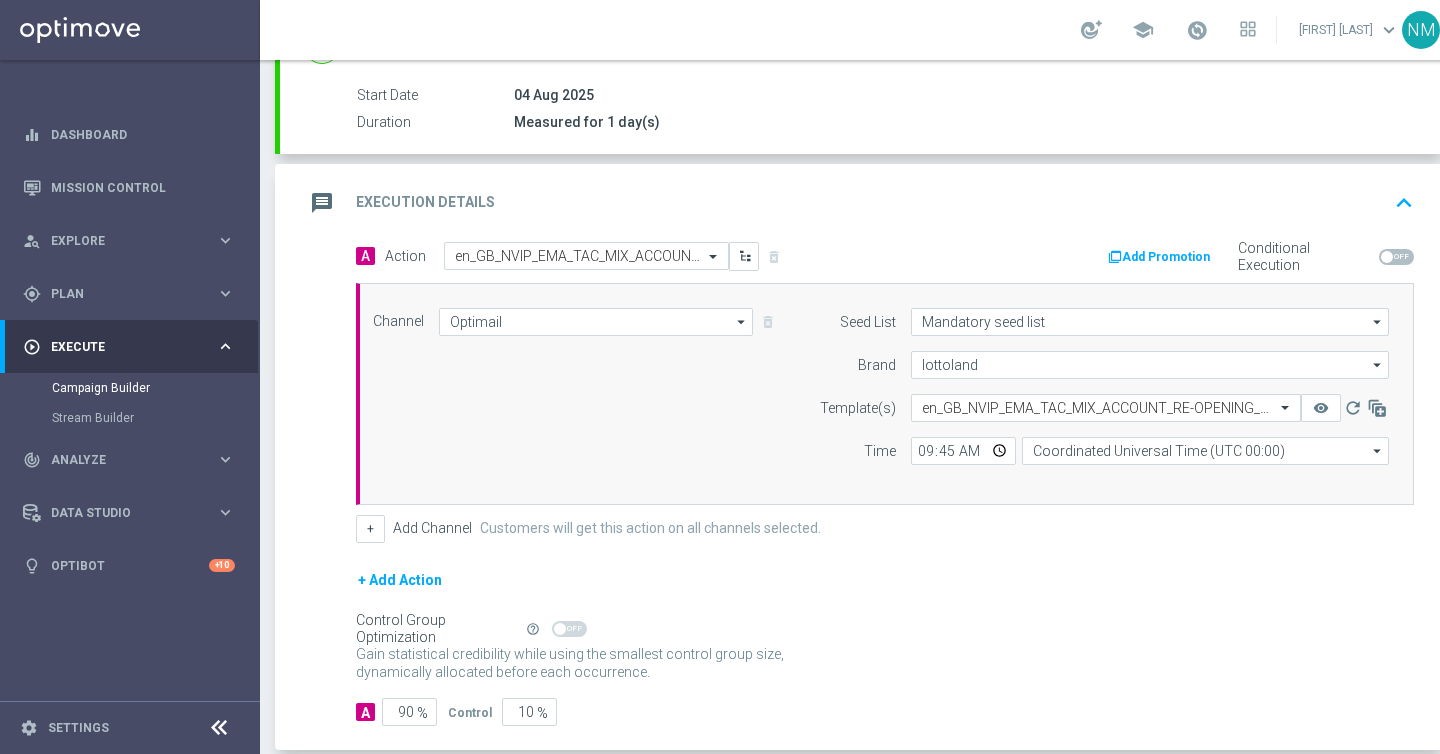 scroll, scrollTop: 327, scrollLeft: 0, axis: vertical 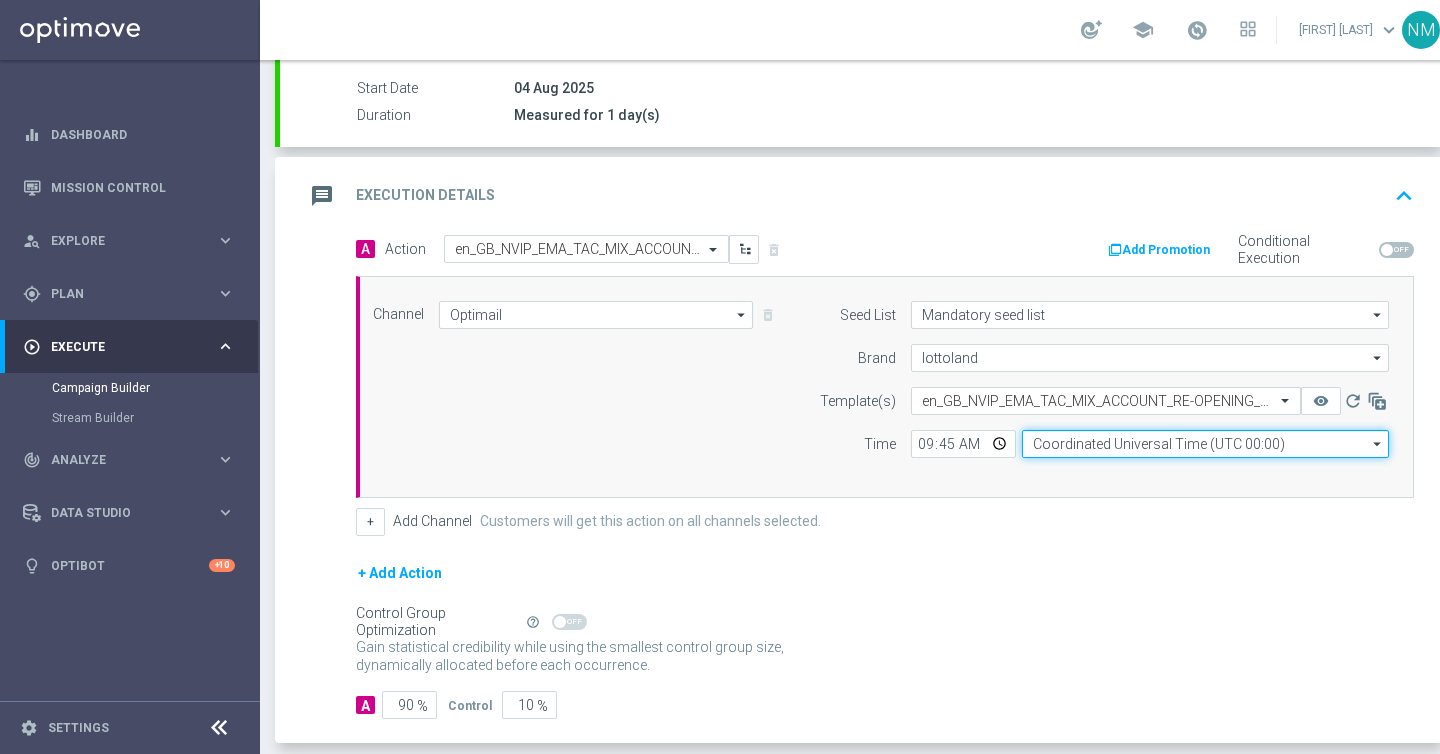 click on "Coordinated Universal Time (UTC 00:00)" 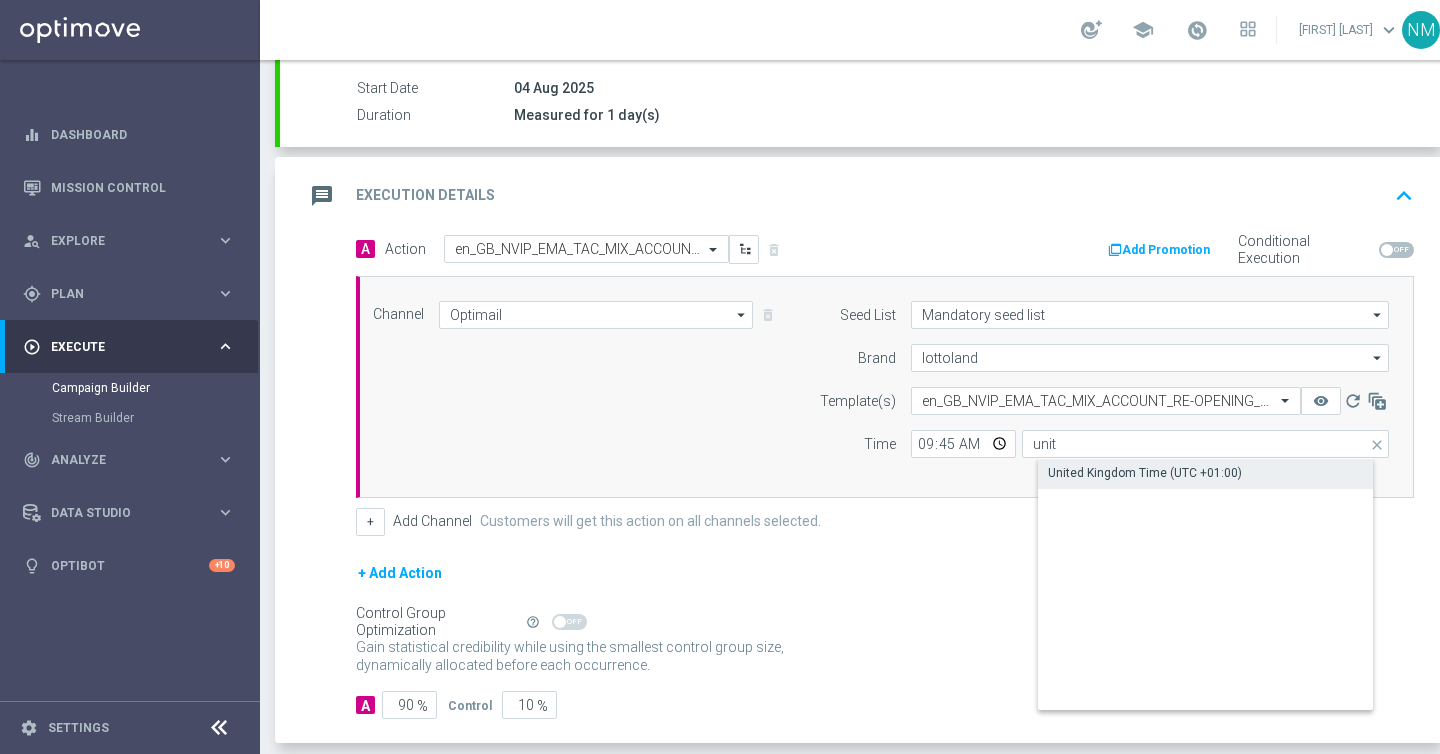 click on "United Kingdom Time (UTC +01:00)" 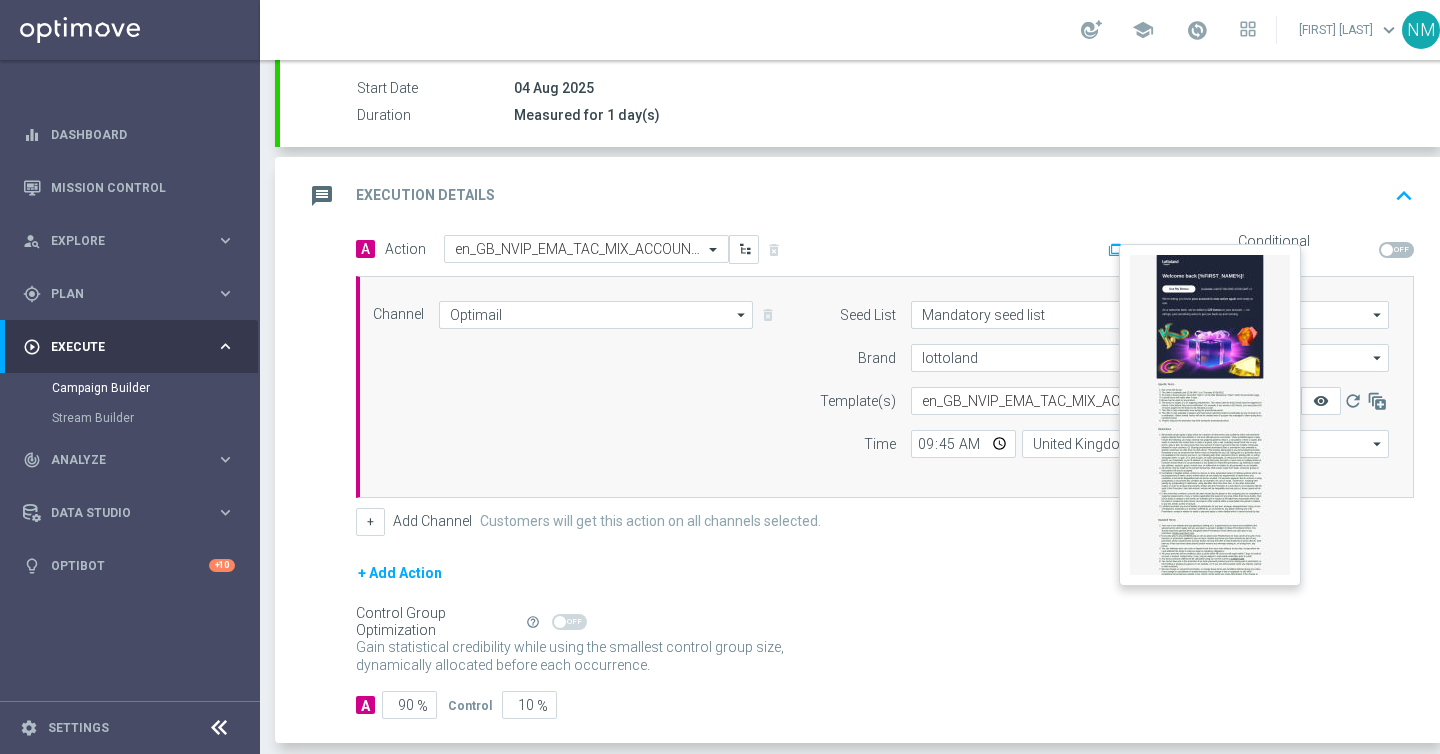 click on "remove_red_eye" 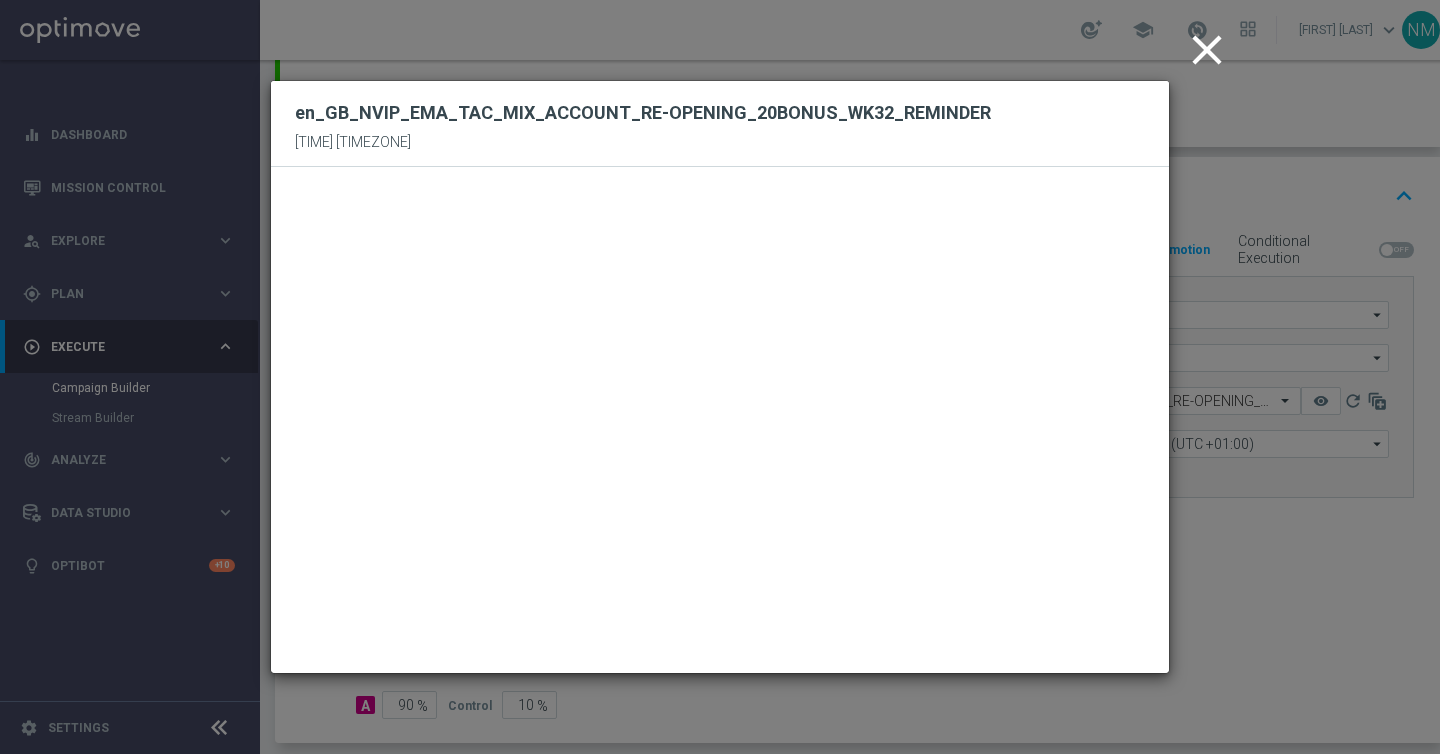 click on "close" 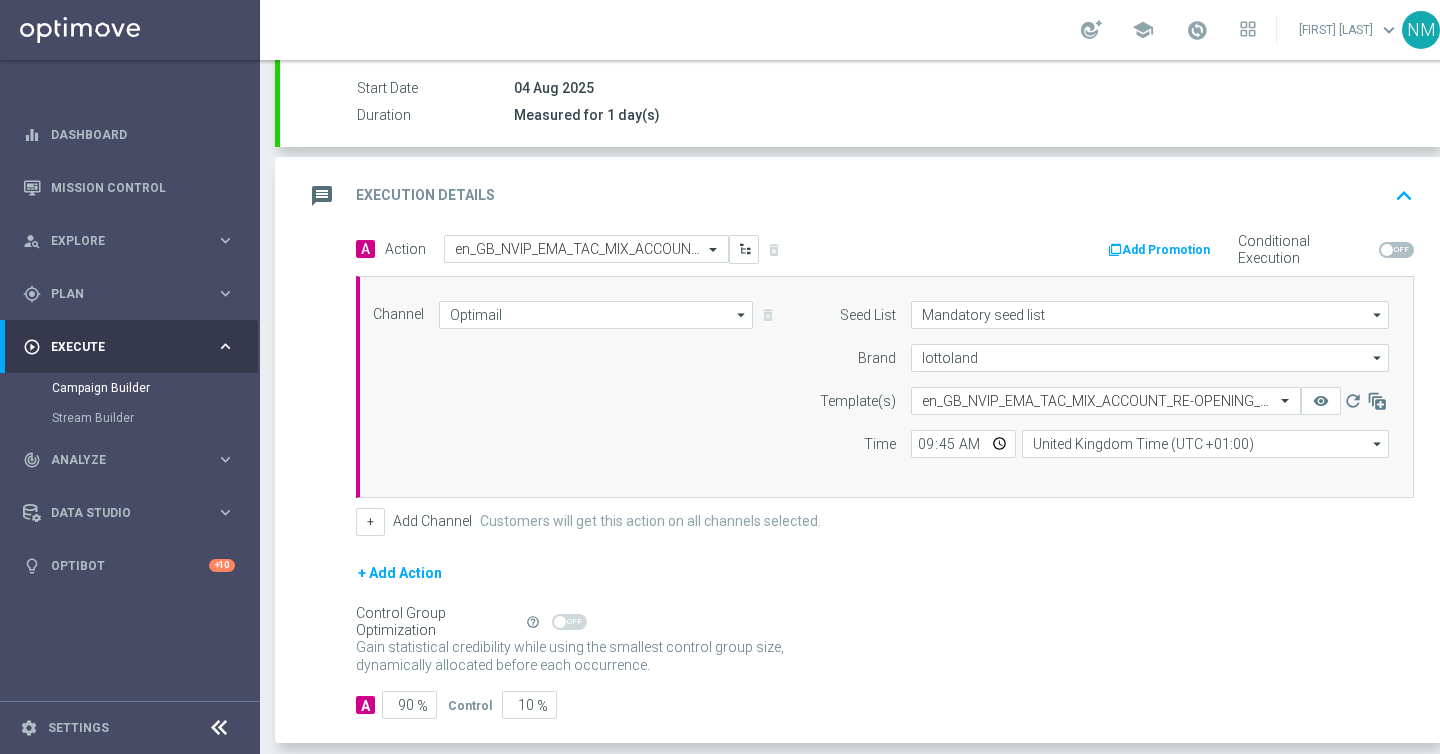scroll, scrollTop: 425, scrollLeft: 0, axis: vertical 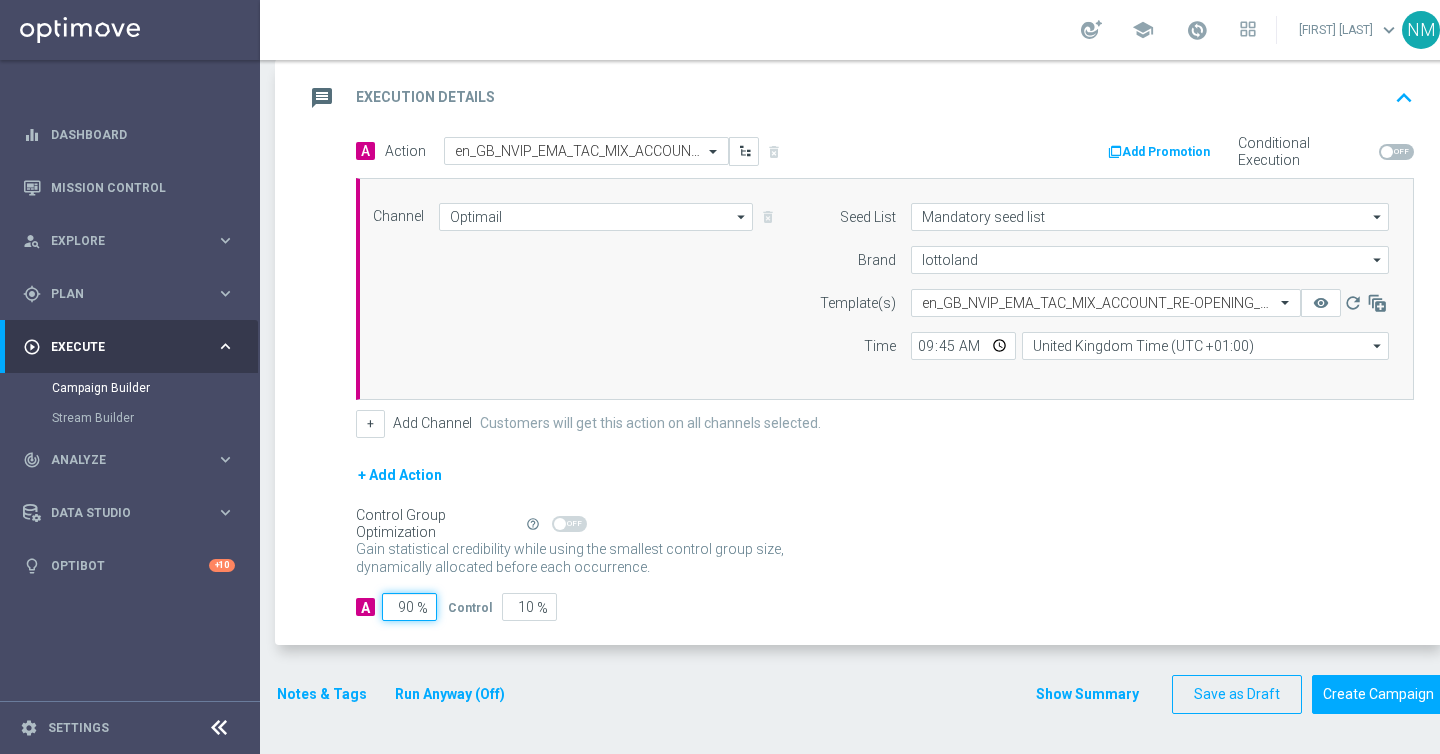 click on "90" 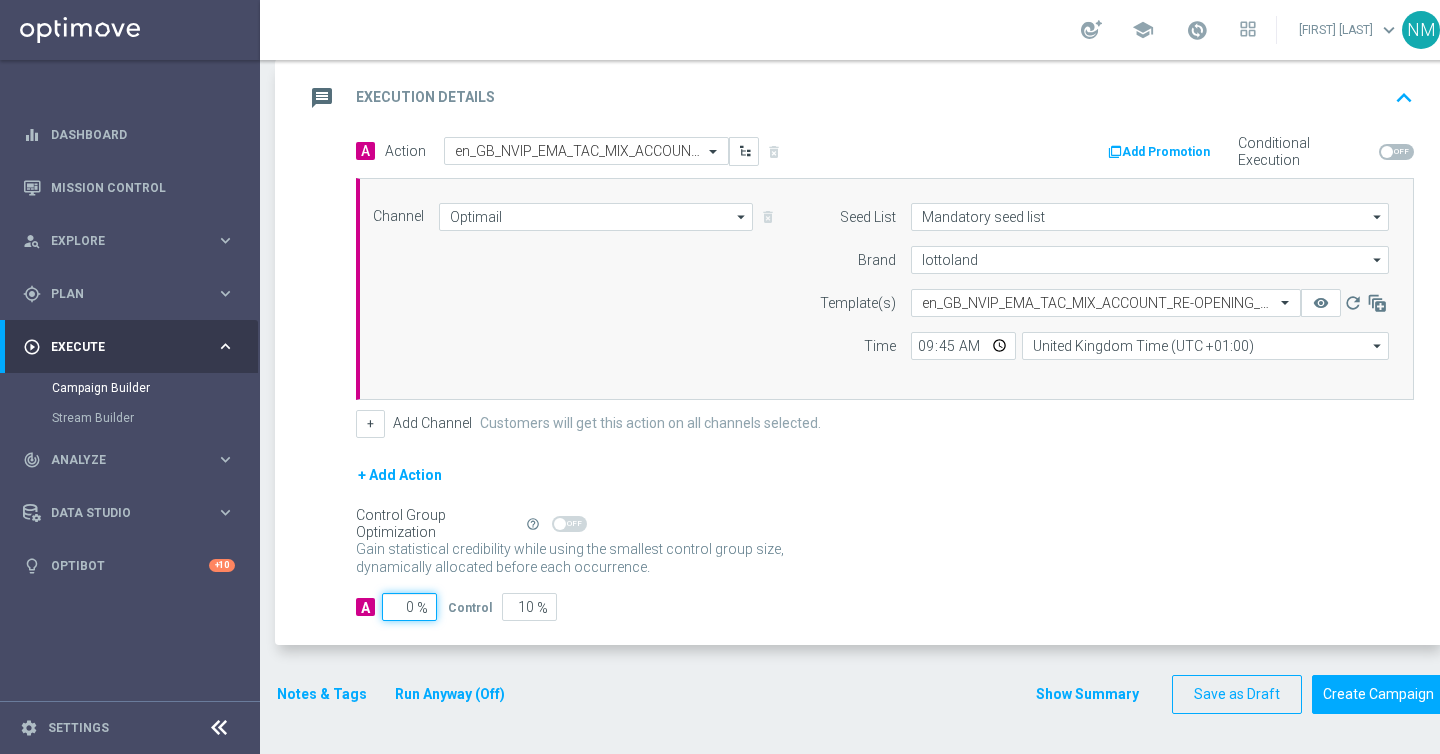 type on "100" 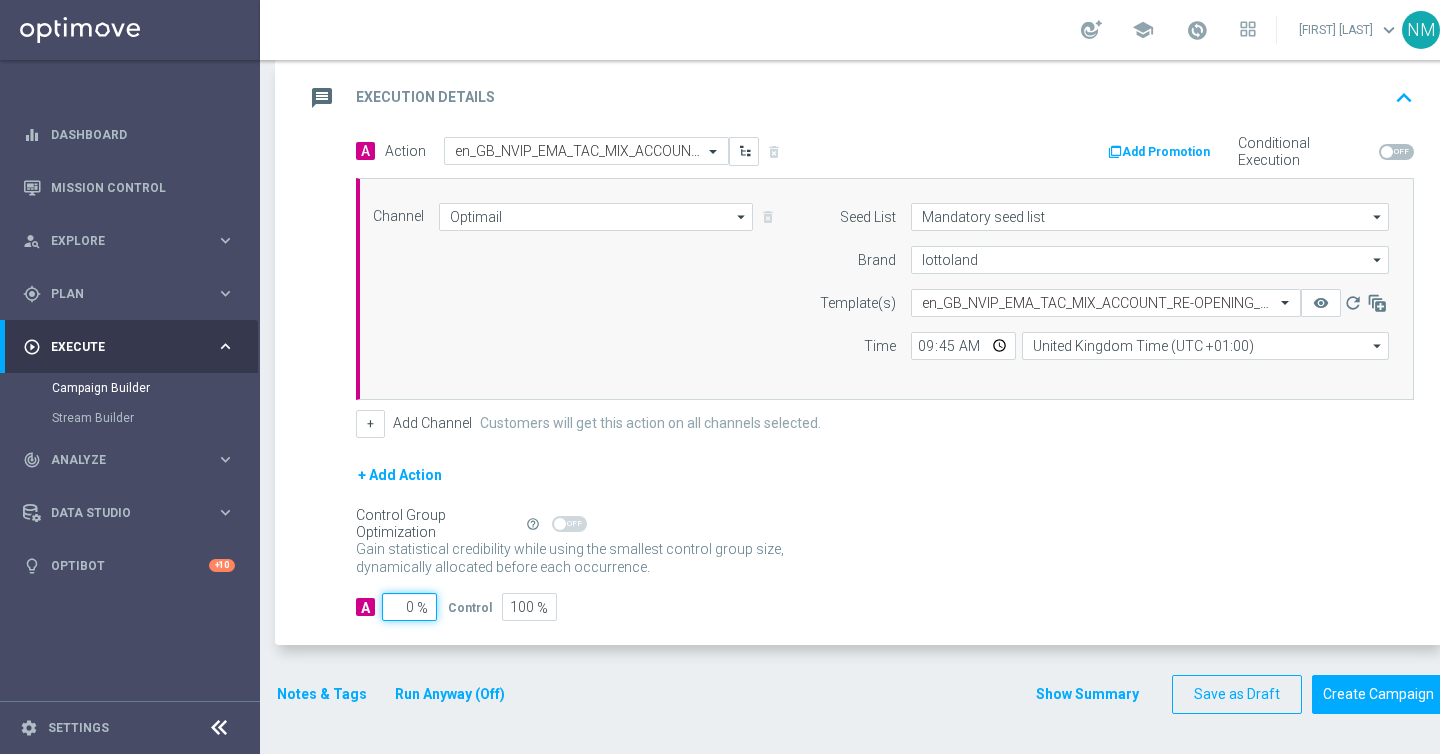 type on "10" 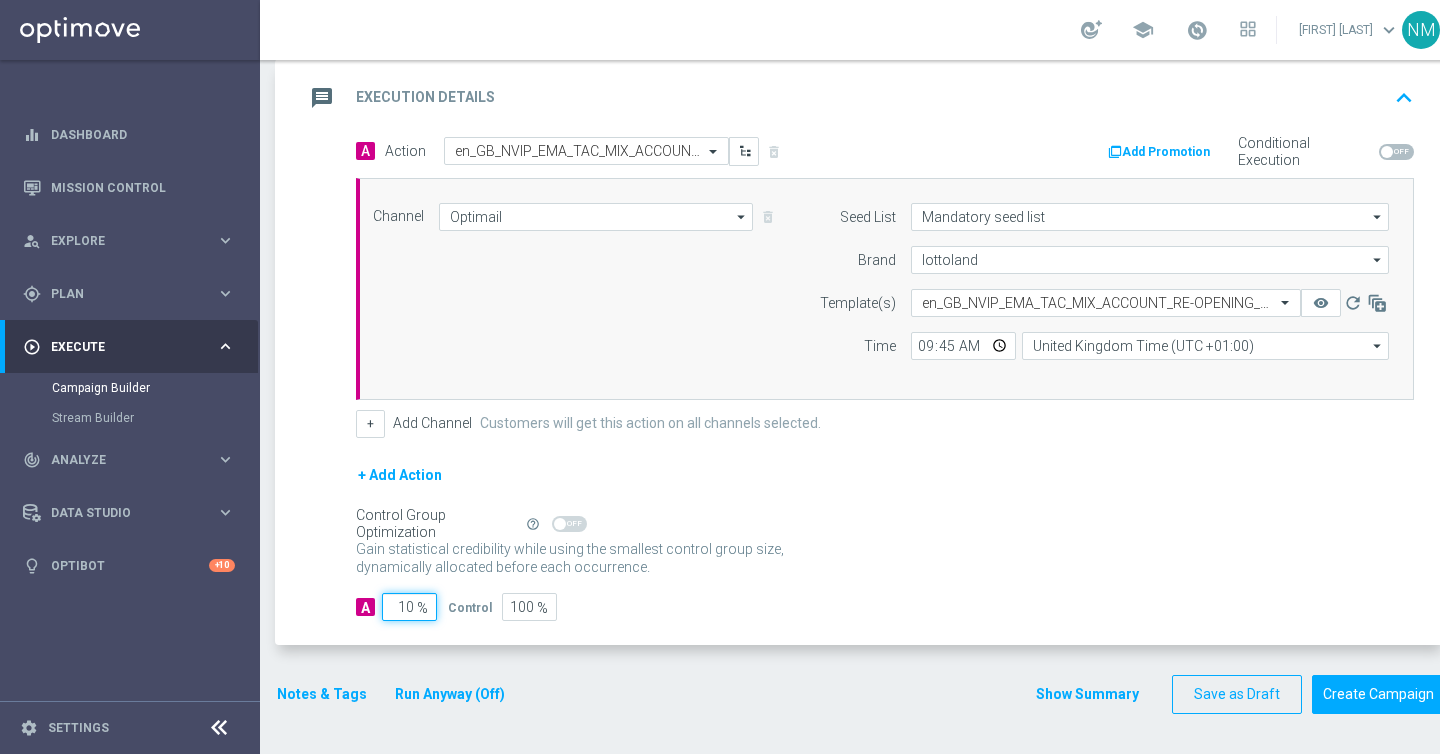 type on "90" 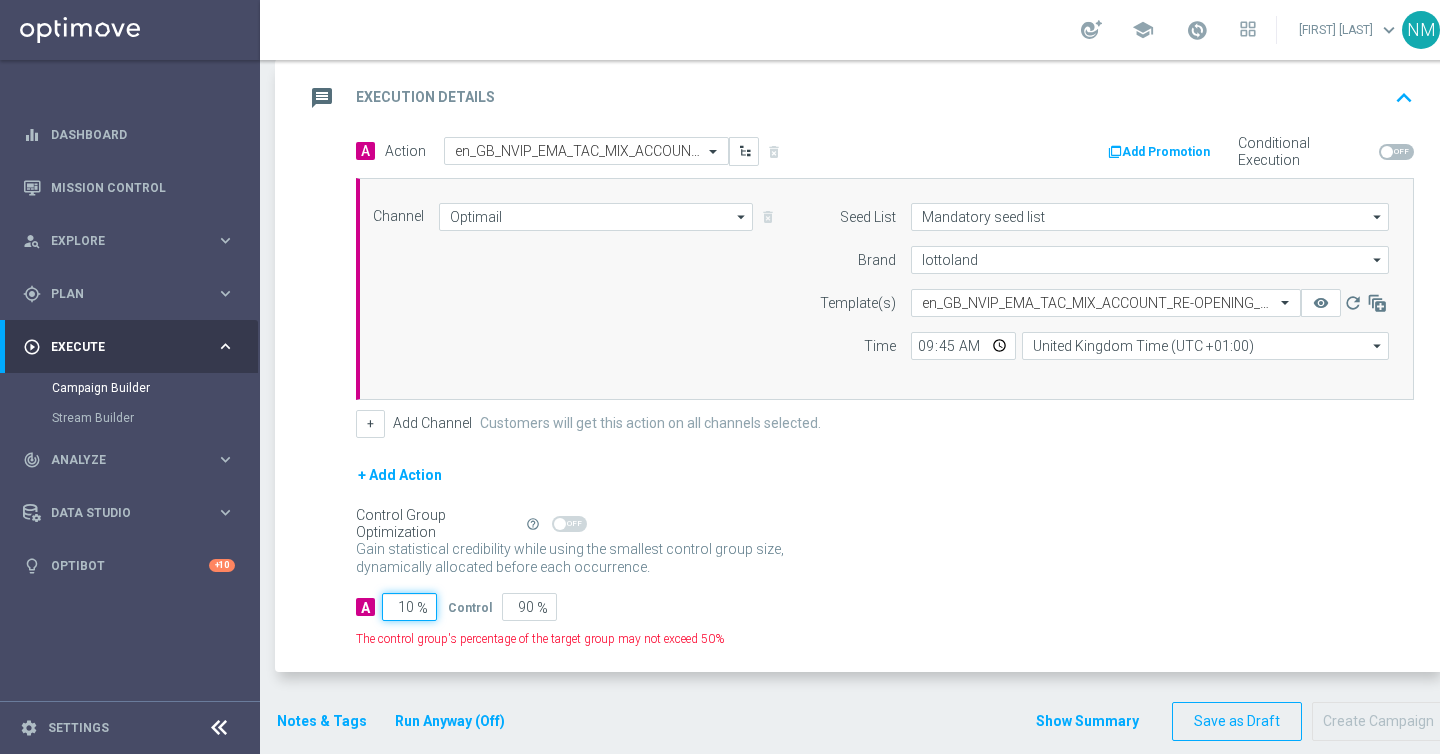 type on "100" 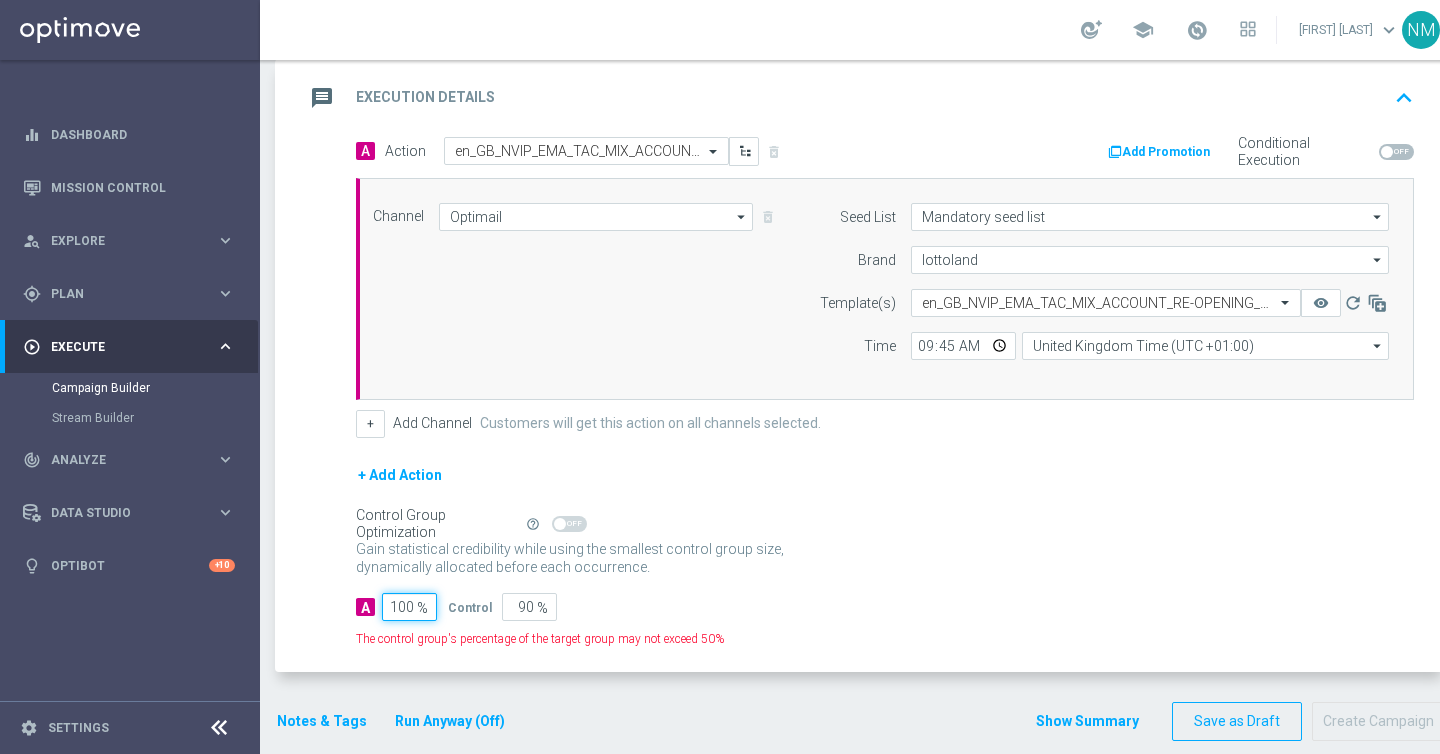 type on "0" 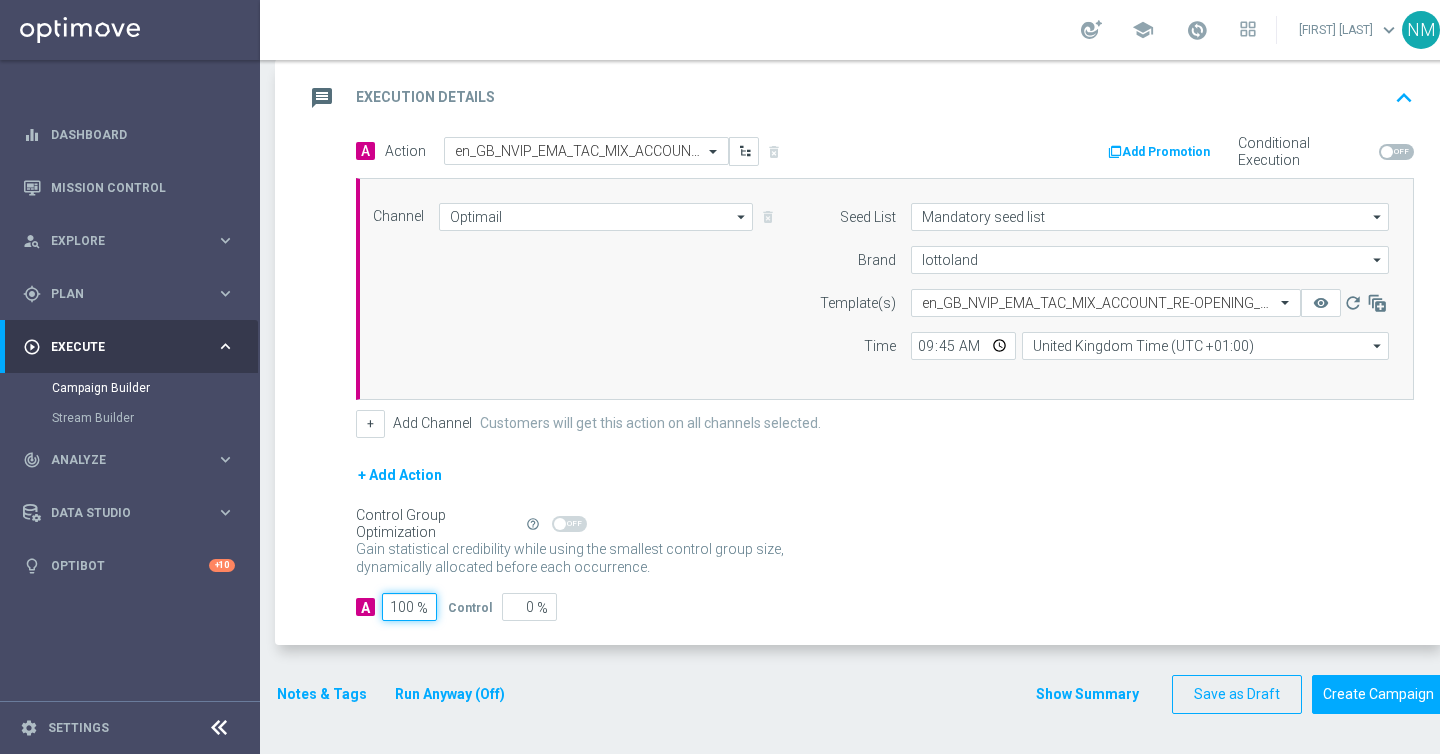 type on "100" 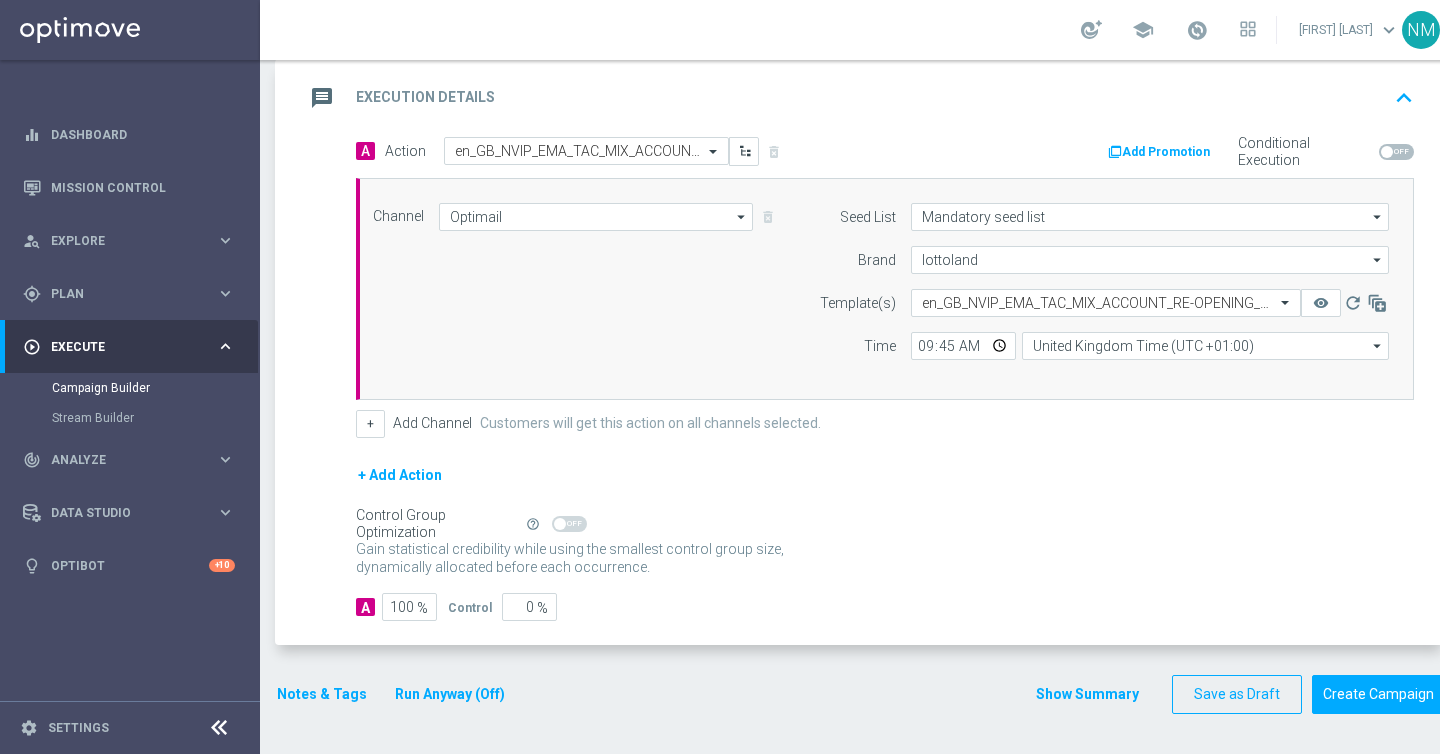 click on "Notes & Tags
Run Anyway (Off)" 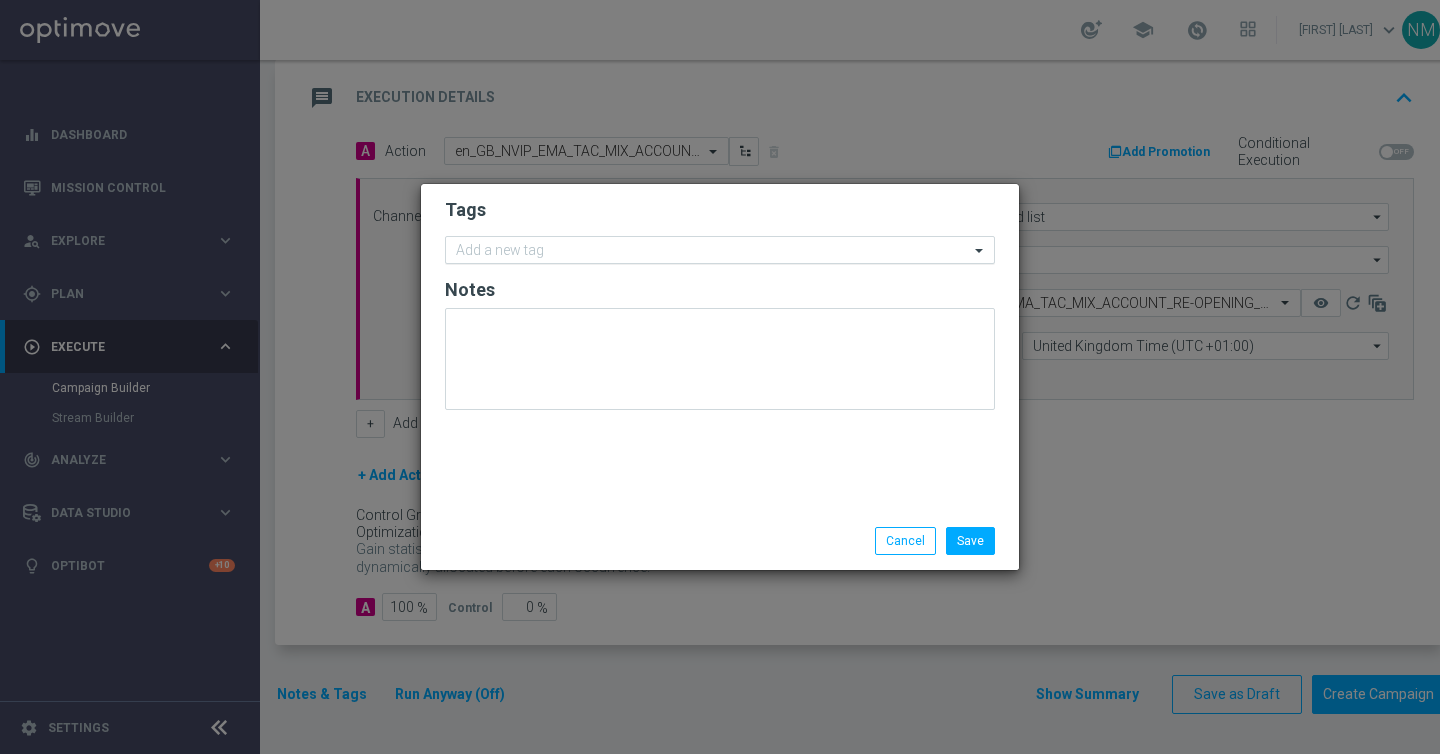 click on "Add a new tag" 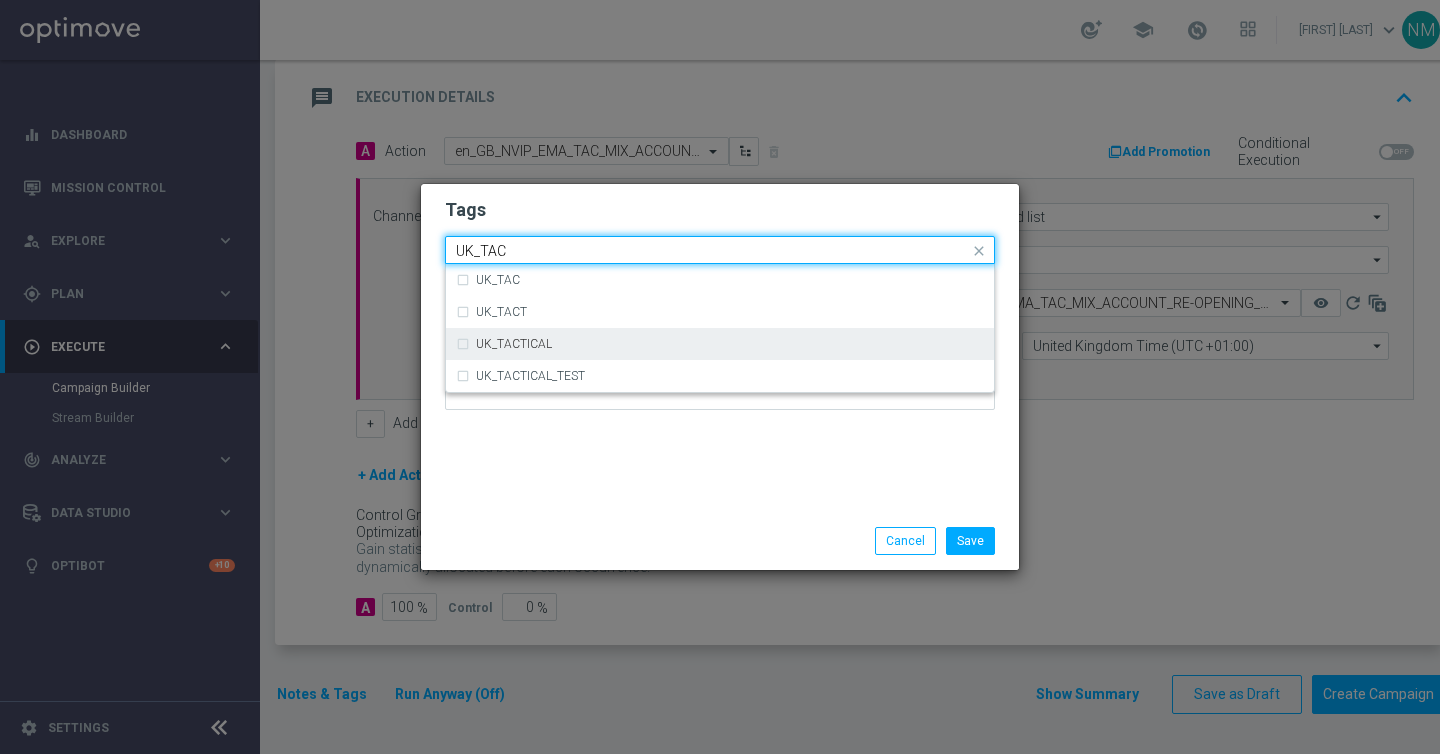 click on "UK_TACTICAL" at bounding box center (720, 344) 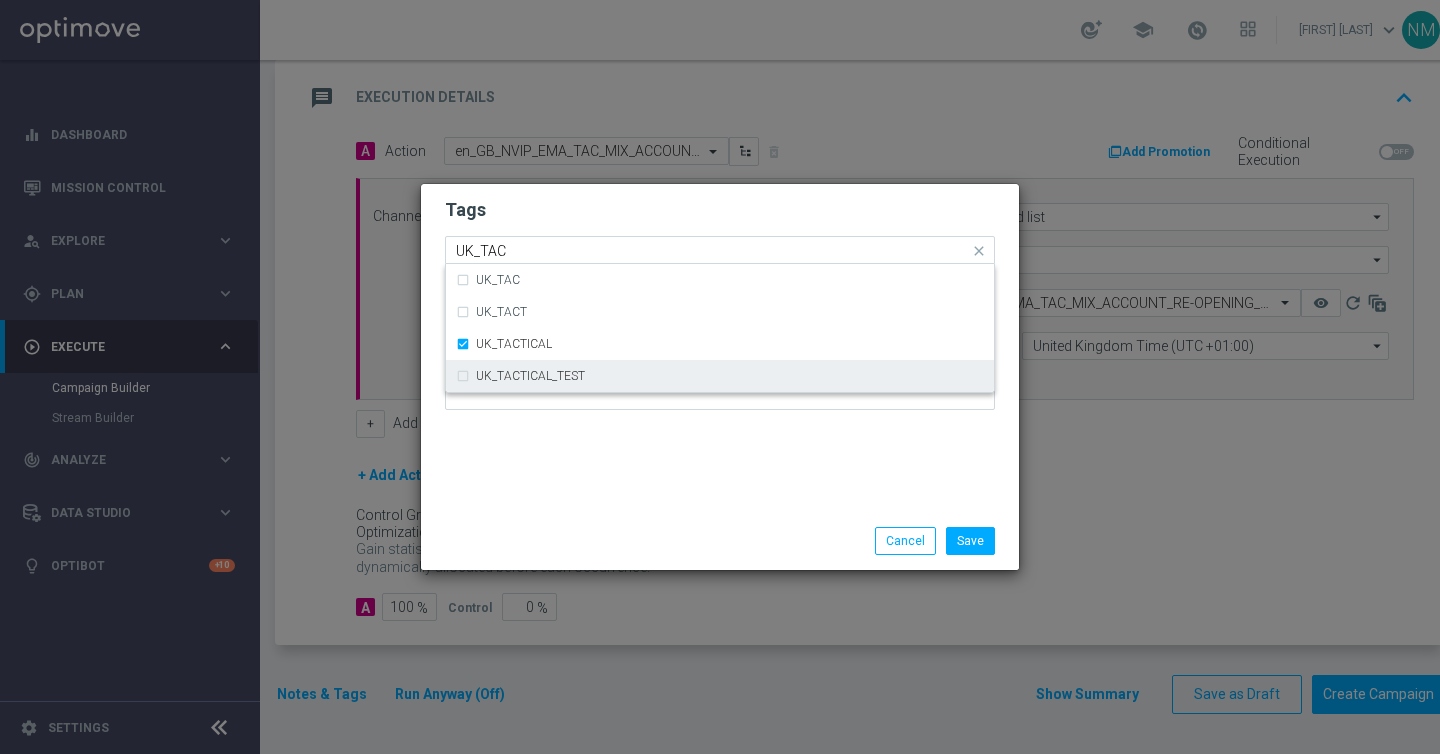 type 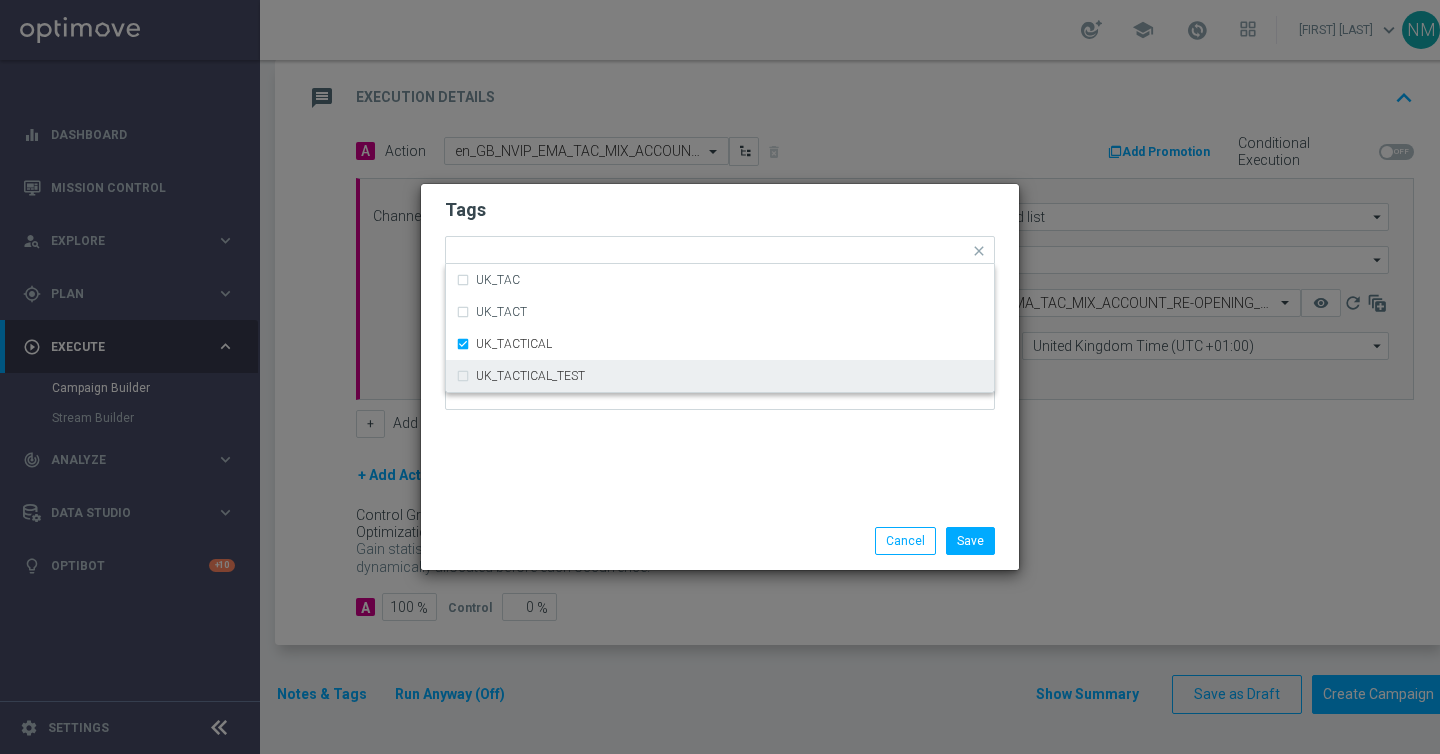 click on "Tags
Quick find × UK_TACTICAL UK_TAC UK_TACT UK_TACTICAL UK_TACTICAL_TEST
Notes" 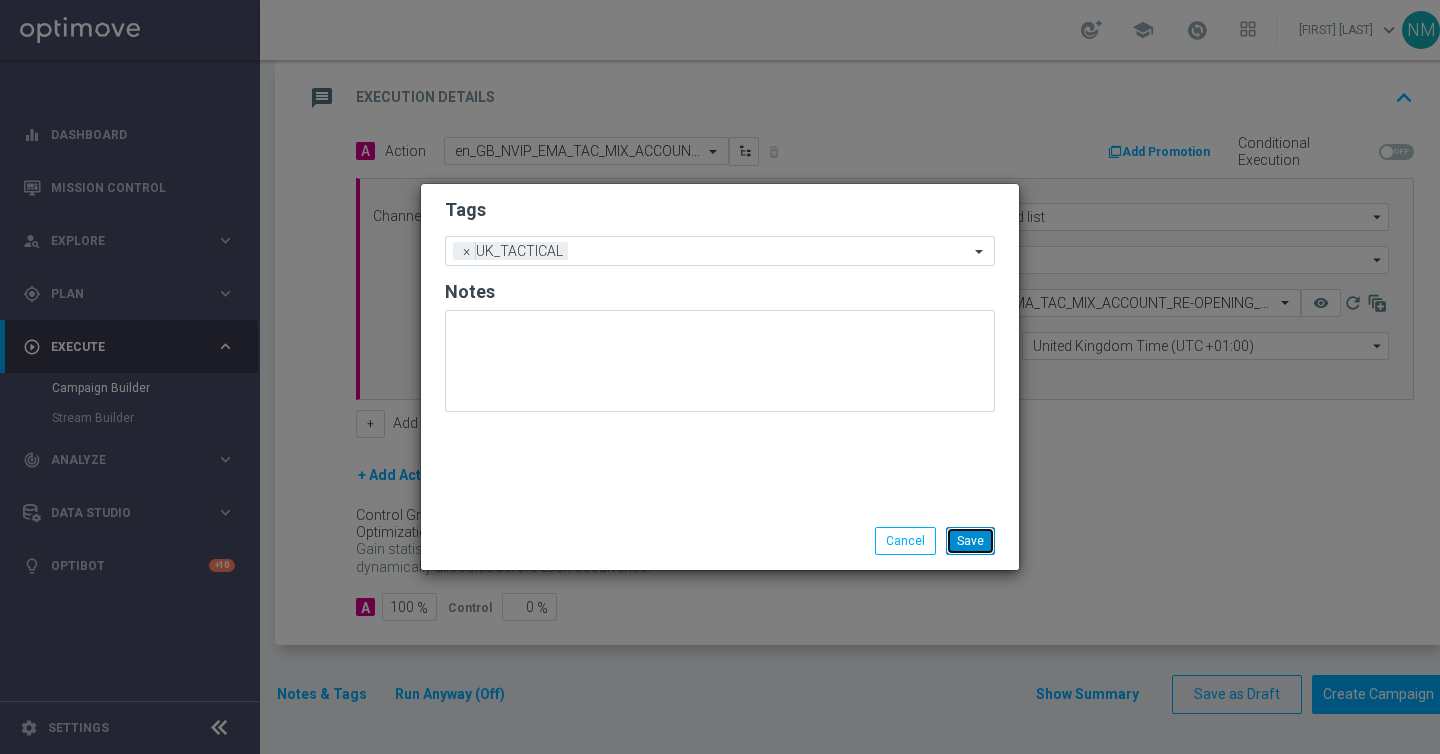 click on "Save" 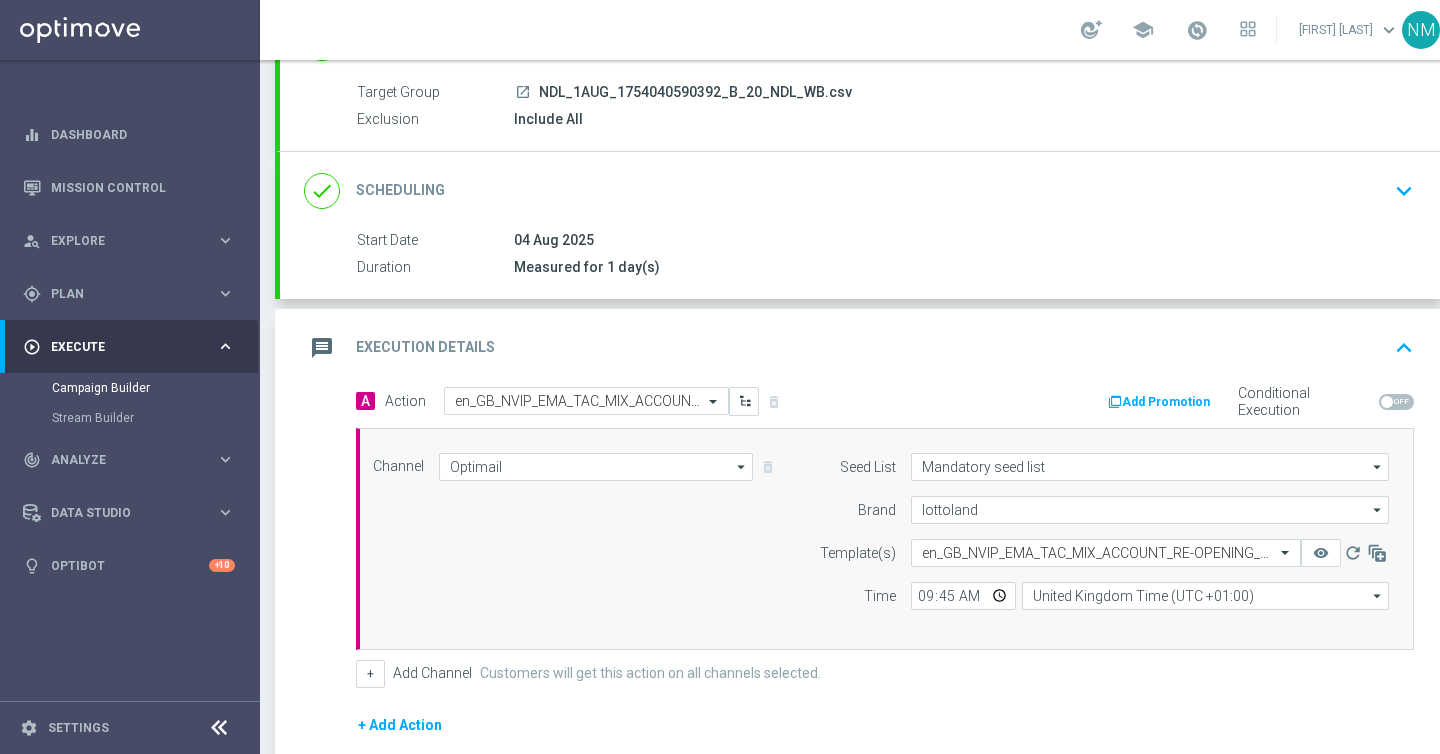 scroll, scrollTop: 425, scrollLeft: 0, axis: vertical 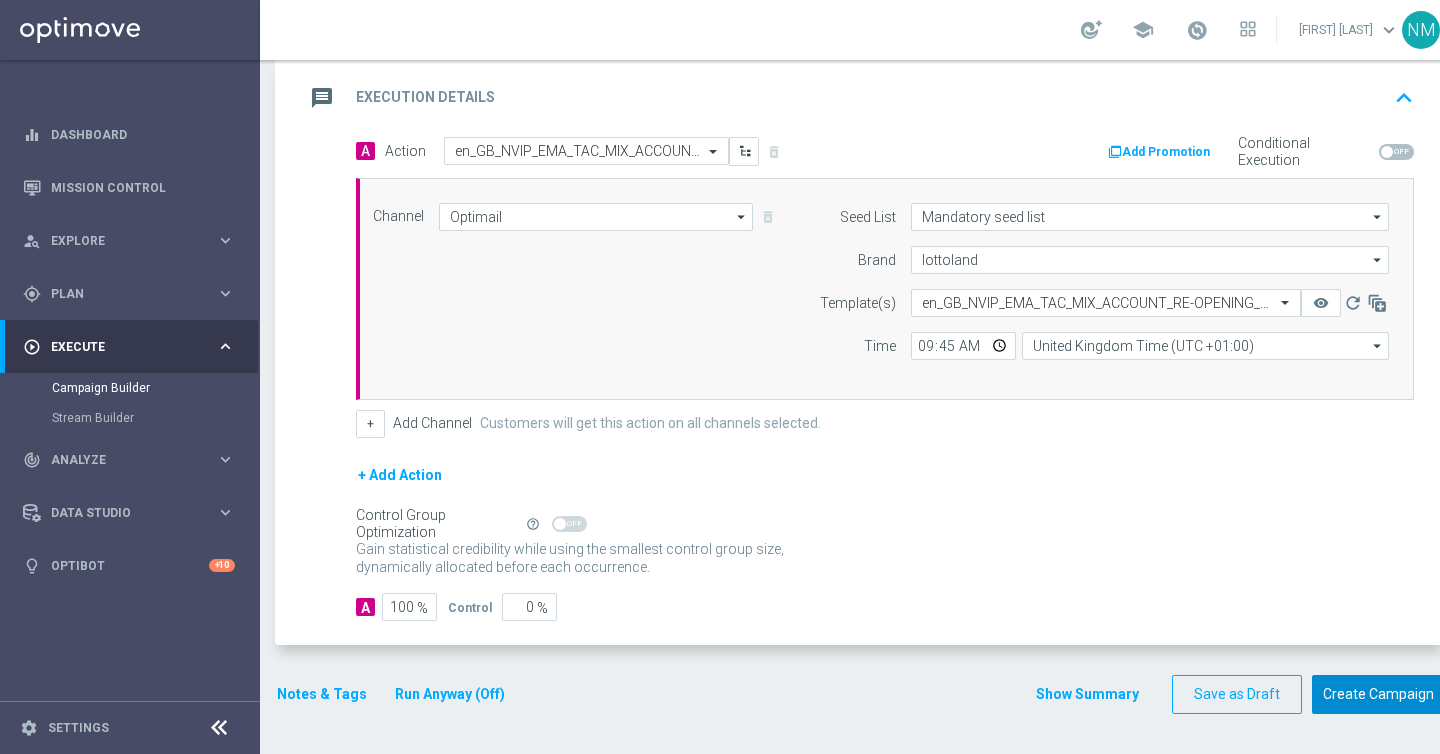click on "Create Campaign" 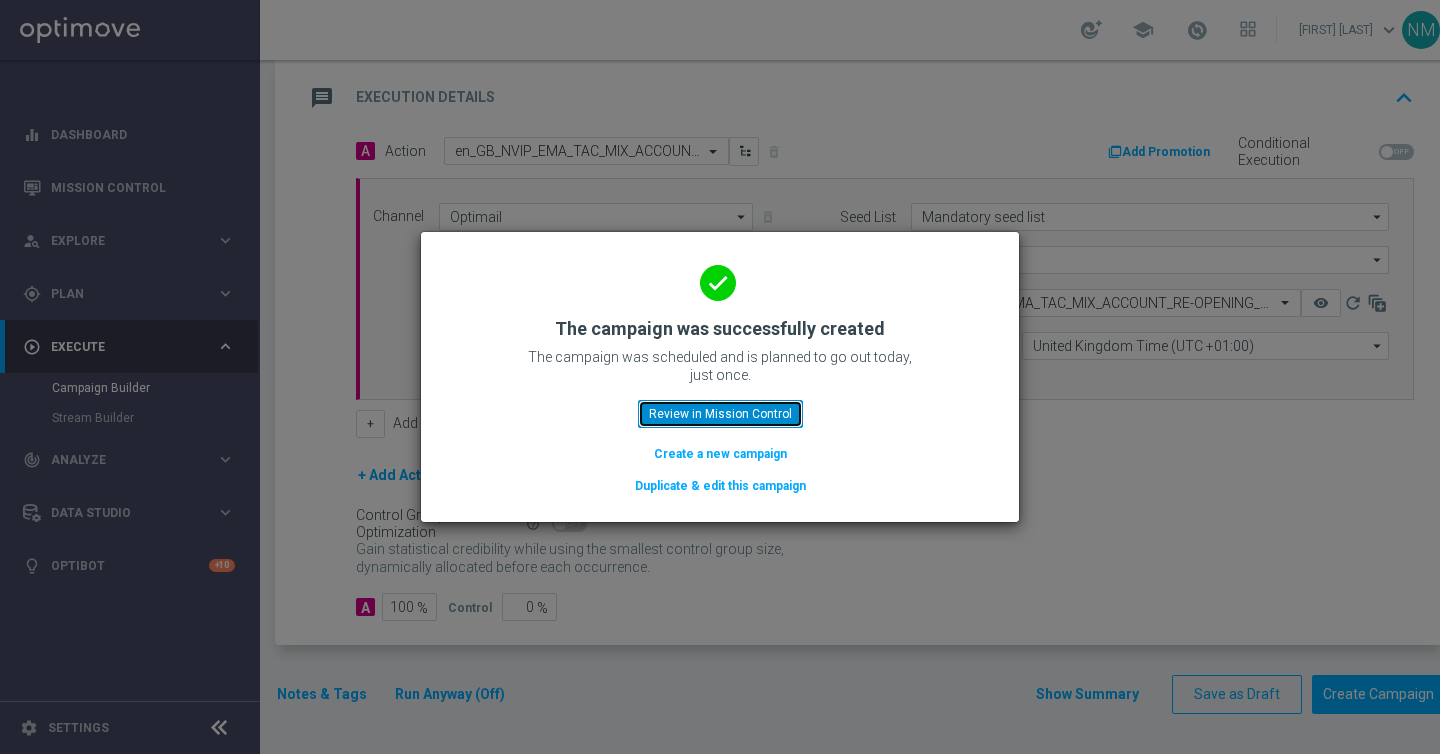 click on "Review in Mission Control" 